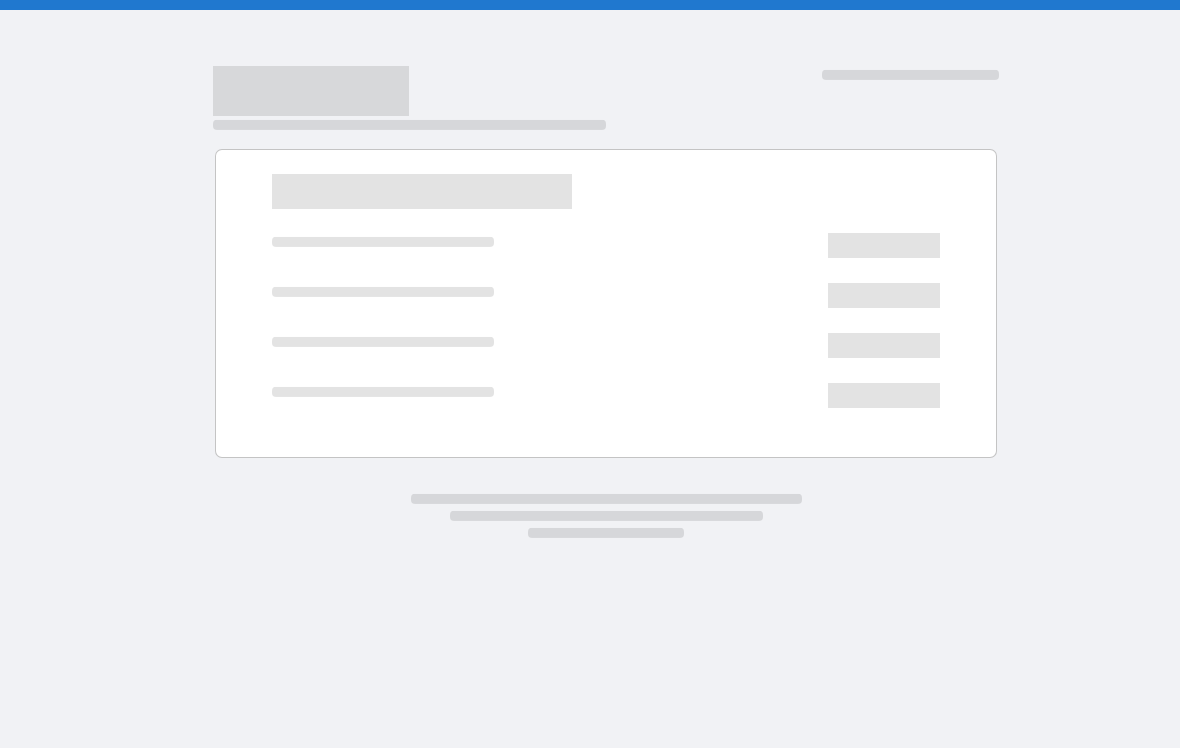 scroll, scrollTop: 0, scrollLeft: 0, axis: both 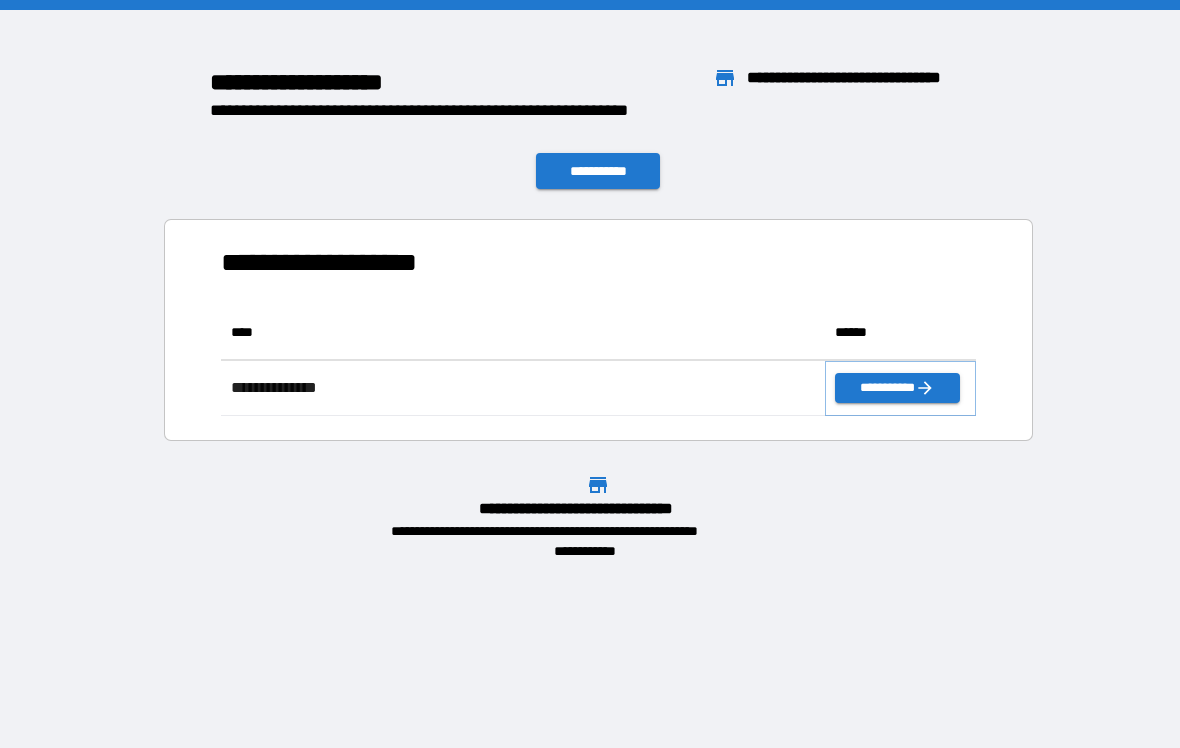 click on "**********" at bounding box center [897, 388] 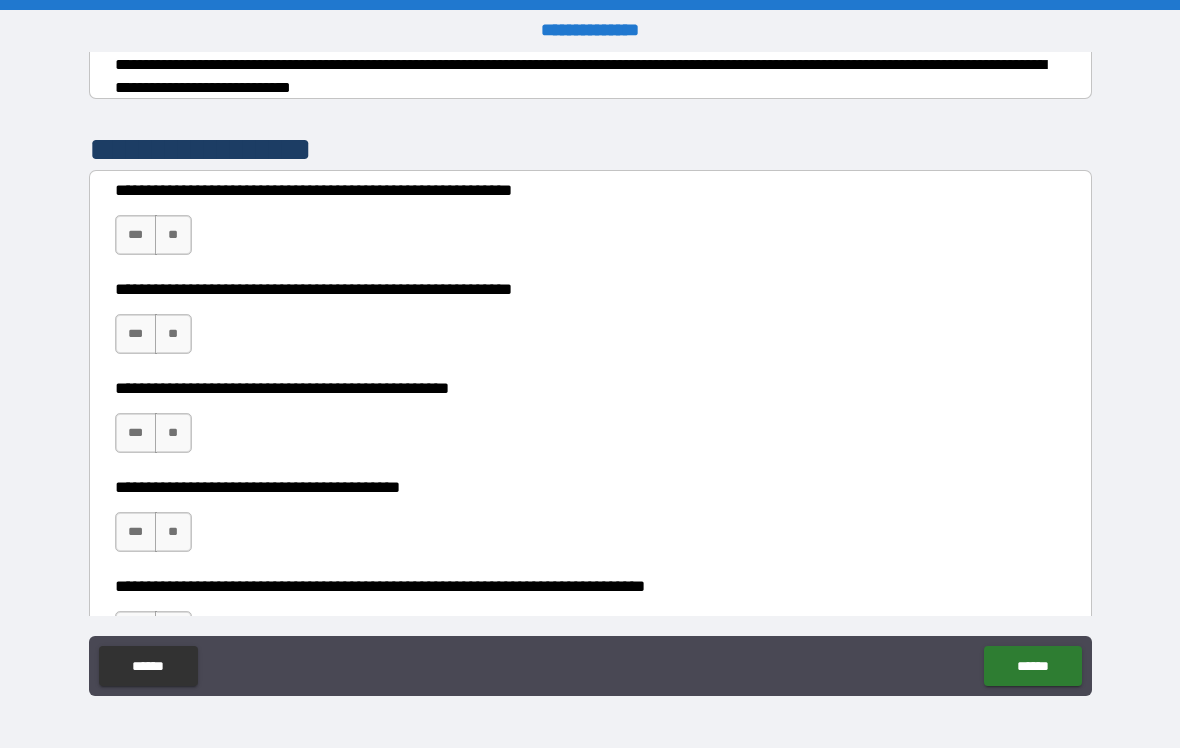 scroll, scrollTop: 338, scrollLeft: 0, axis: vertical 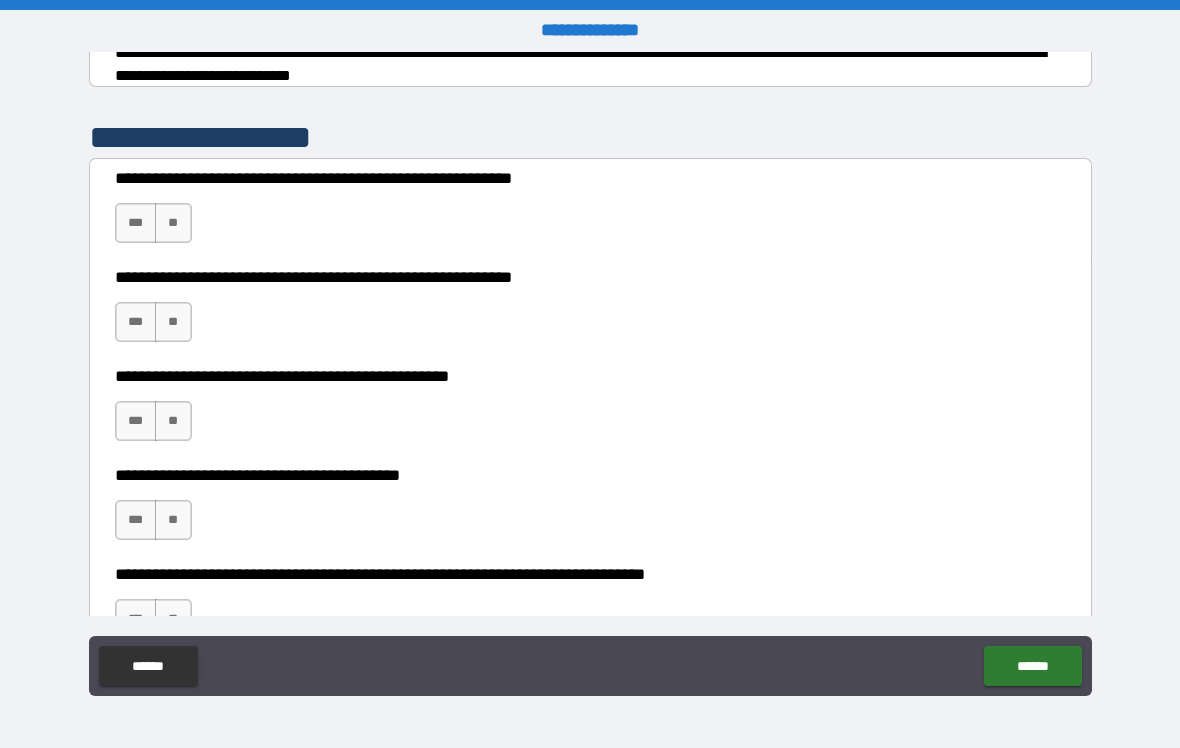 click on "***" at bounding box center (136, 223) 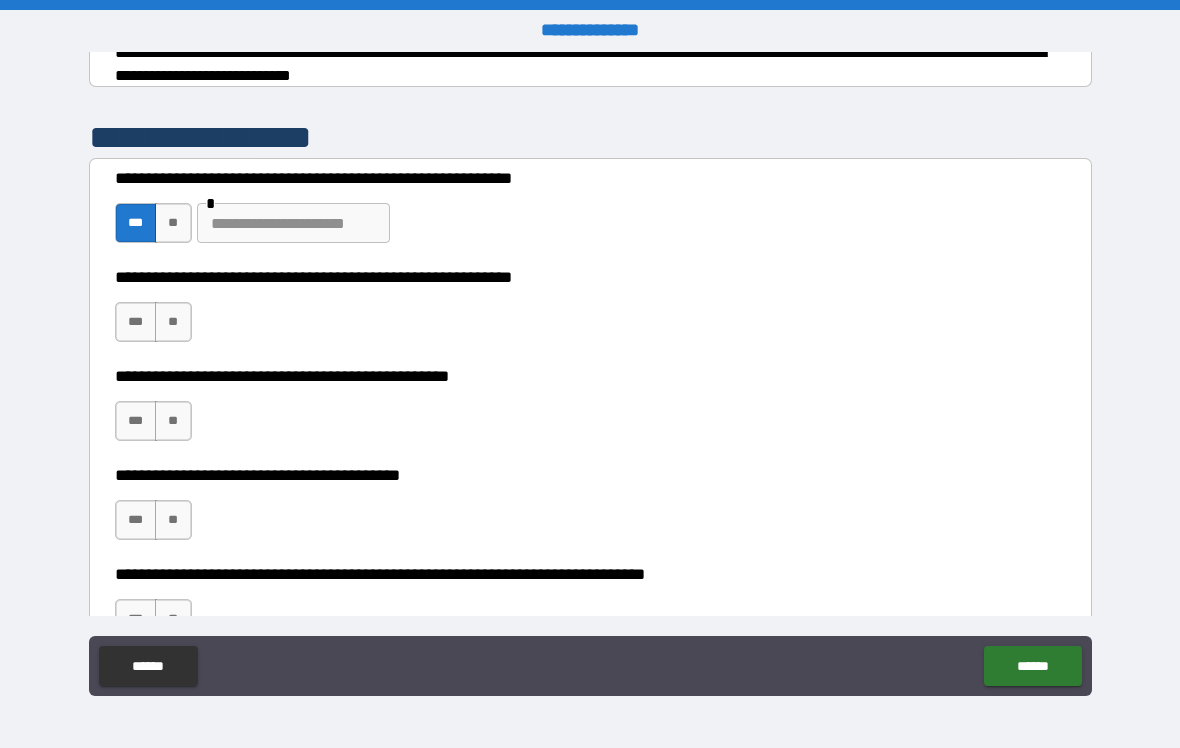 click on "**********" at bounding box center (590, 213) 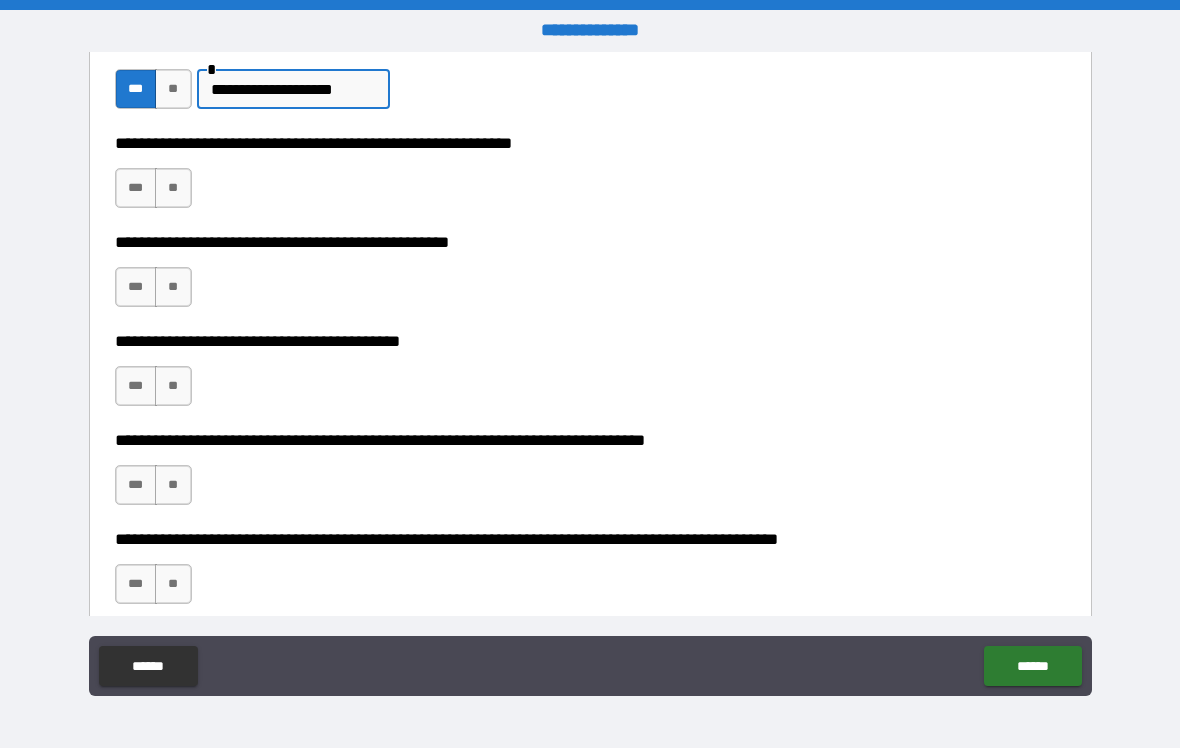 scroll, scrollTop: 500, scrollLeft: 0, axis: vertical 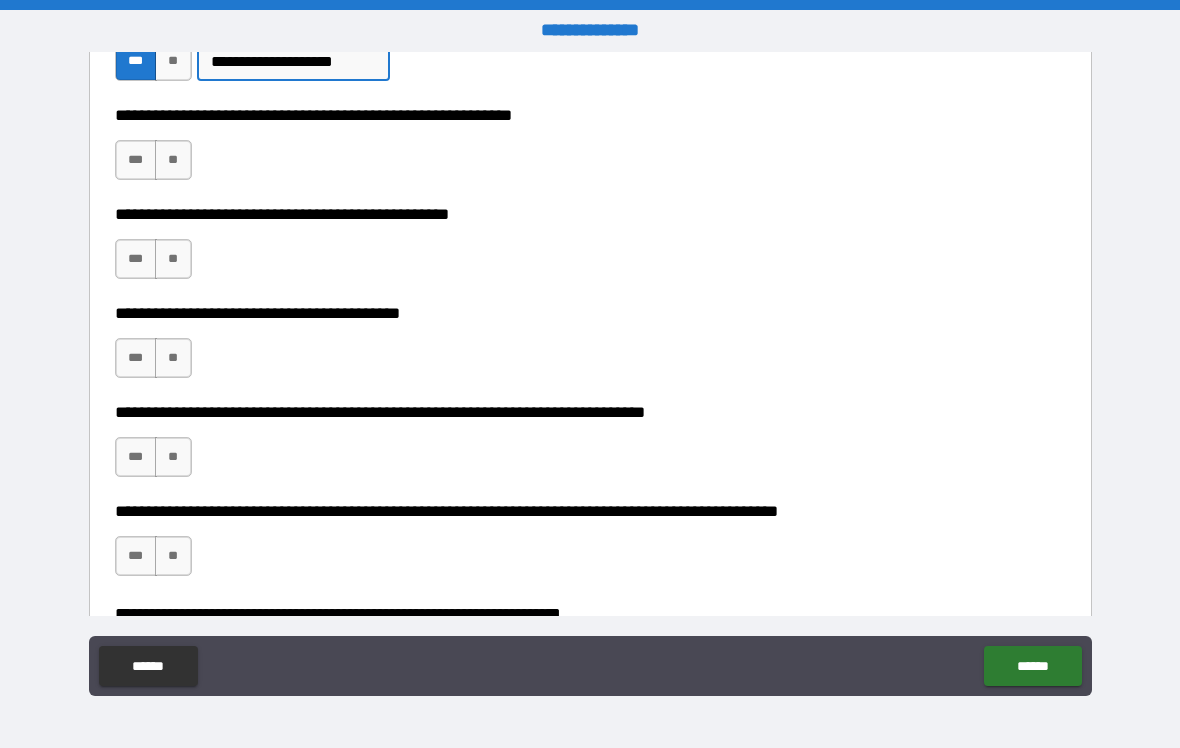 type on "**********" 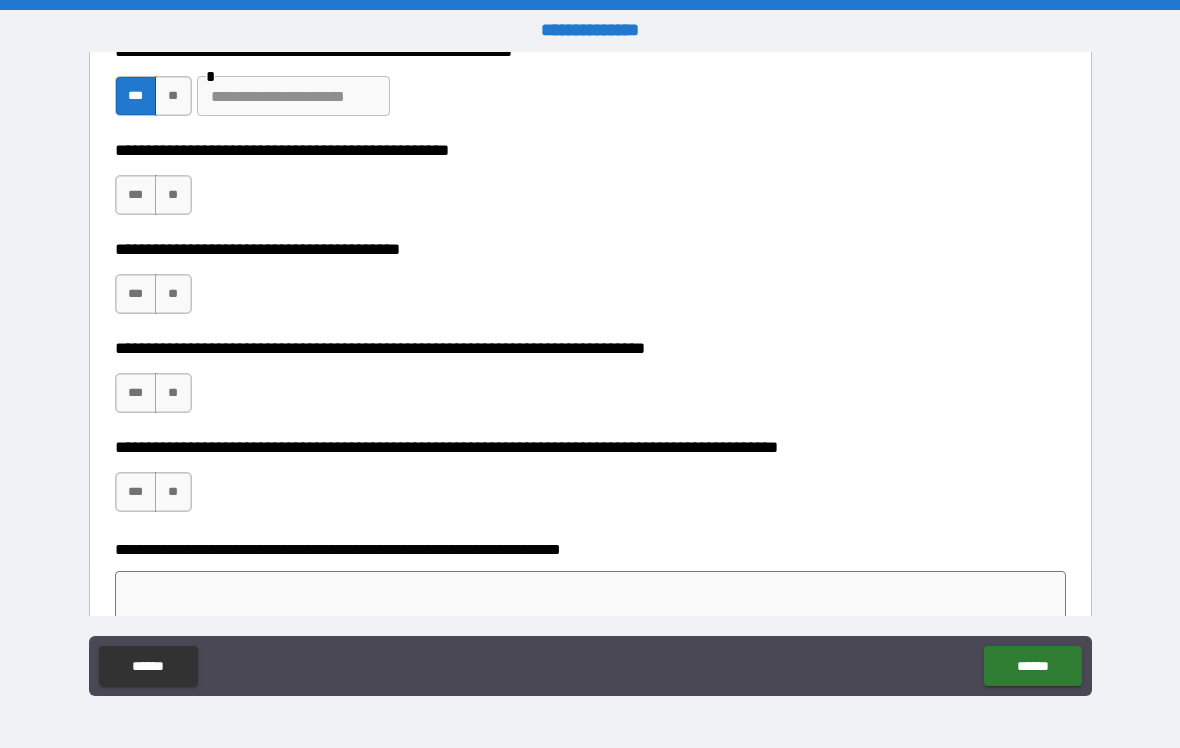 scroll, scrollTop: 575, scrollLeft: 0, axis: vertical 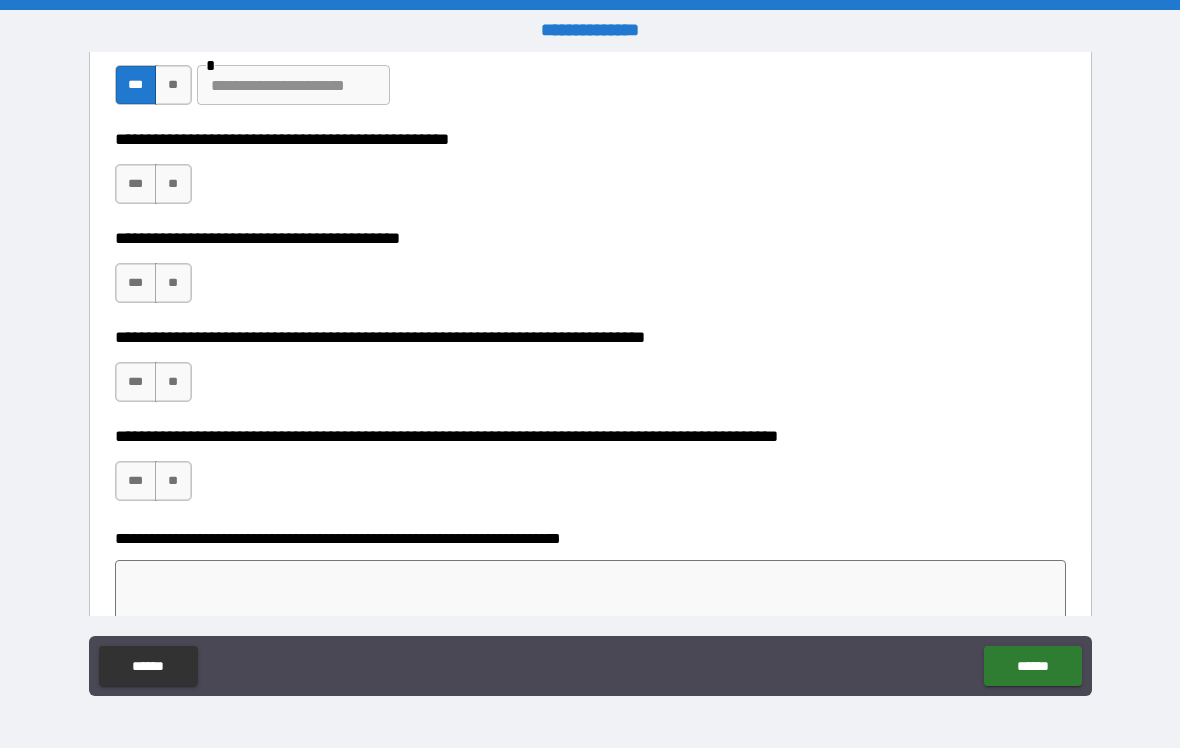 click on "***" at bounding box center [136, 184] 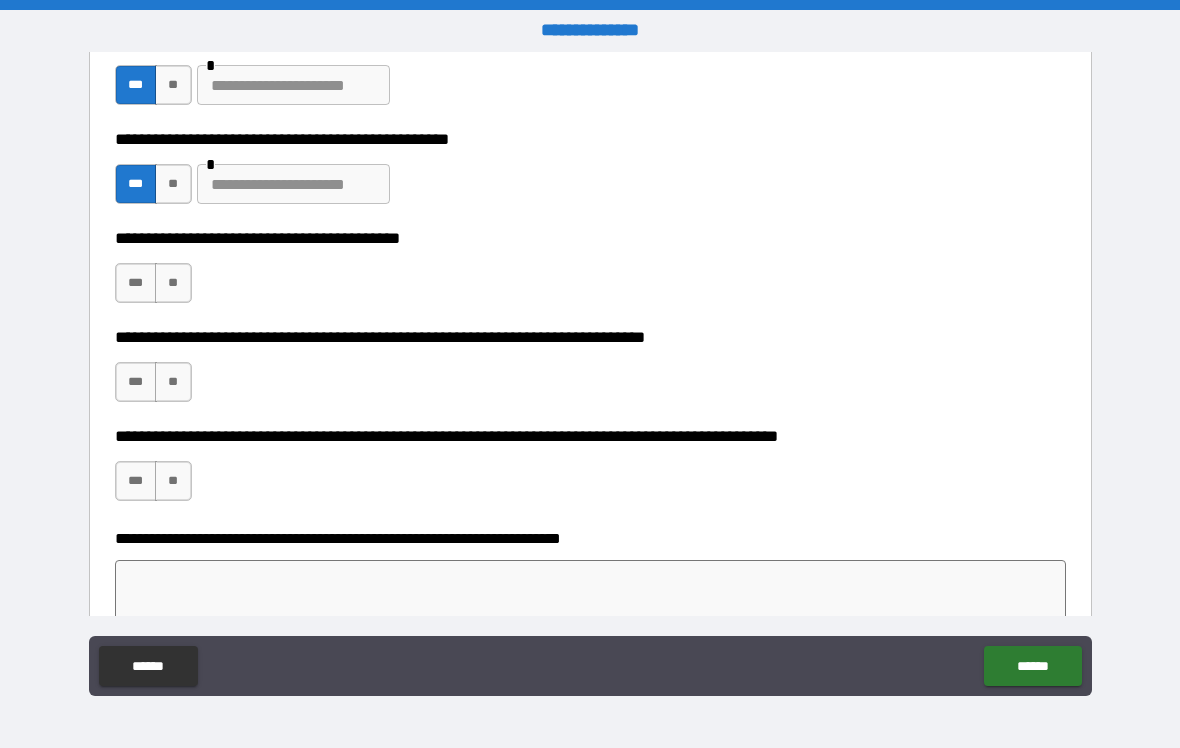 scroll, scrollTop: 637, scrollLeft: 0, axis: vertical 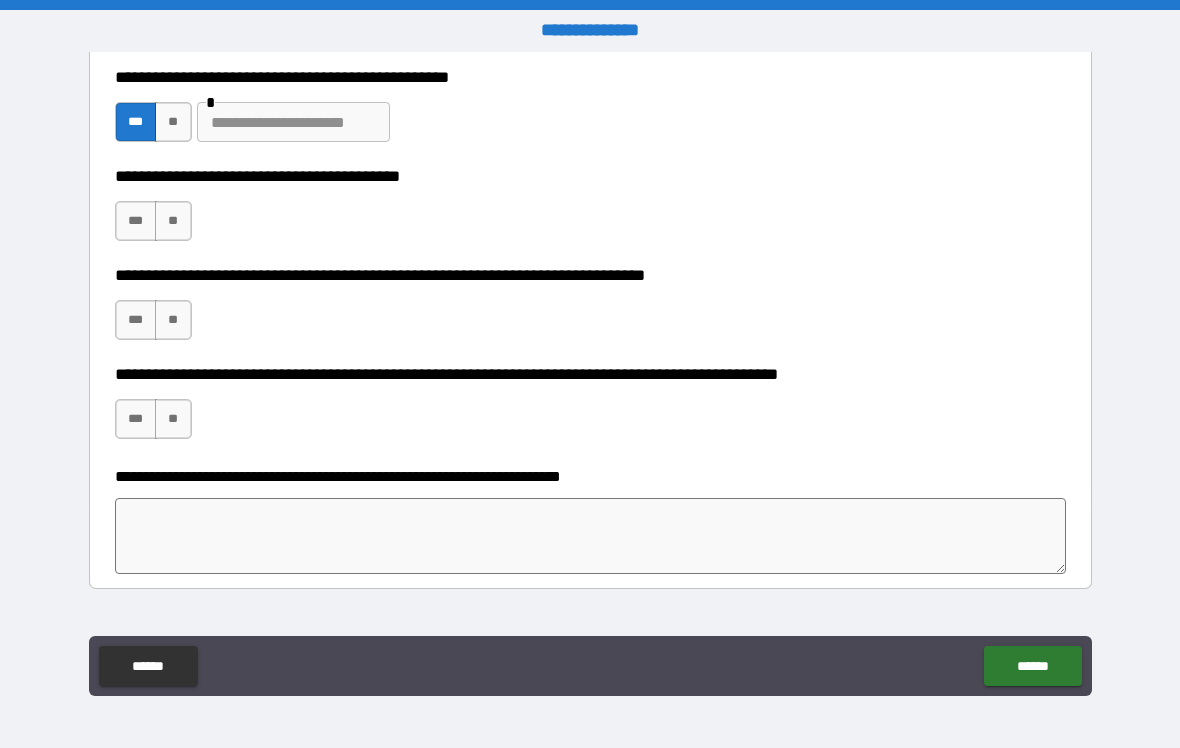 click on "**" at bounding box center [173, 221] 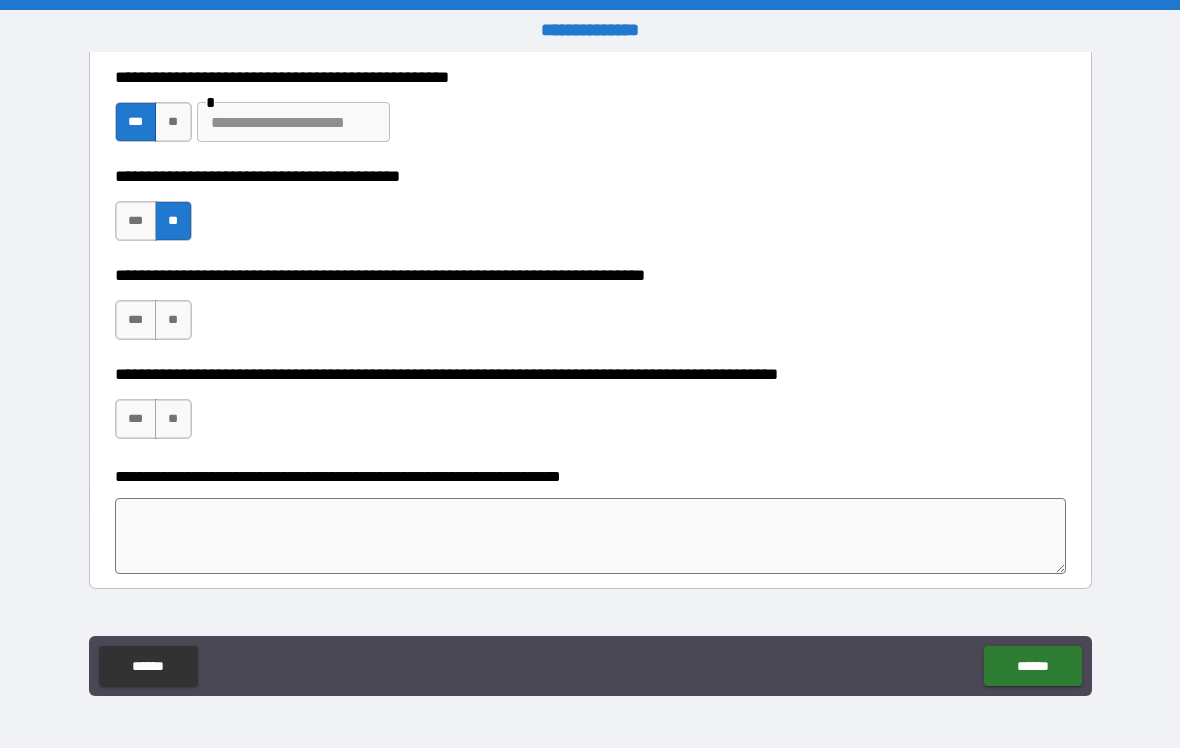 click on "**" at bounding box center (173, 320) 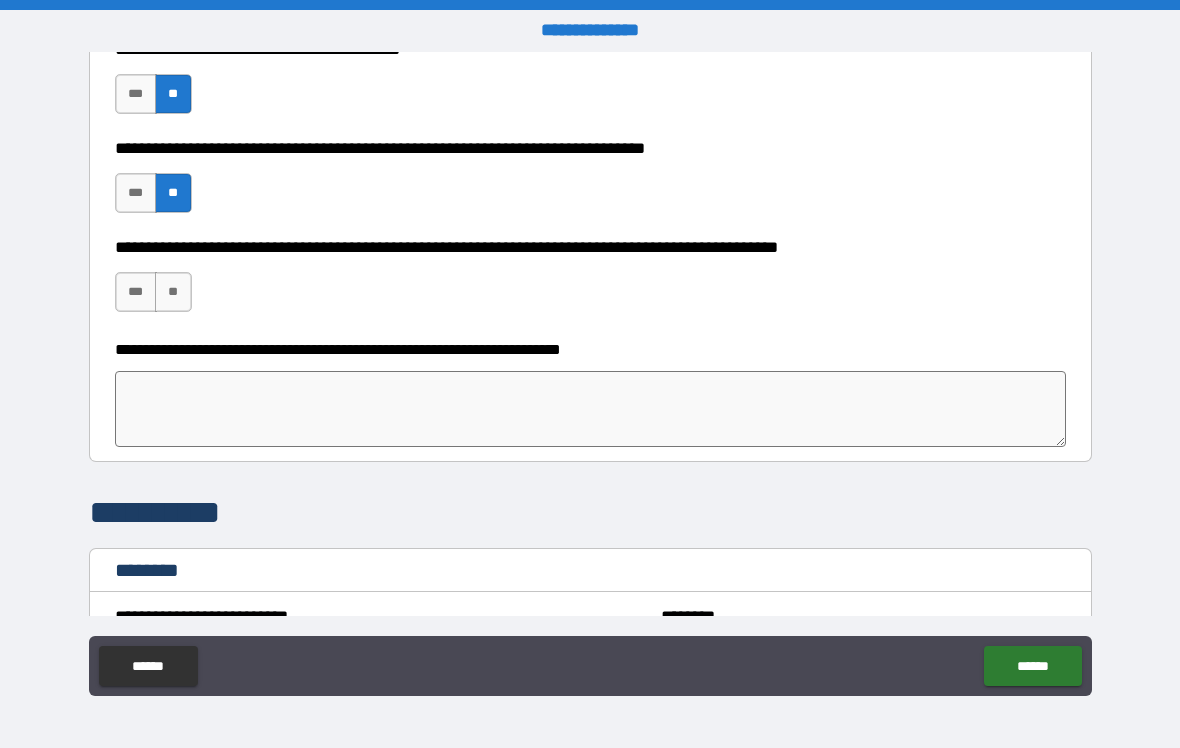 scroll, scrollTop: 790, scrollLeft: 0, axis: vertical 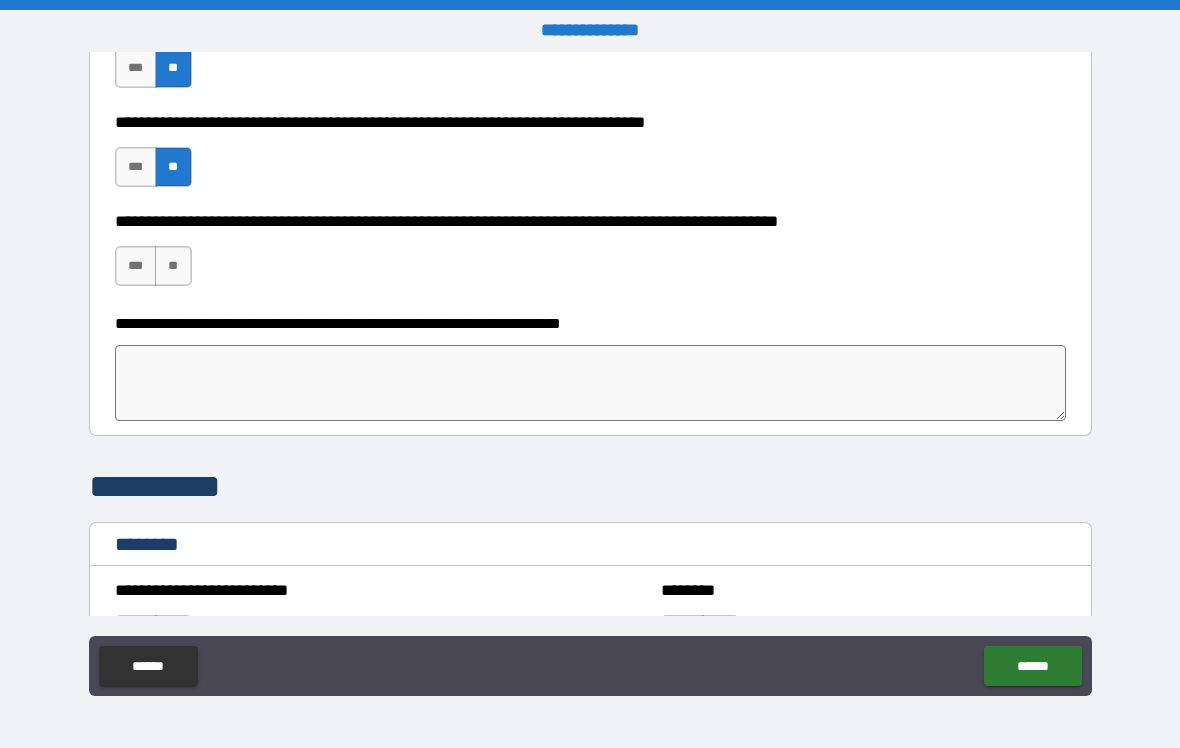 click on "**" at bounding box center (173, 266) 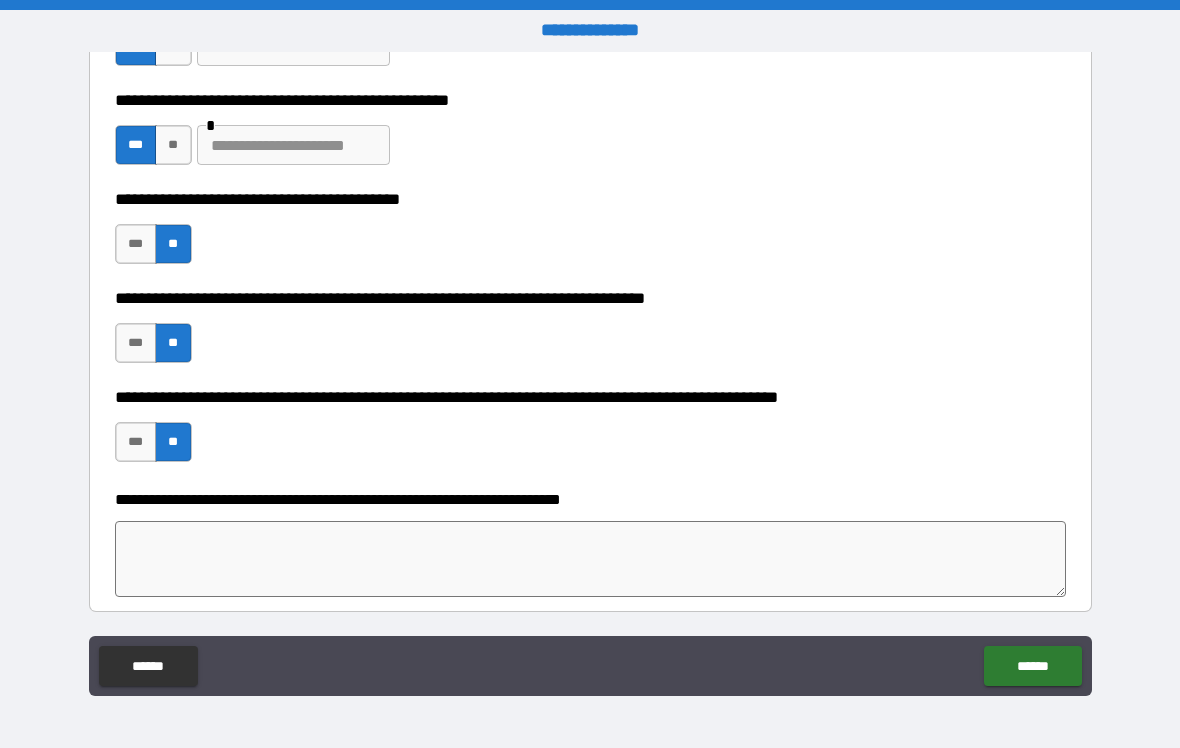 scroll, scrollTop: 592, scrollLeft: 0, axis: vertical 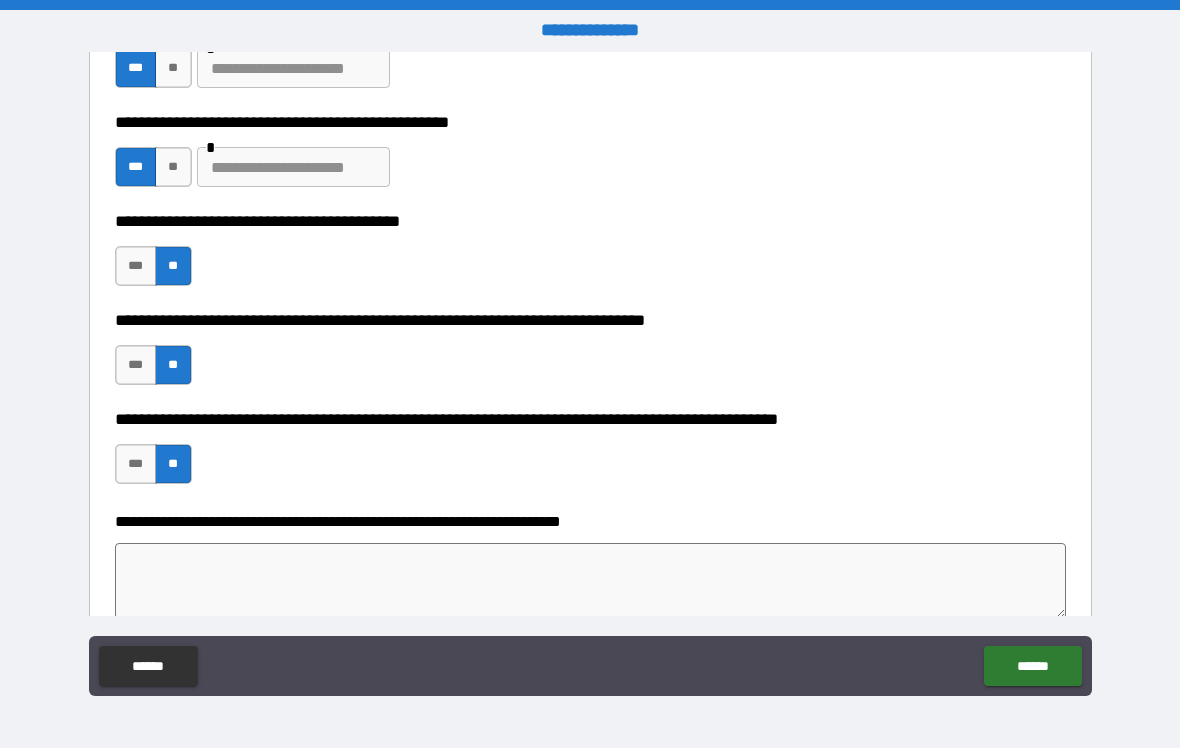 click at bounding box center [293, 167] 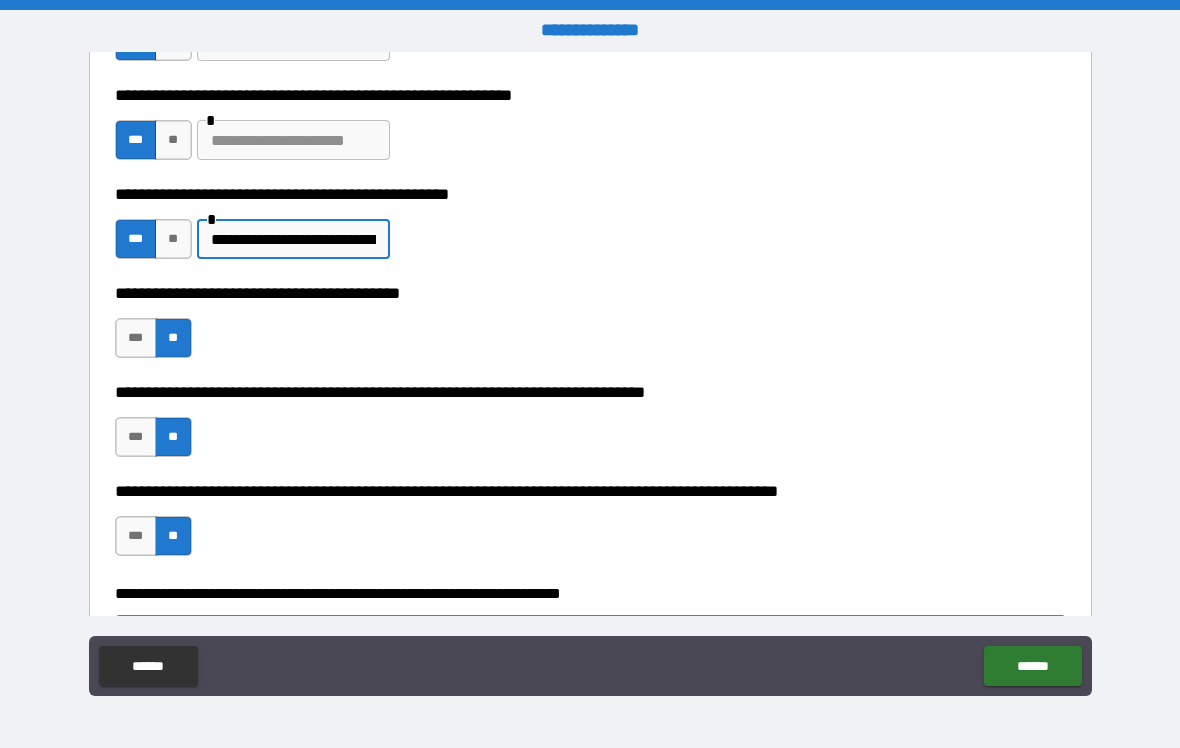 scroll, scrollTop: 519, scrollLeft: 0, axis: vertical 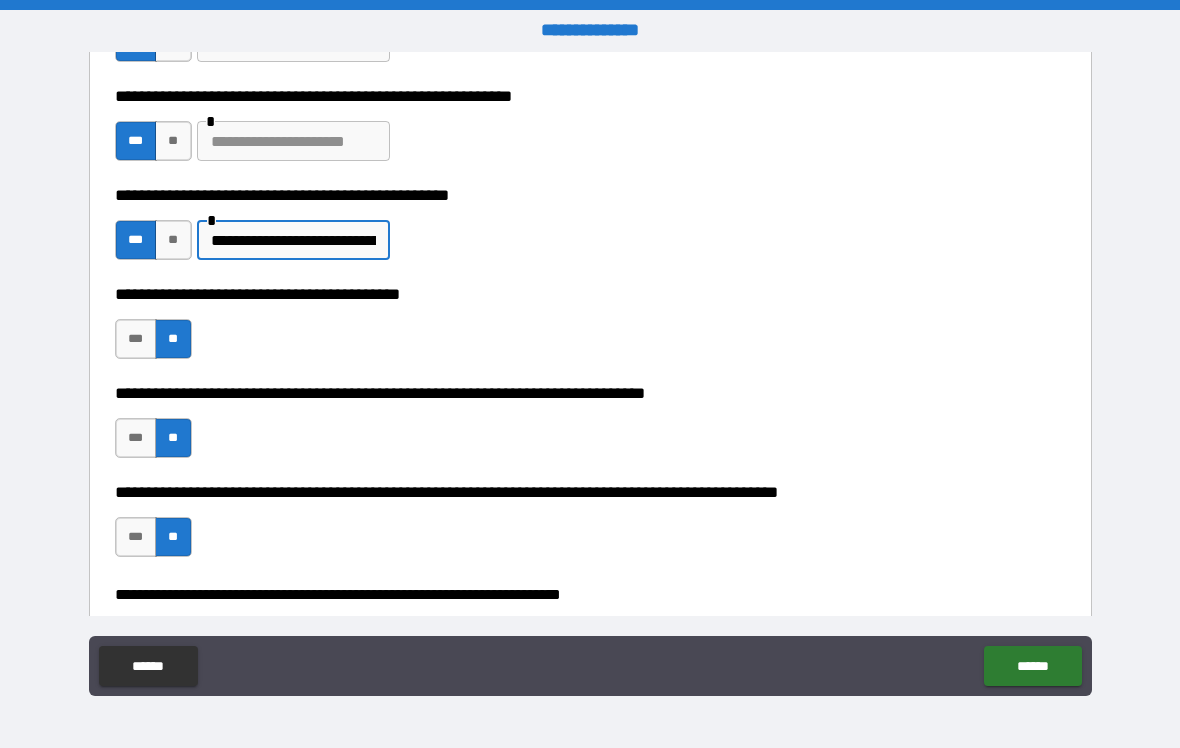 type on "**********" 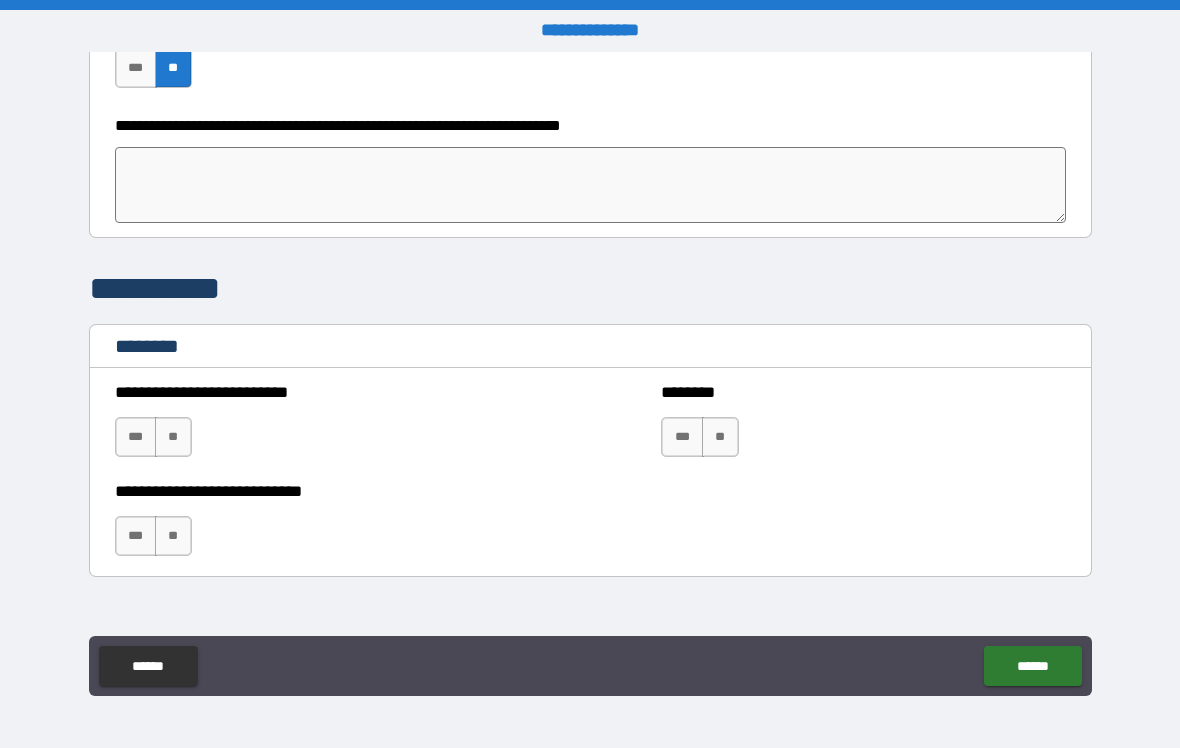 scroll, scrollTop: 985, scrollLeft: 0, axis: vertical 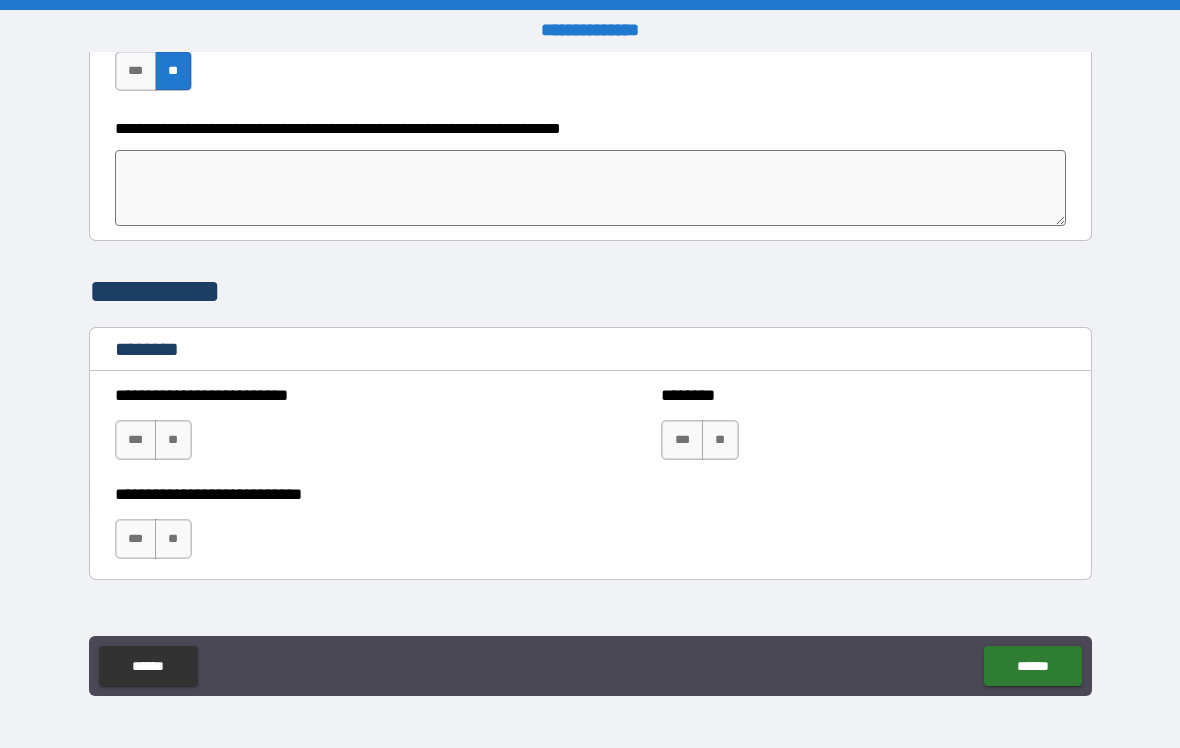 type on "**********" 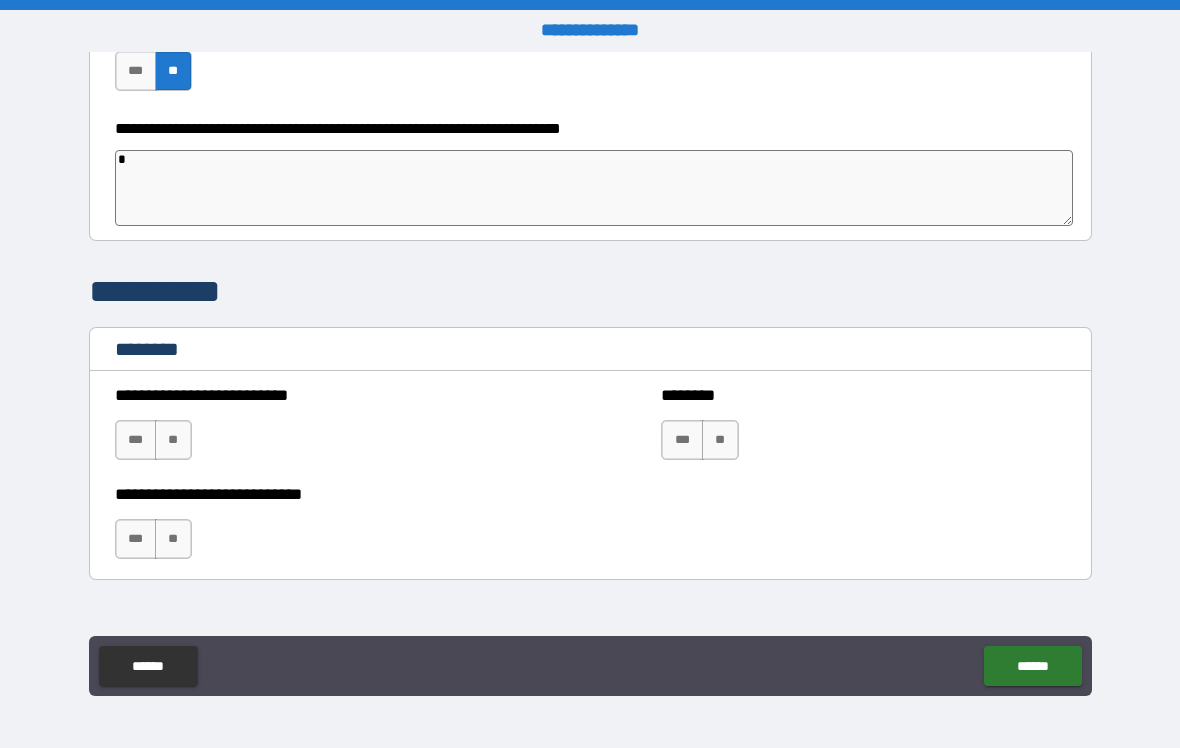 type on "*" 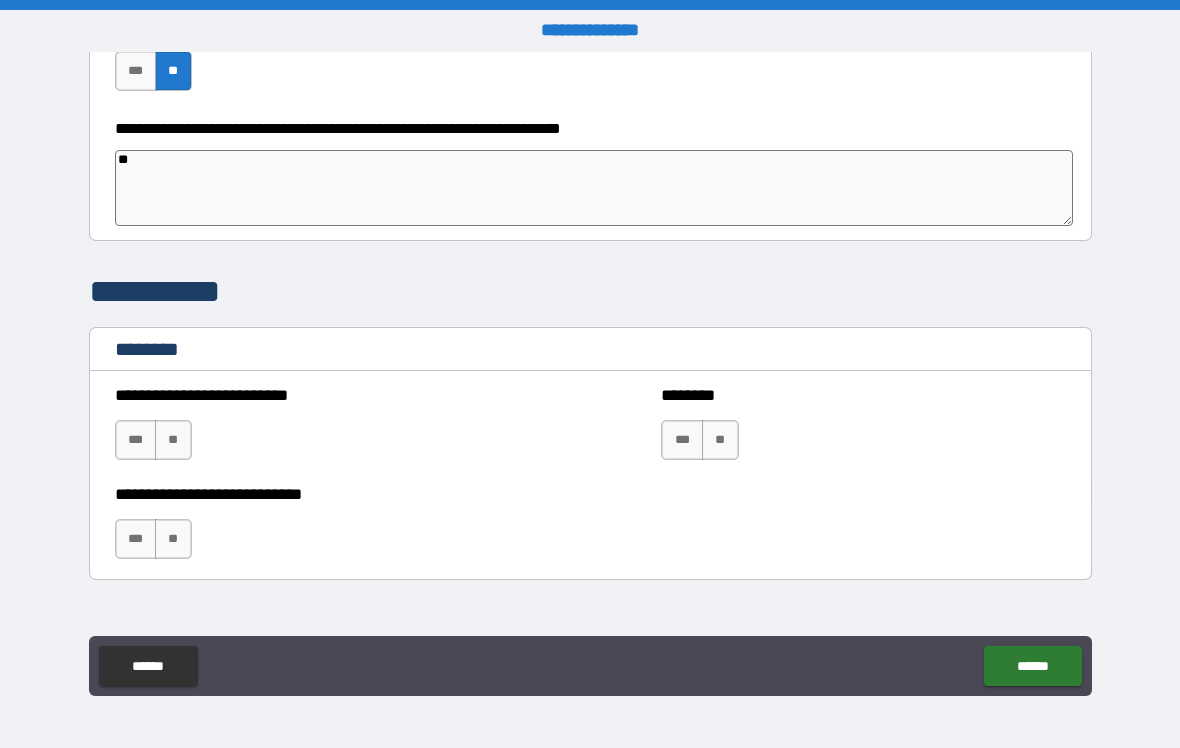 type on "*" 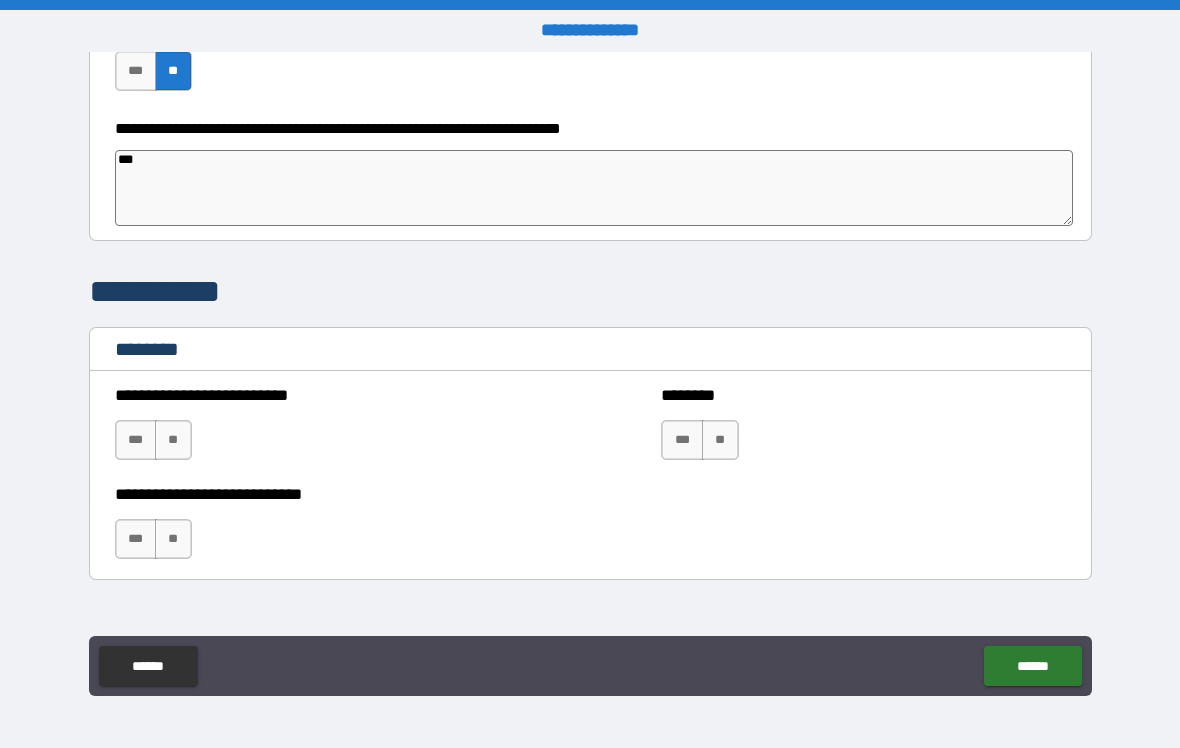 type on "*" 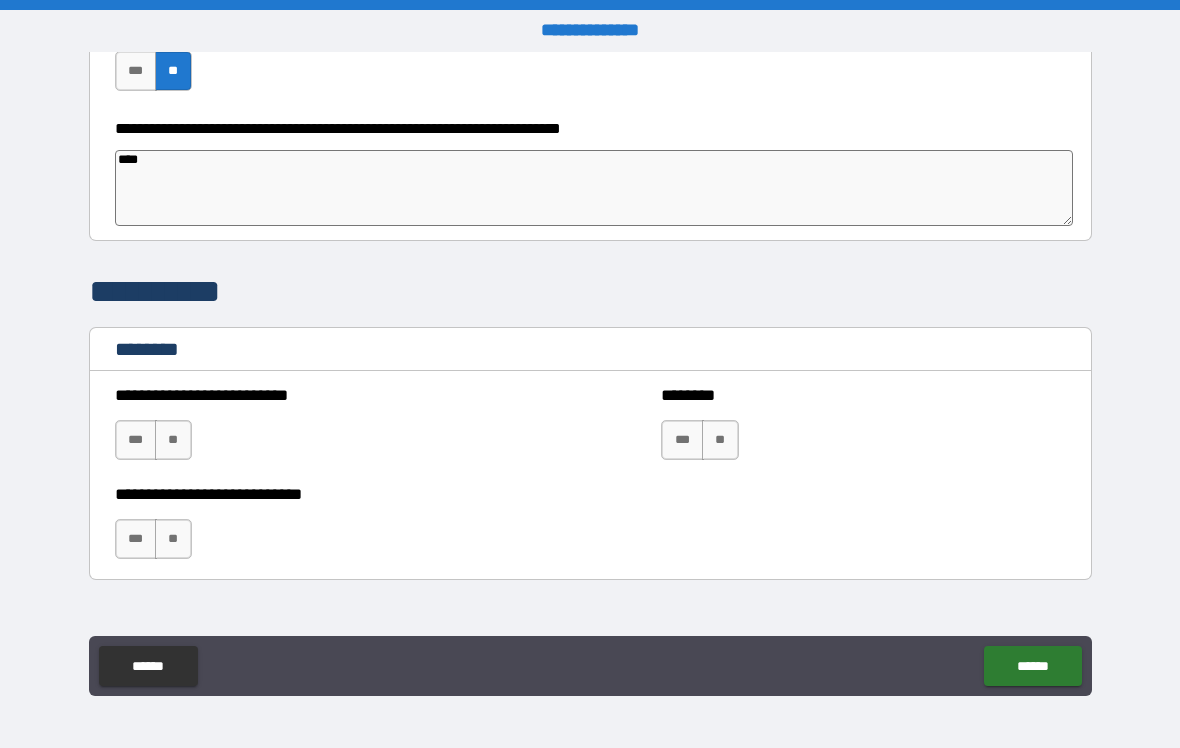 type on "*" 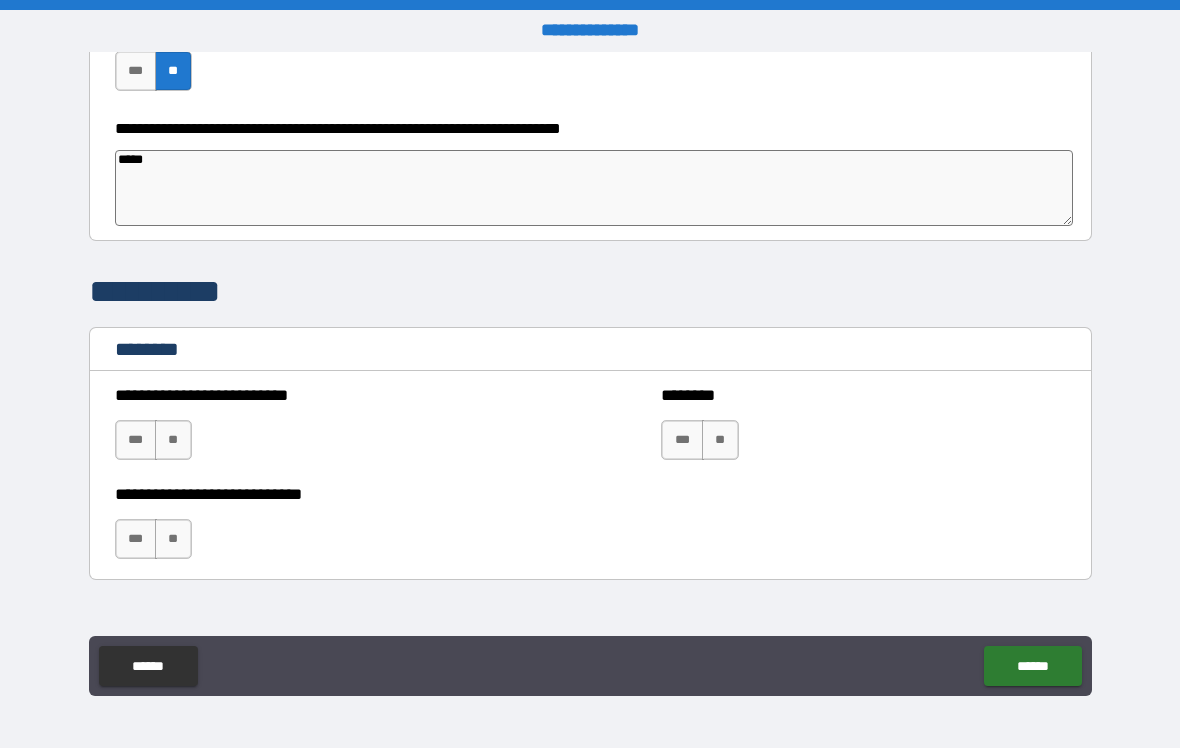 type on "*" 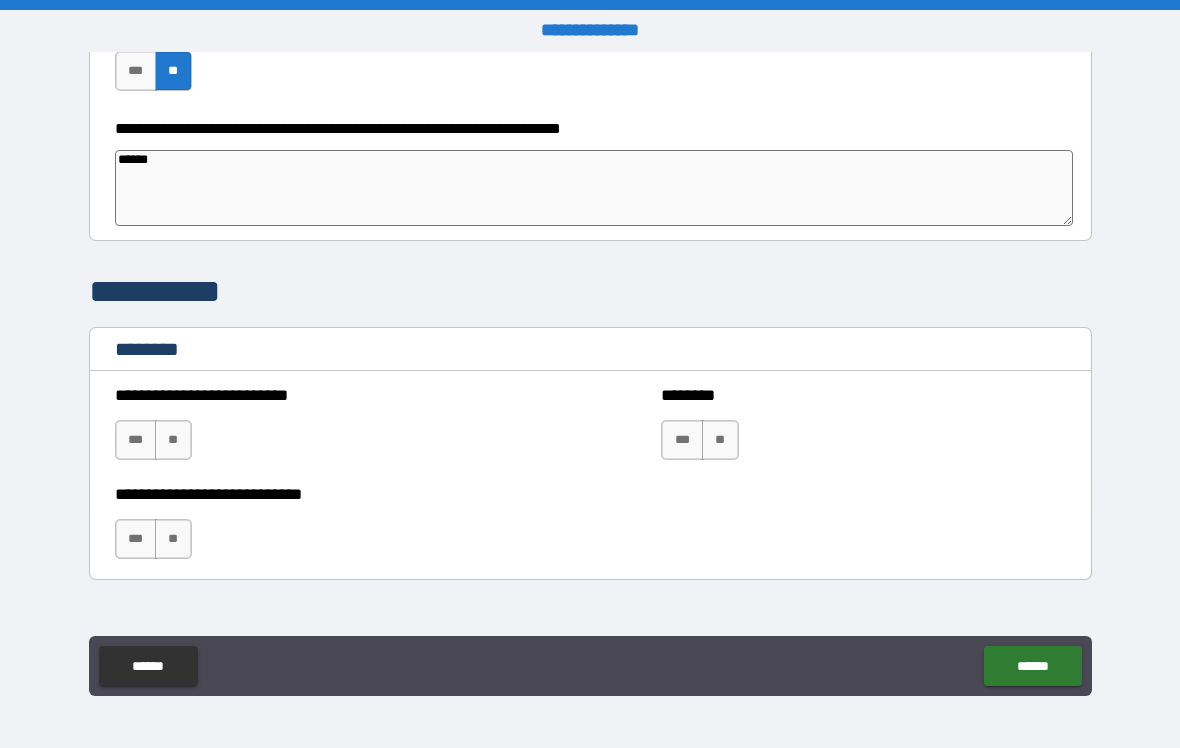 type on "*" 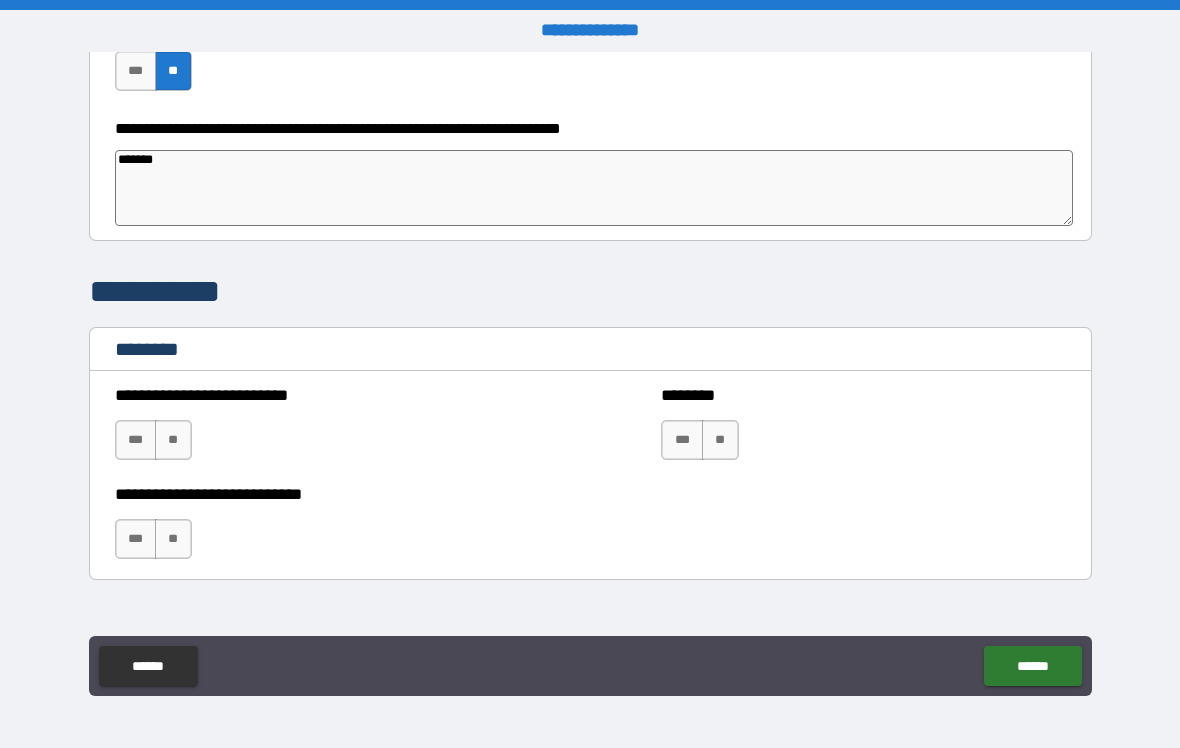 type on "*" 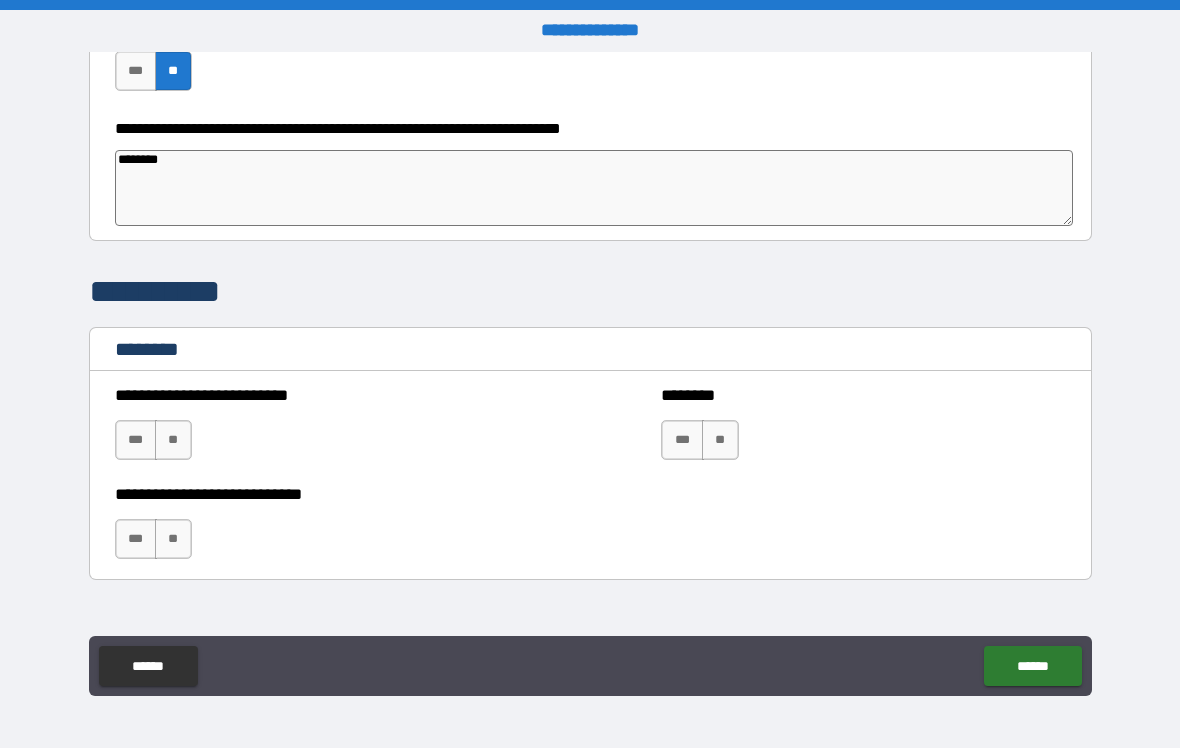 type on "*" 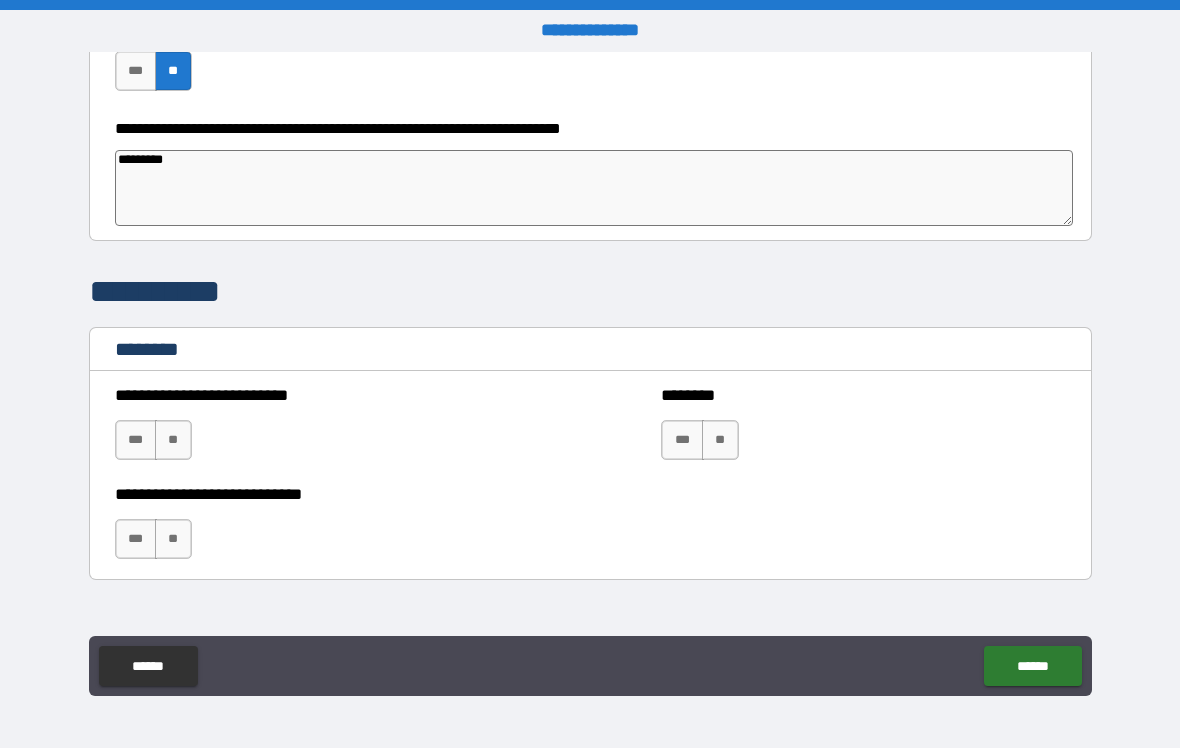 type on "*" 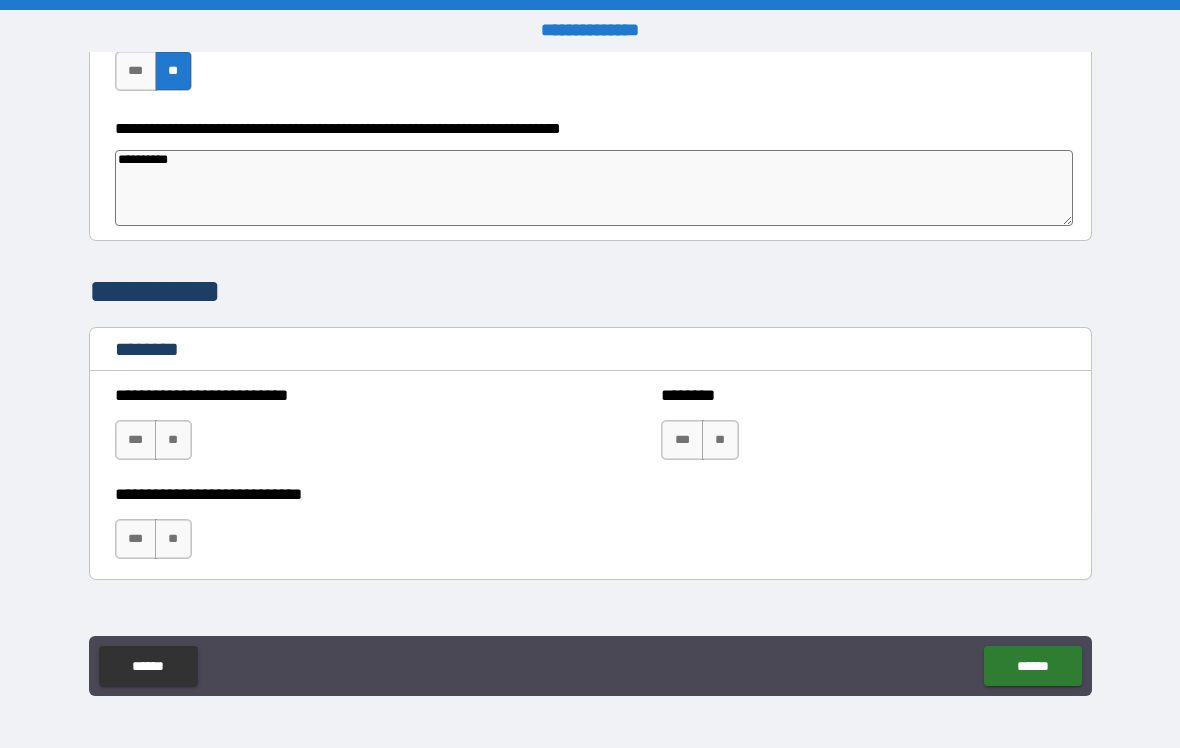 type on "*" 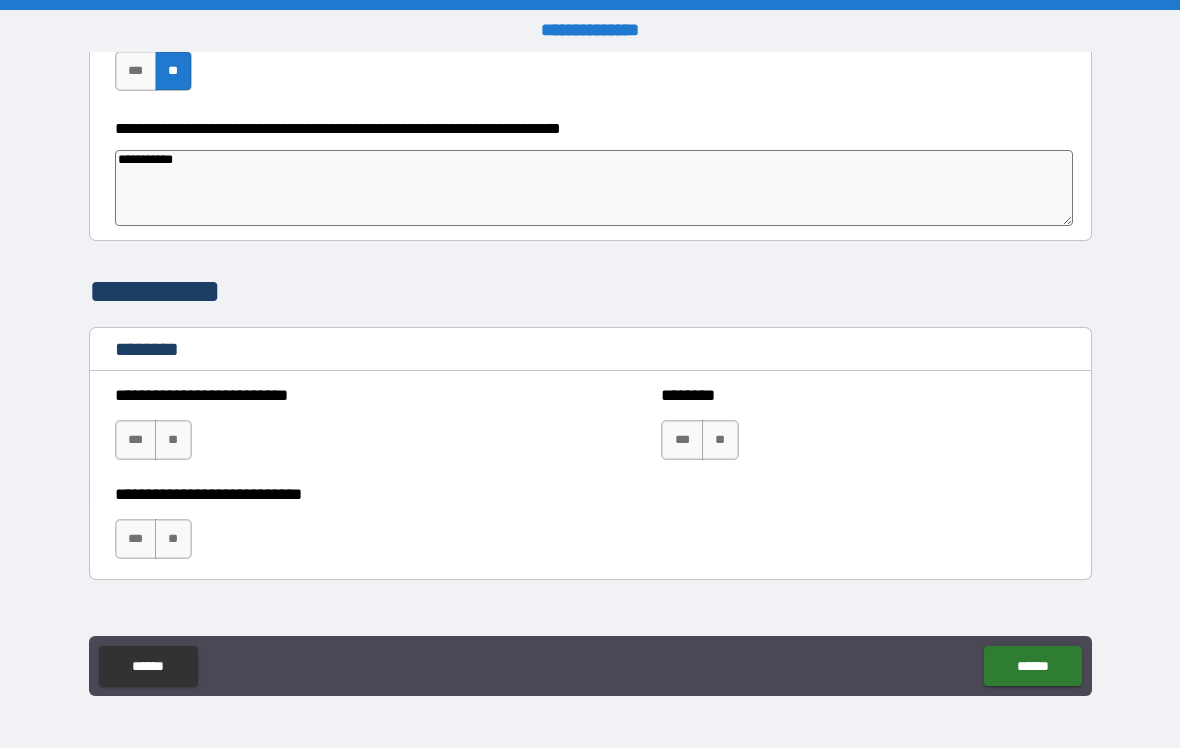 type on "*" 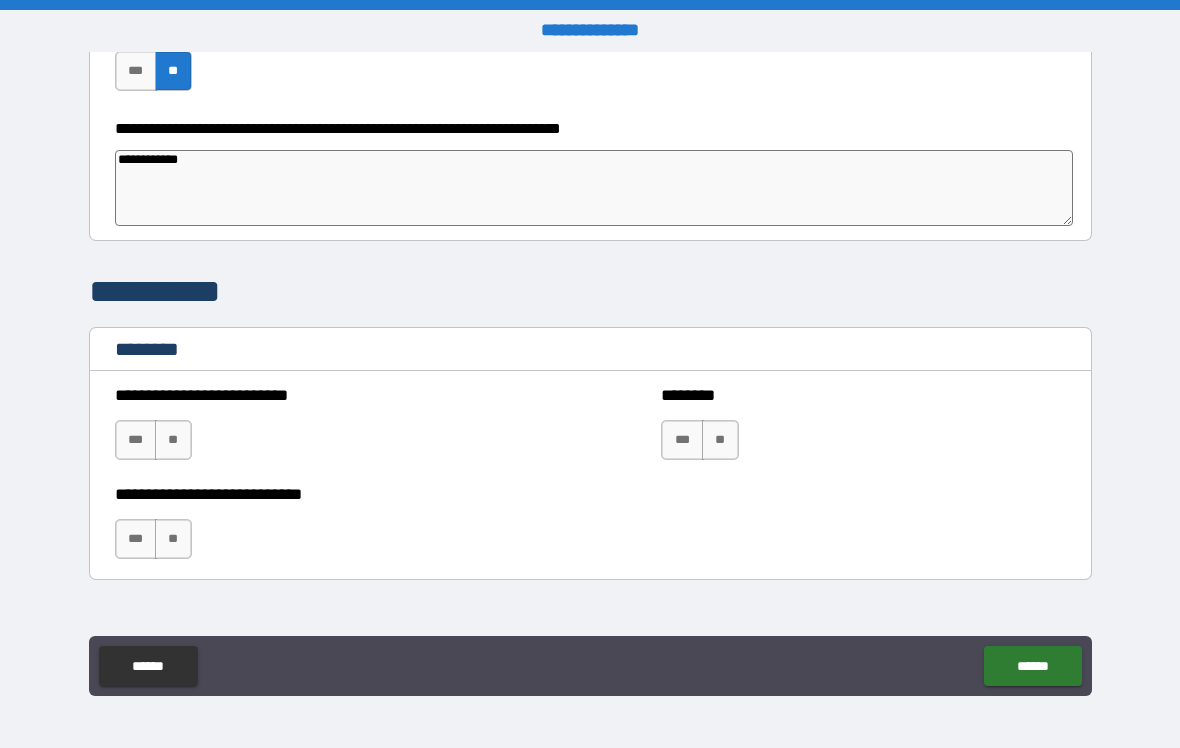 type on "*" 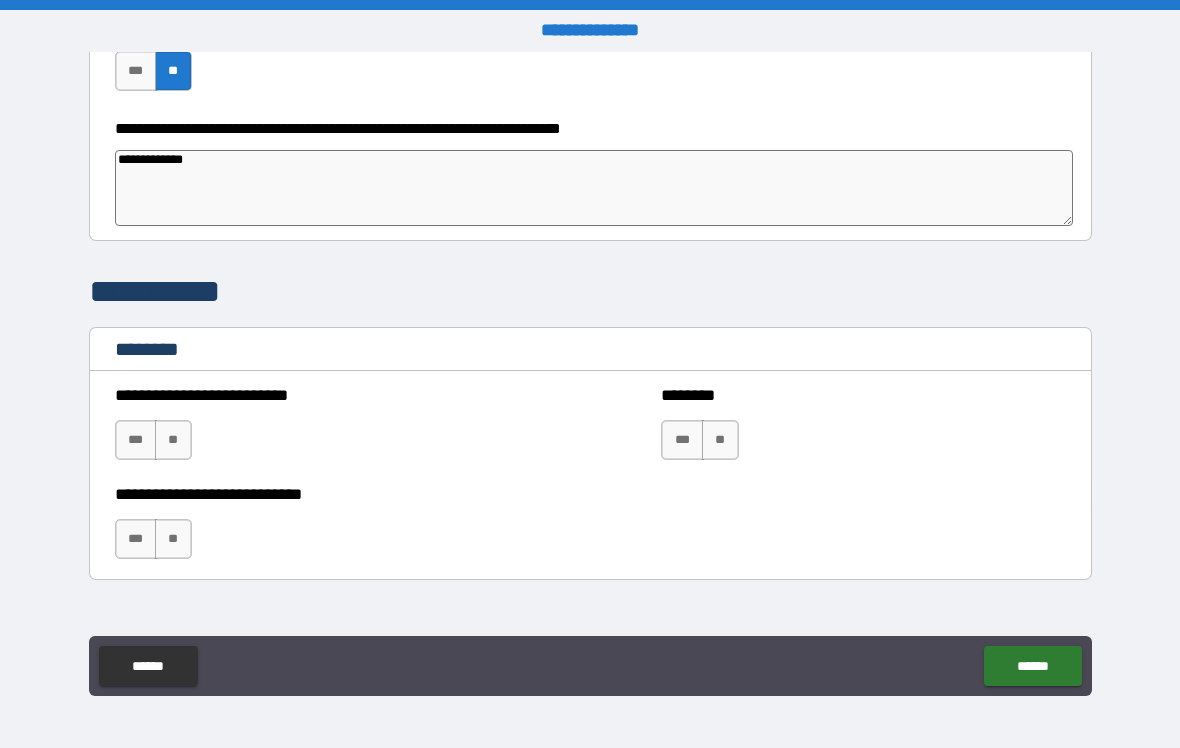 type on "*" 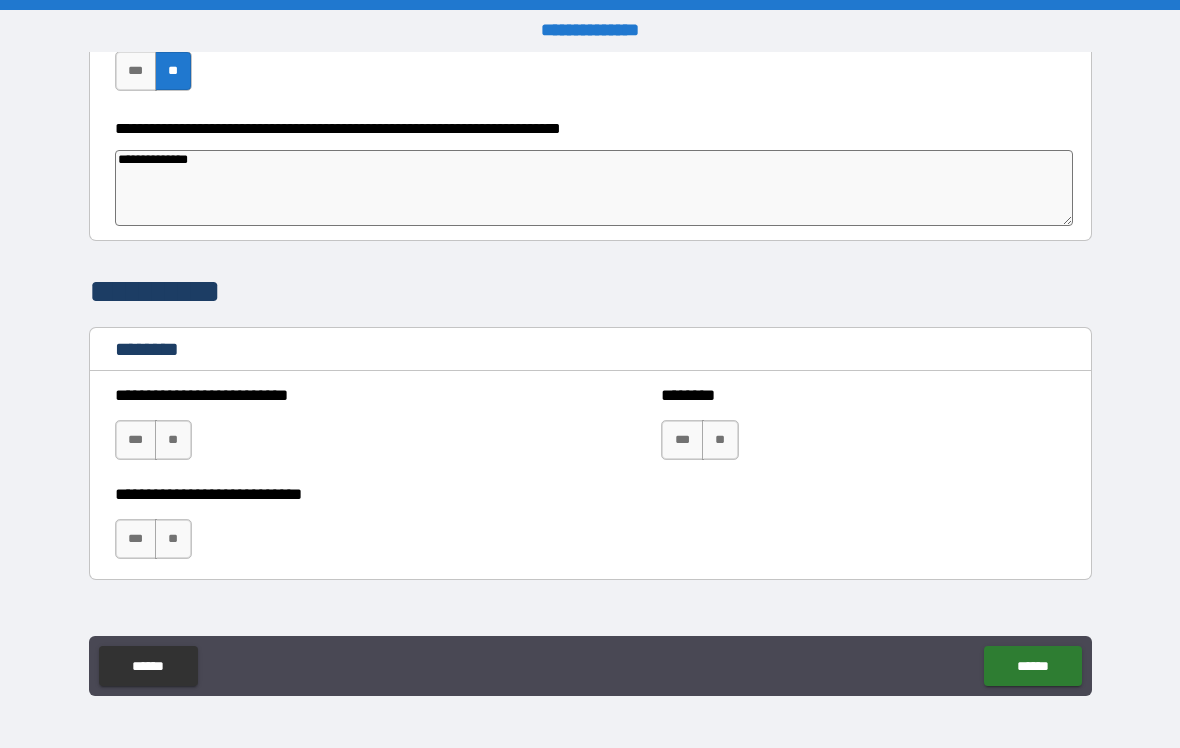 type on "*" 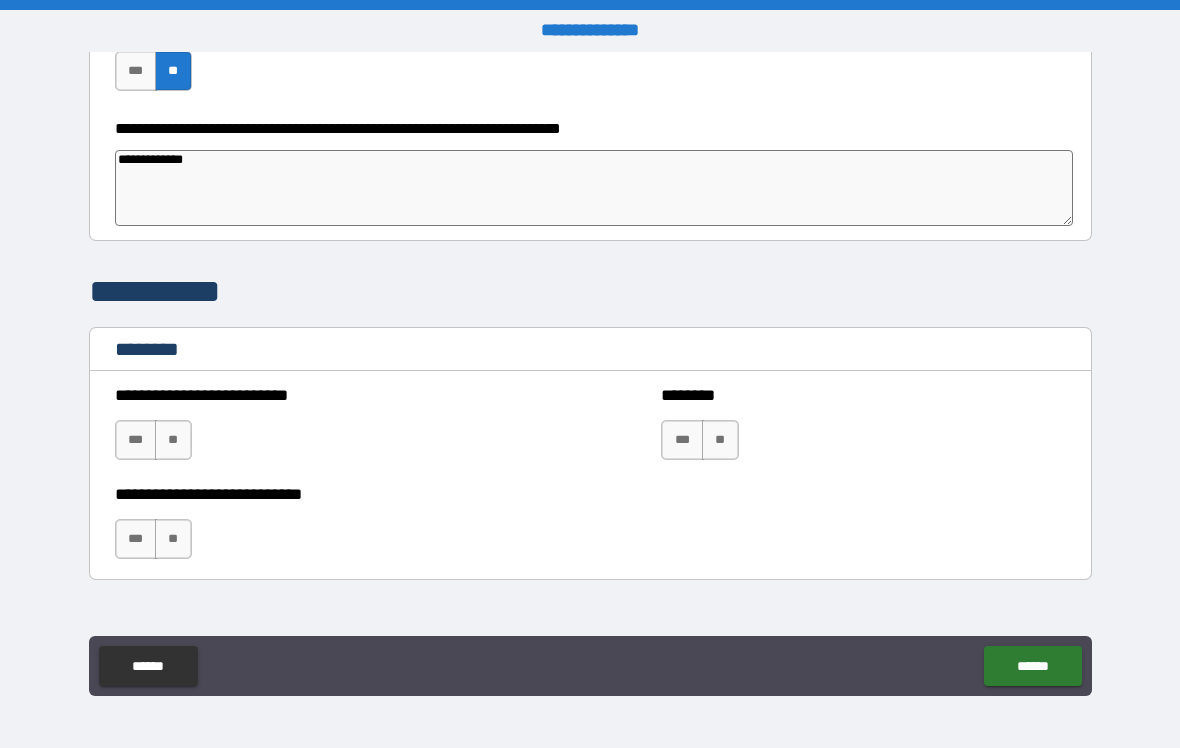 type on "*" 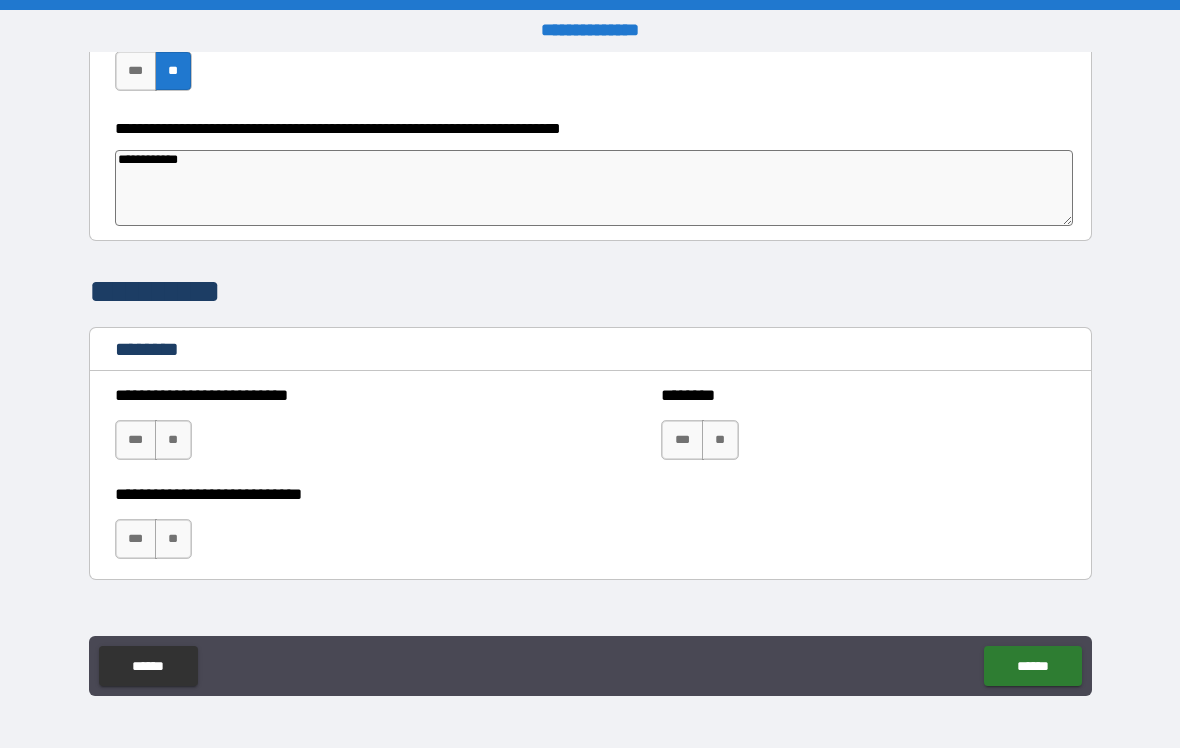 type on "*" 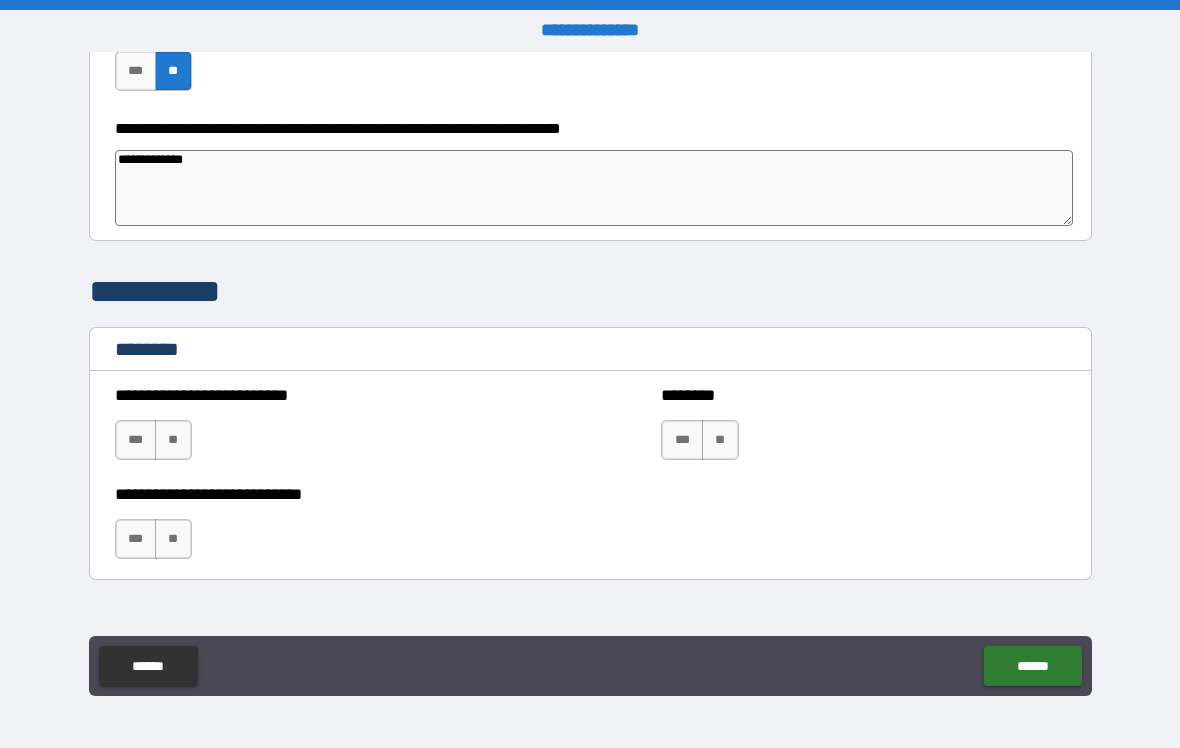 type on "*" 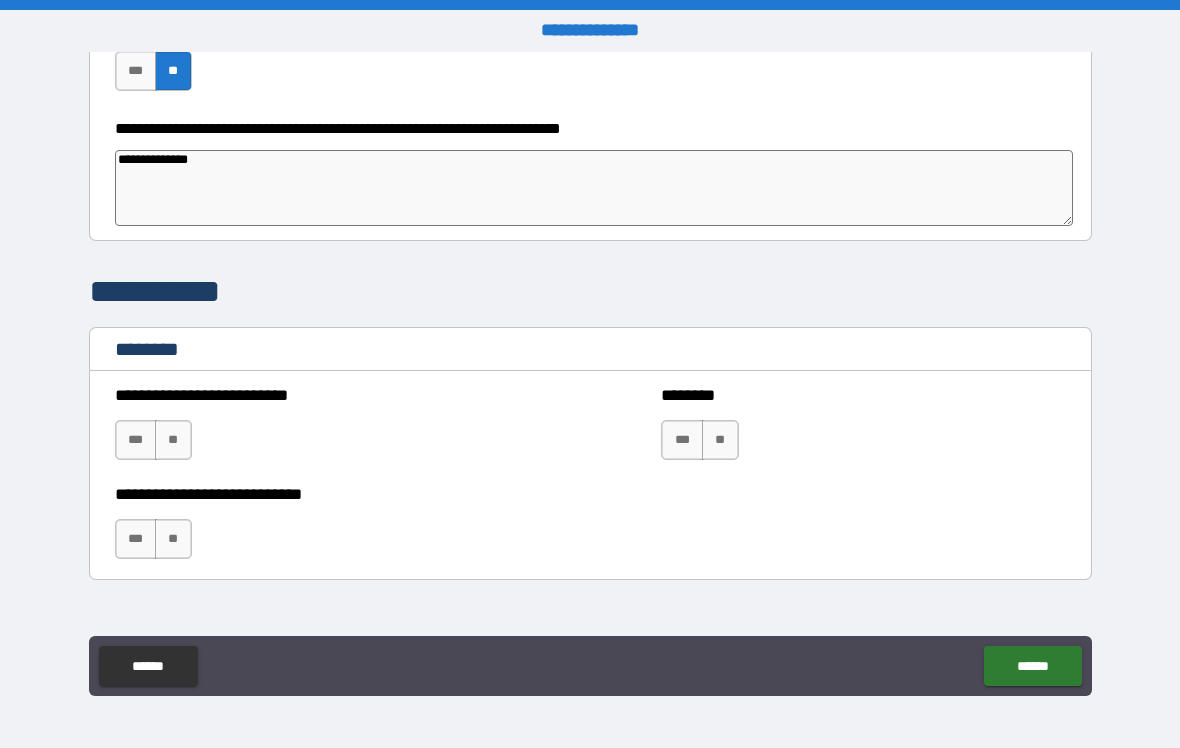 type on "*" 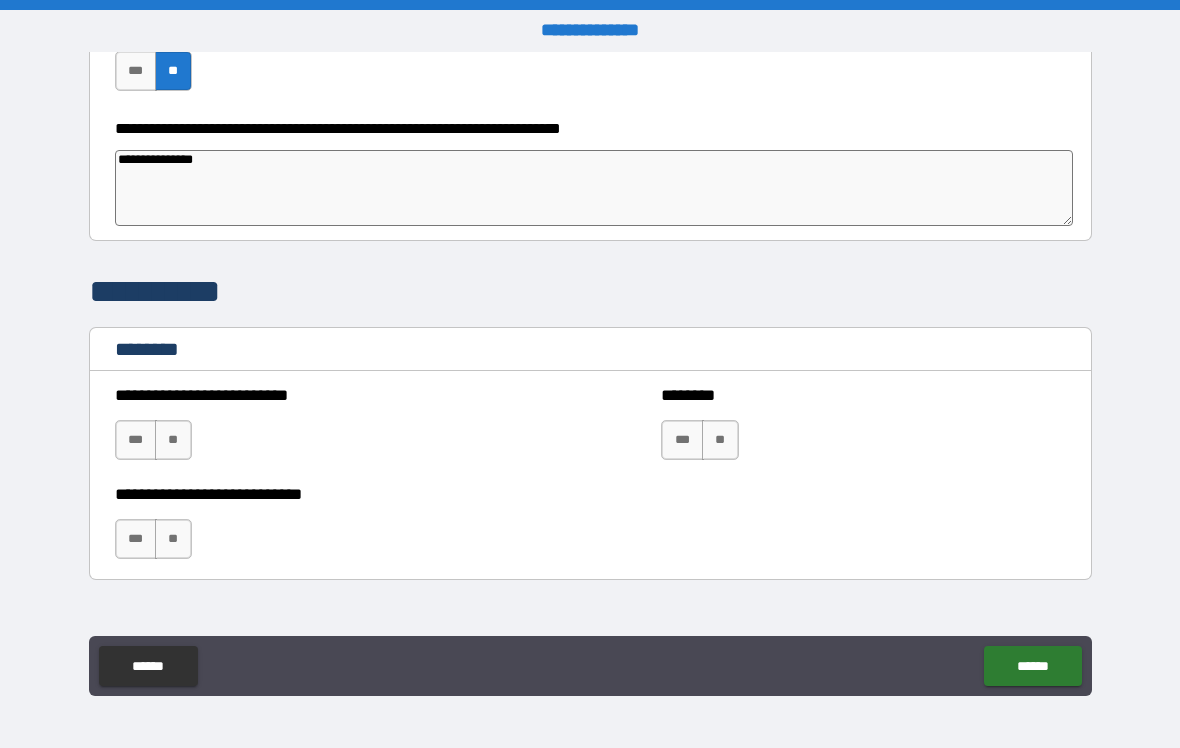 type on "*" 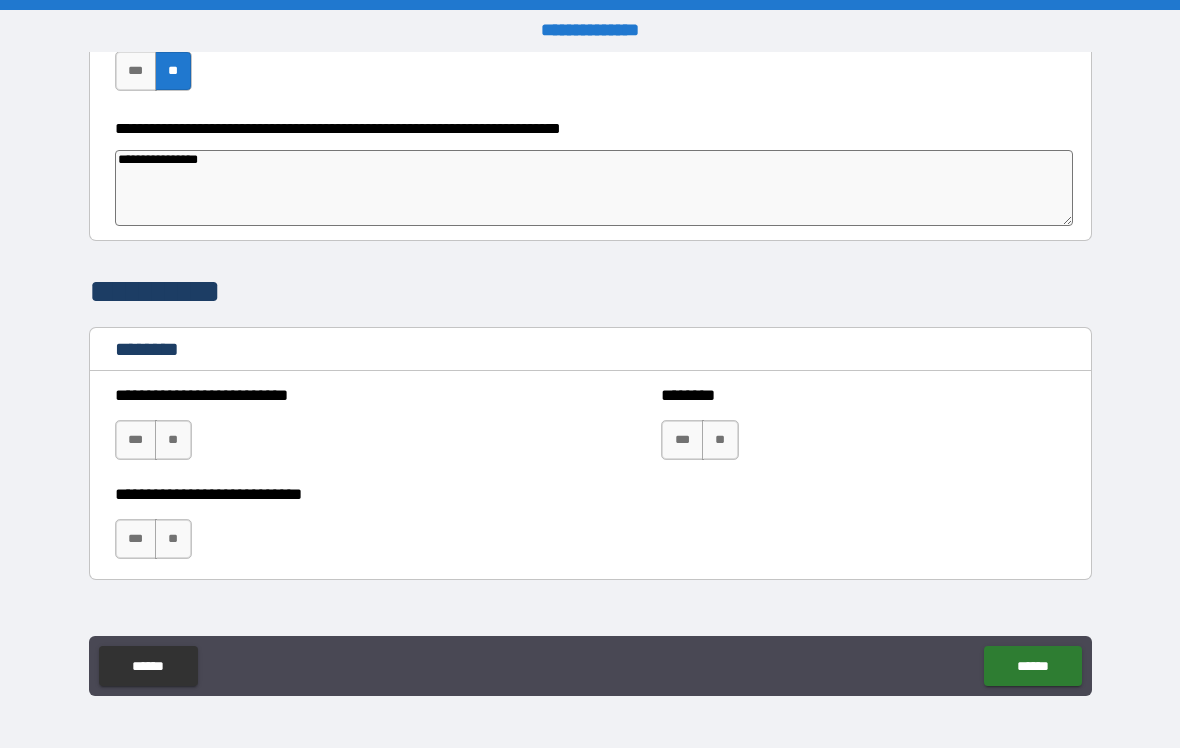 type on "*" 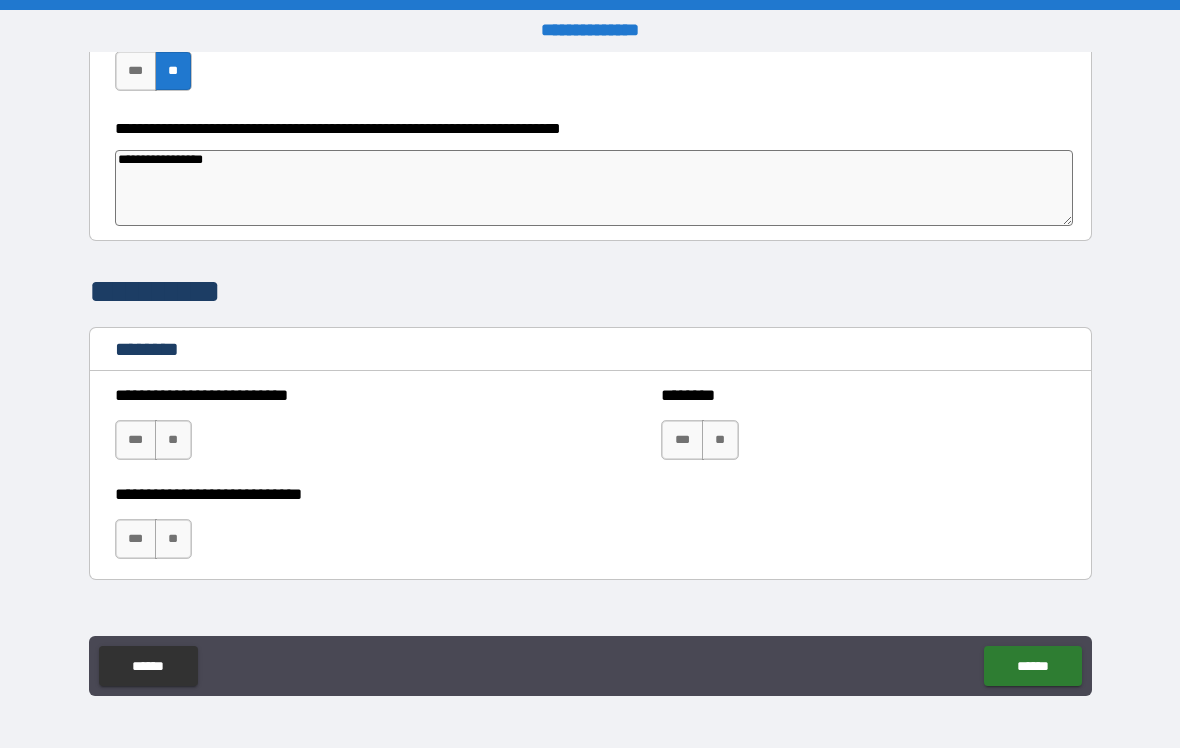type on "*" 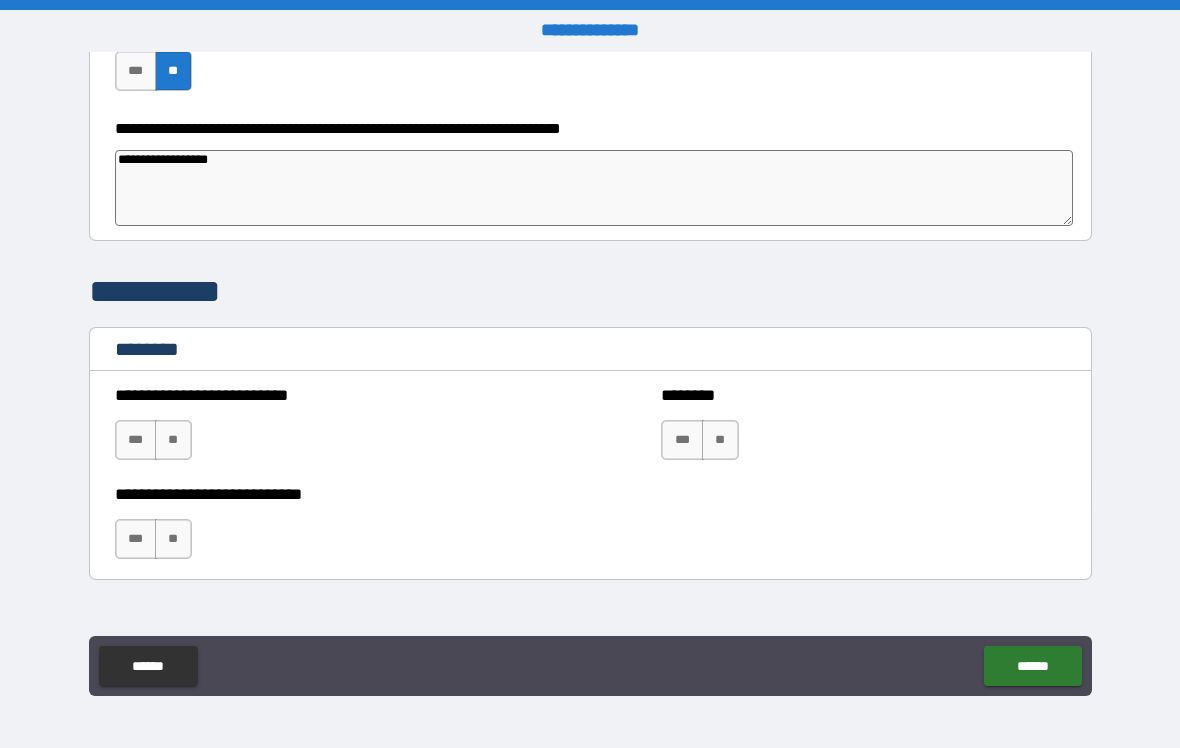 type on "*" 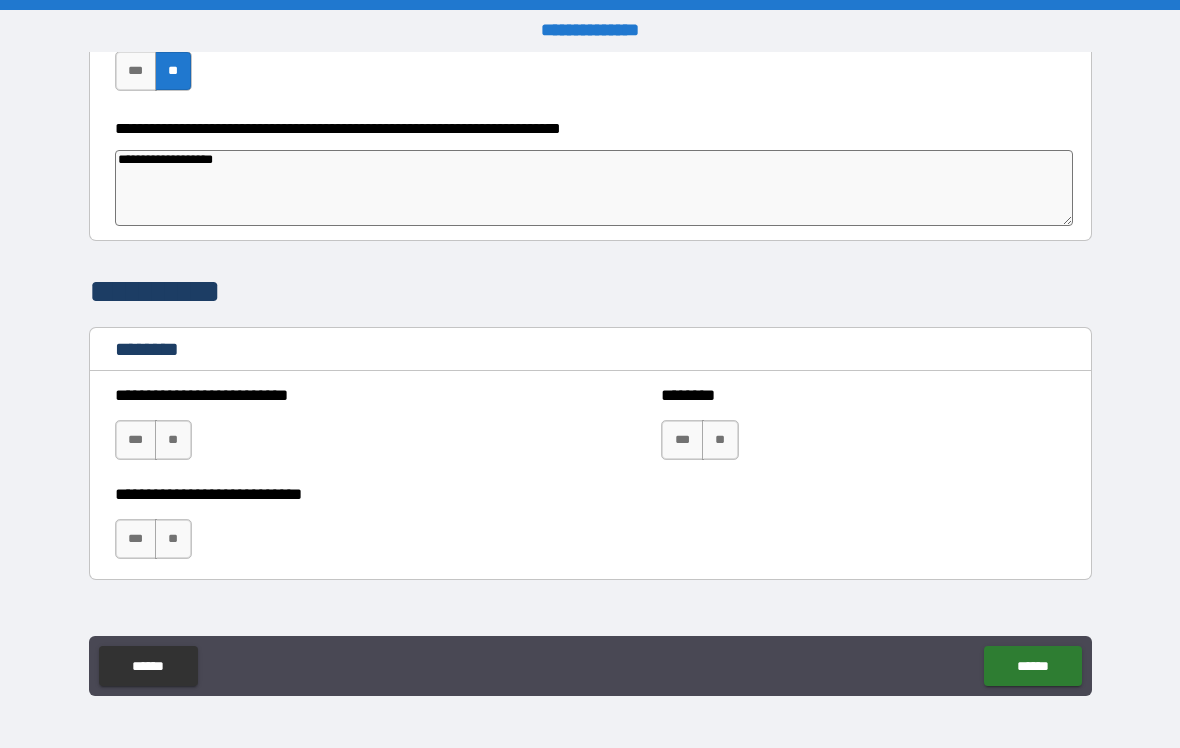 type on "*" 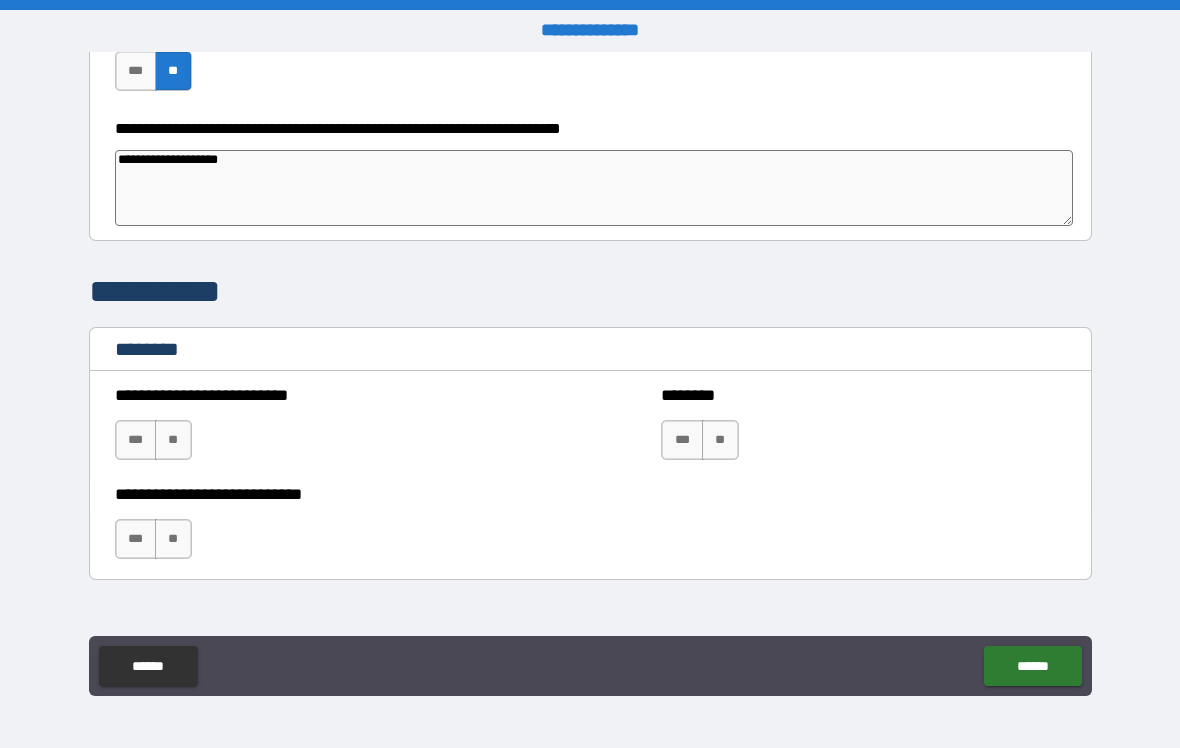 type on "**********" 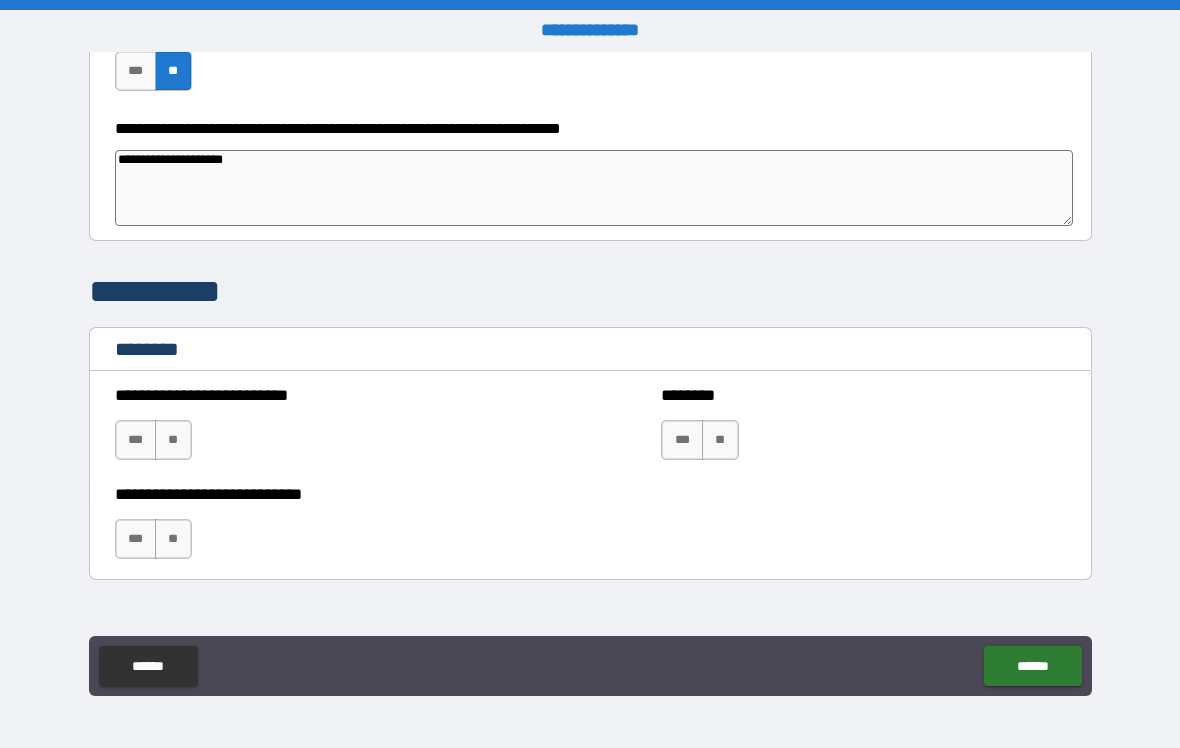 type on "*" 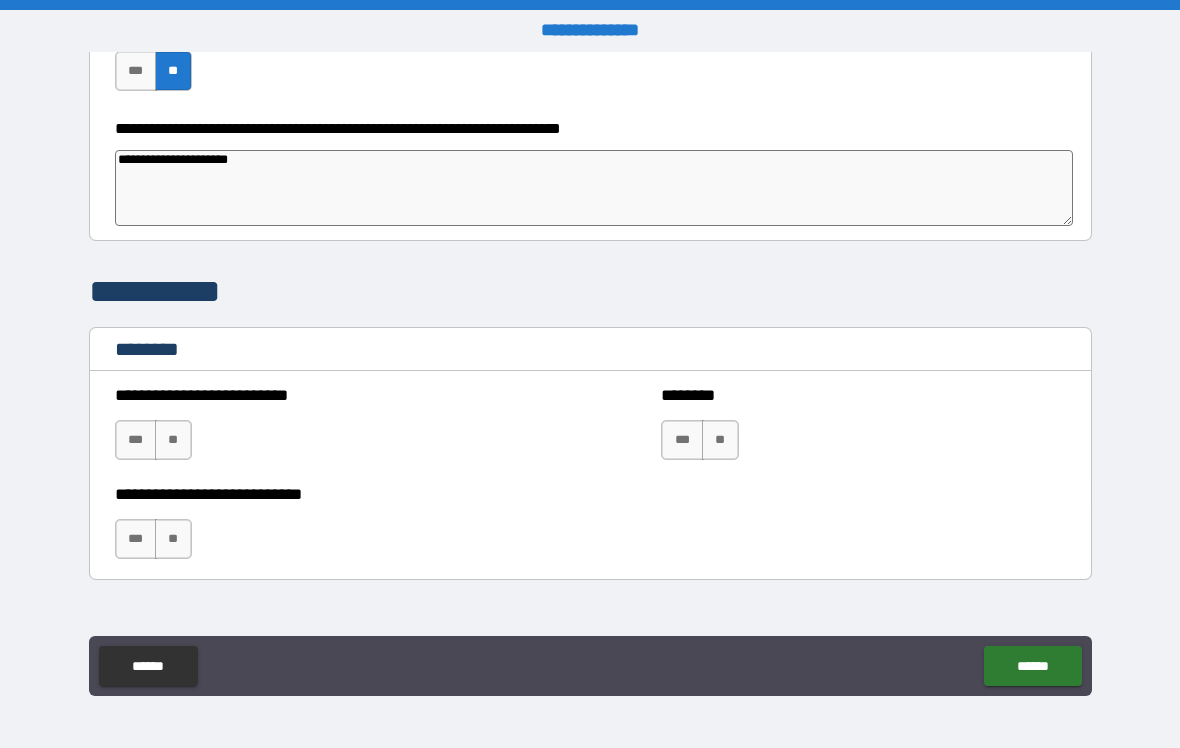 type on "*" 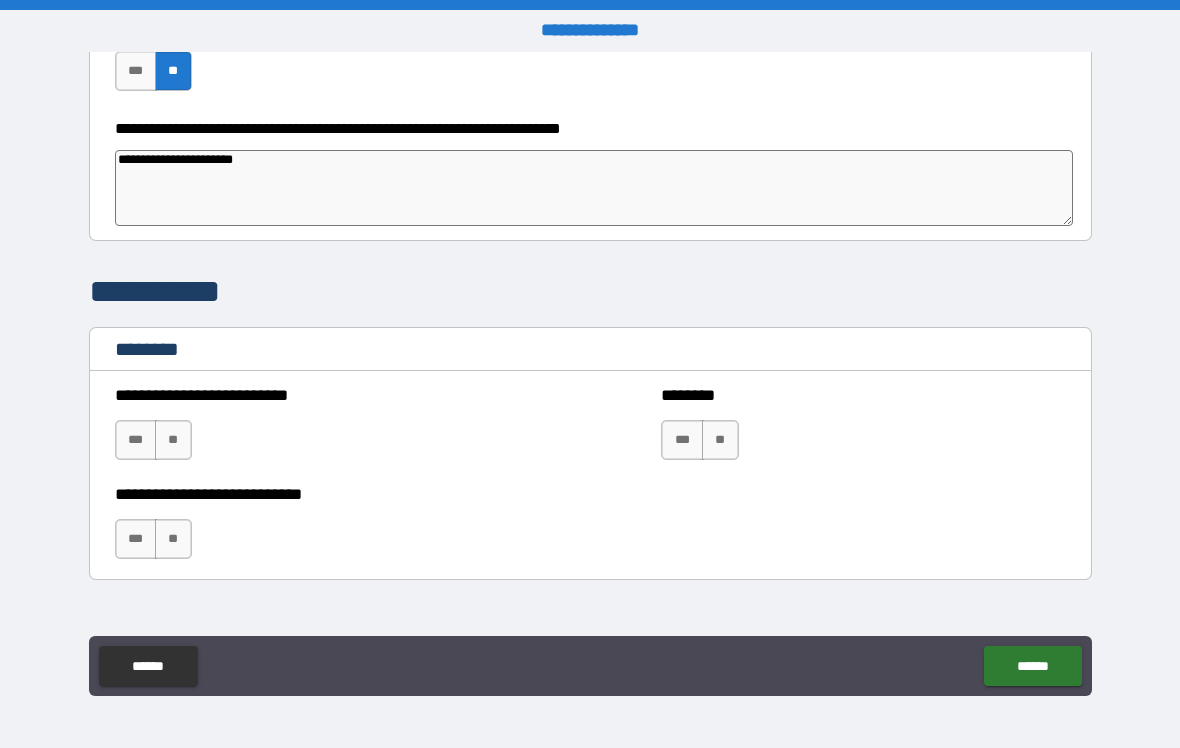 type on "*" 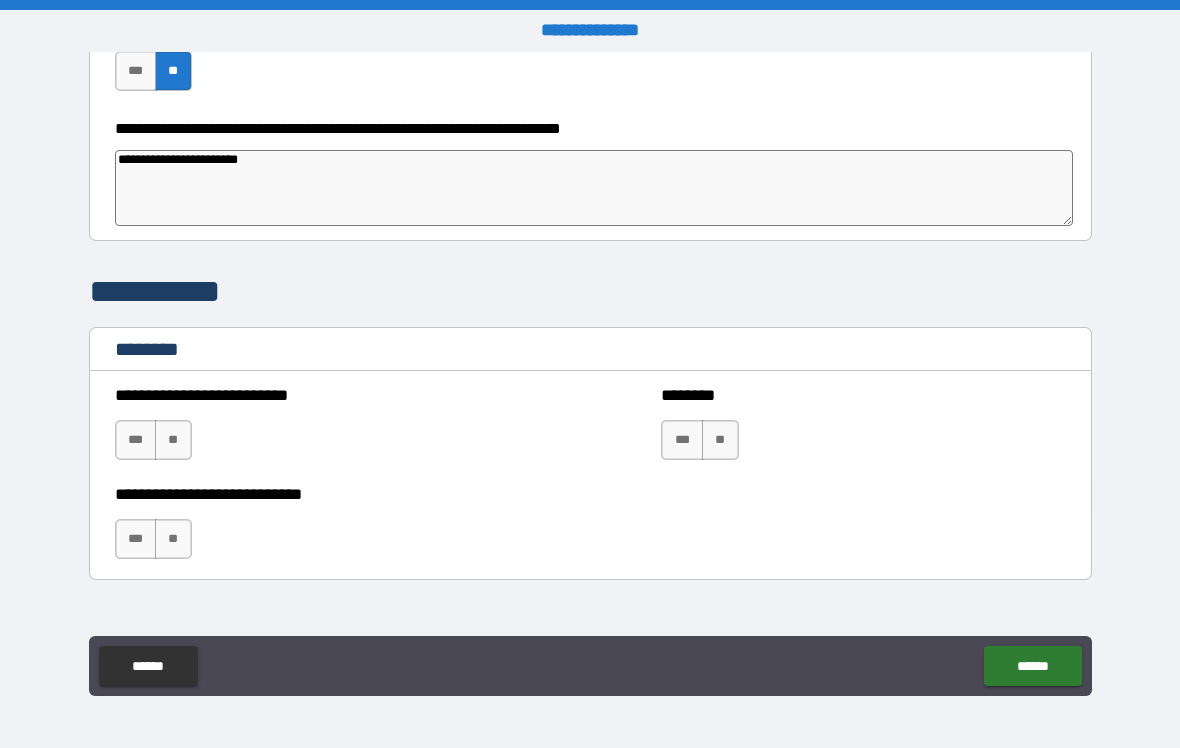 type on "*" 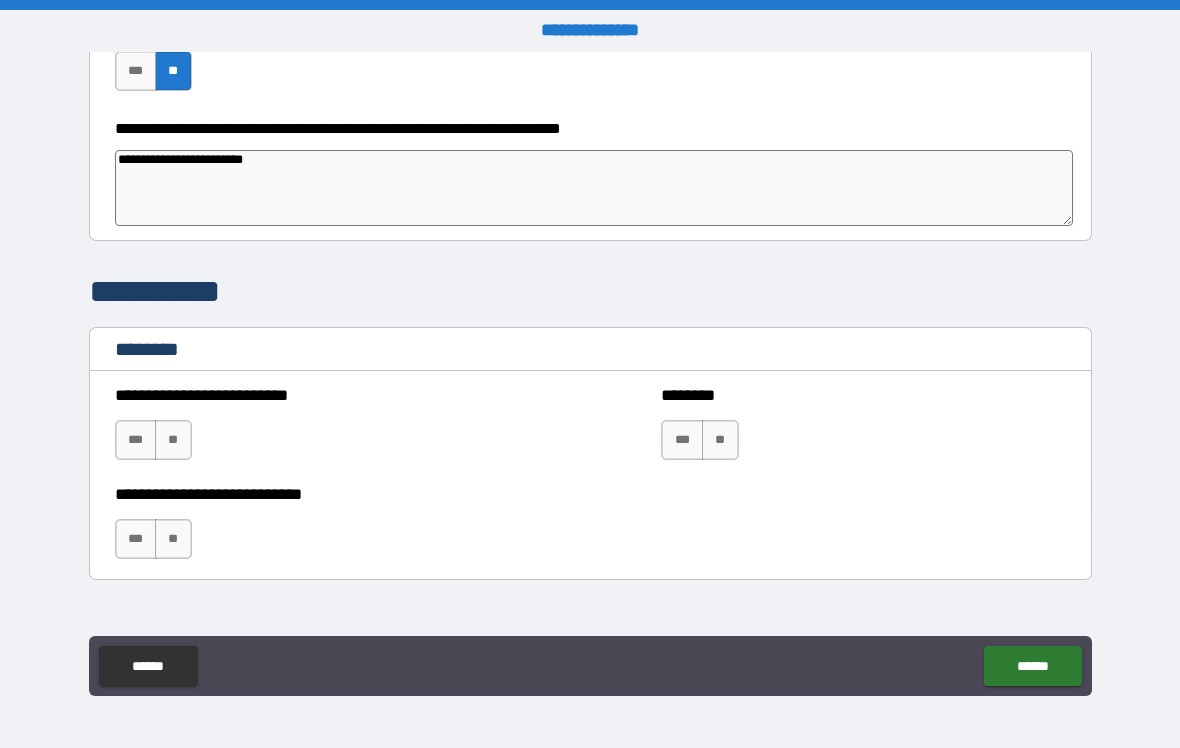 type on "*" 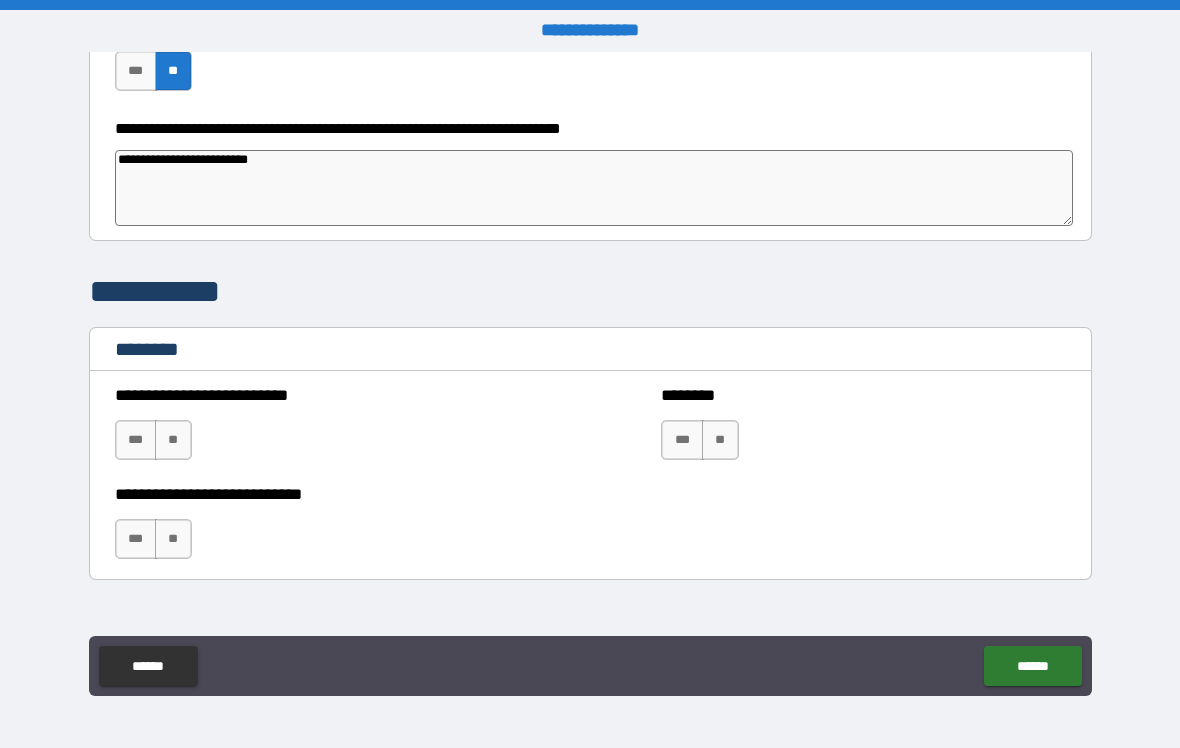 type on "*" 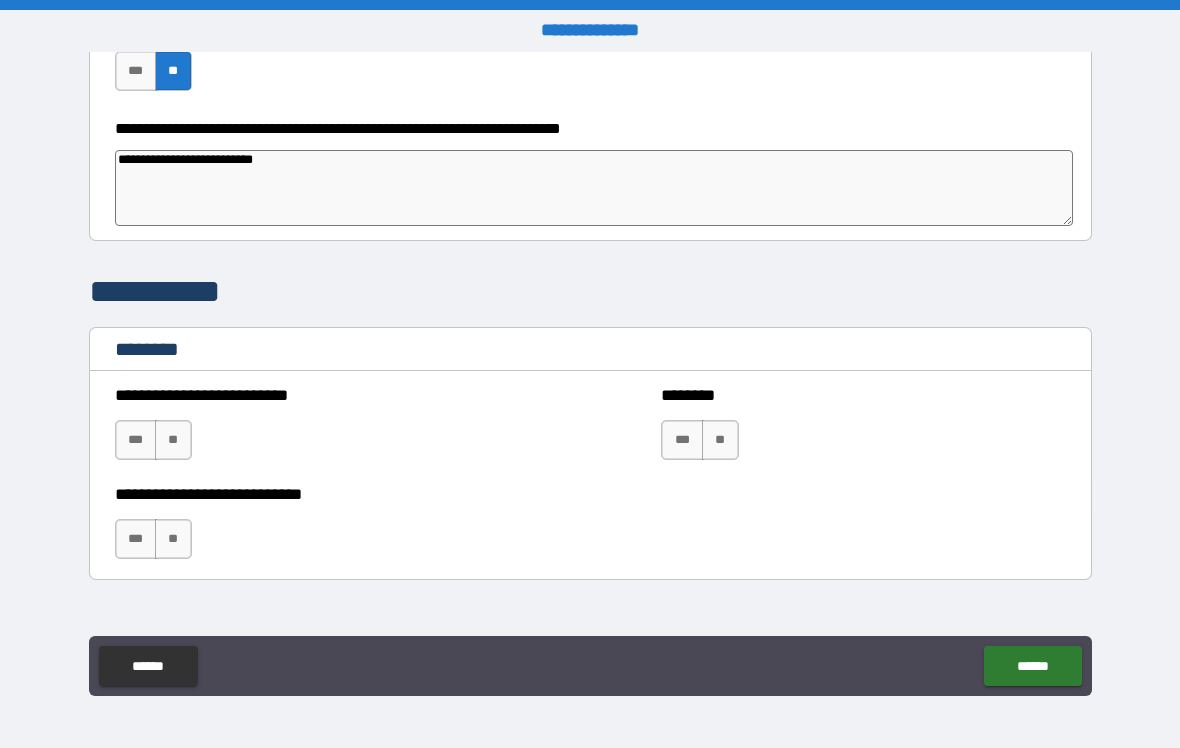 type on "*" 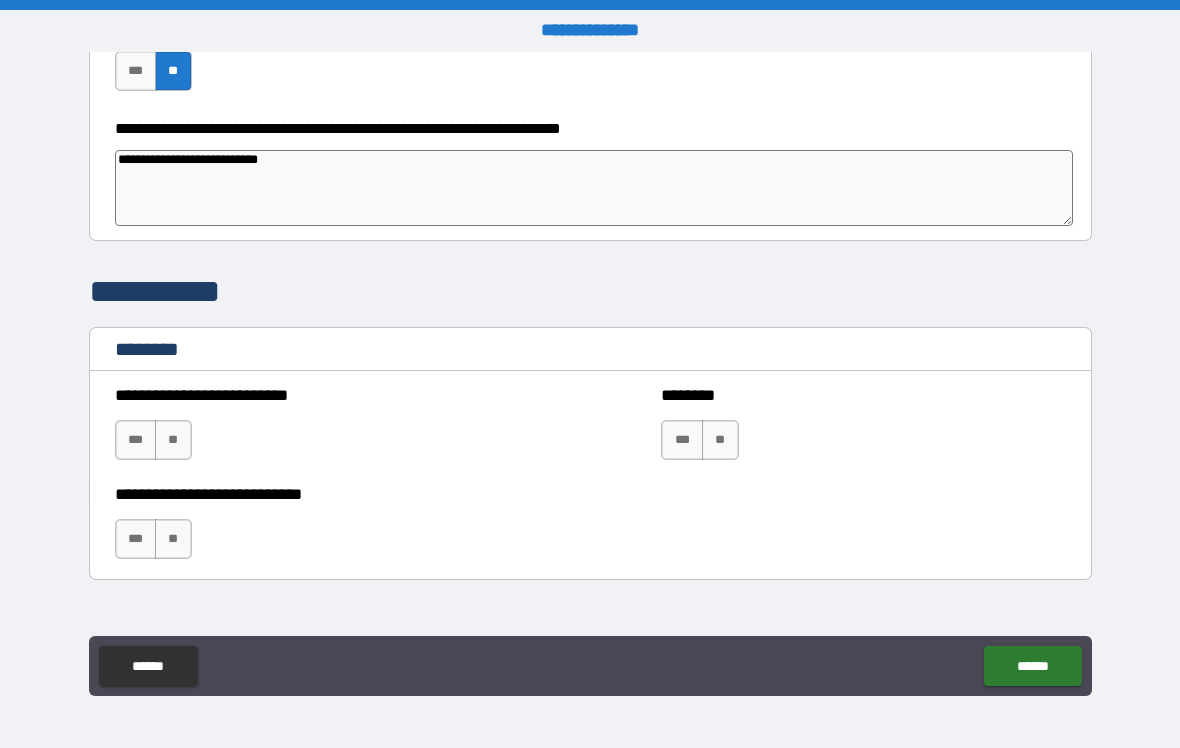 type on "*" 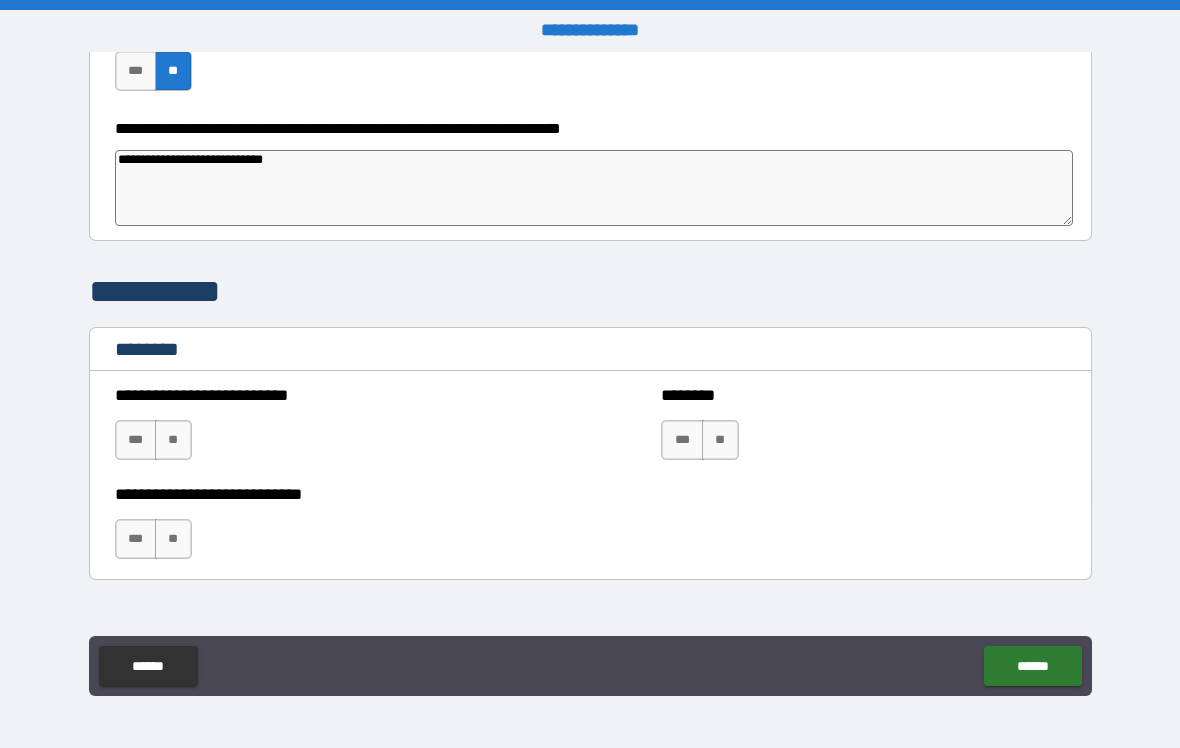 type on "*" 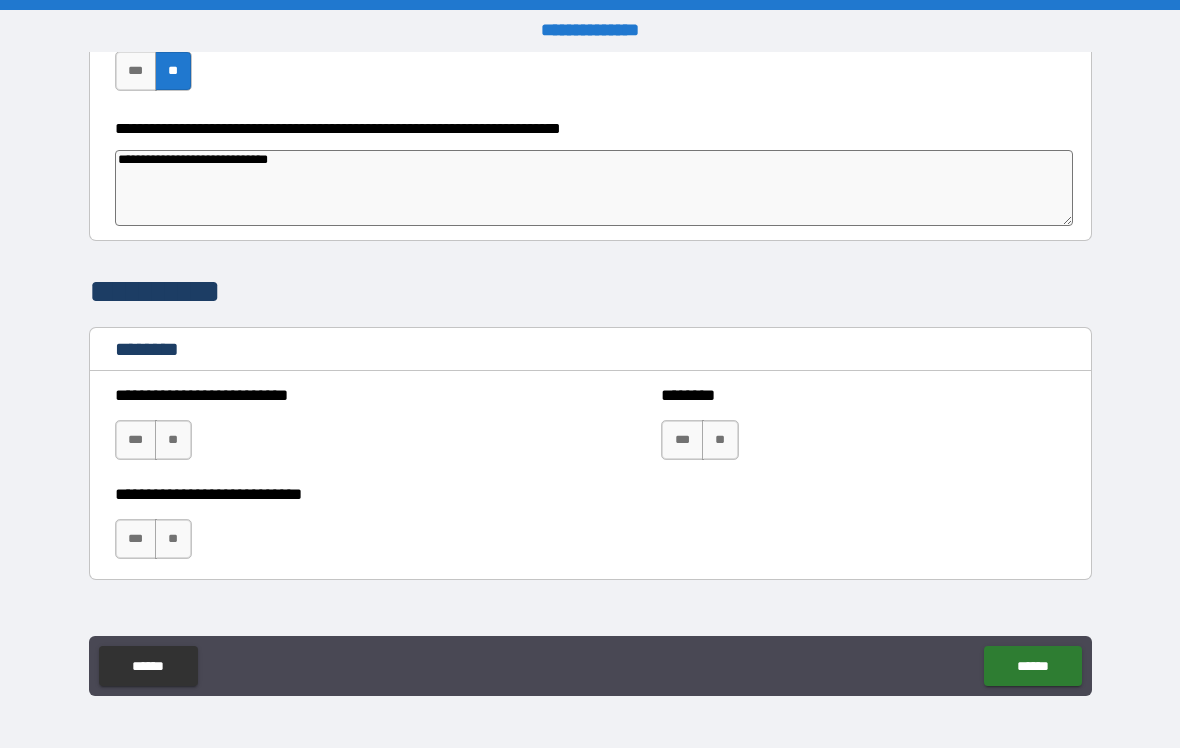 type on "*" 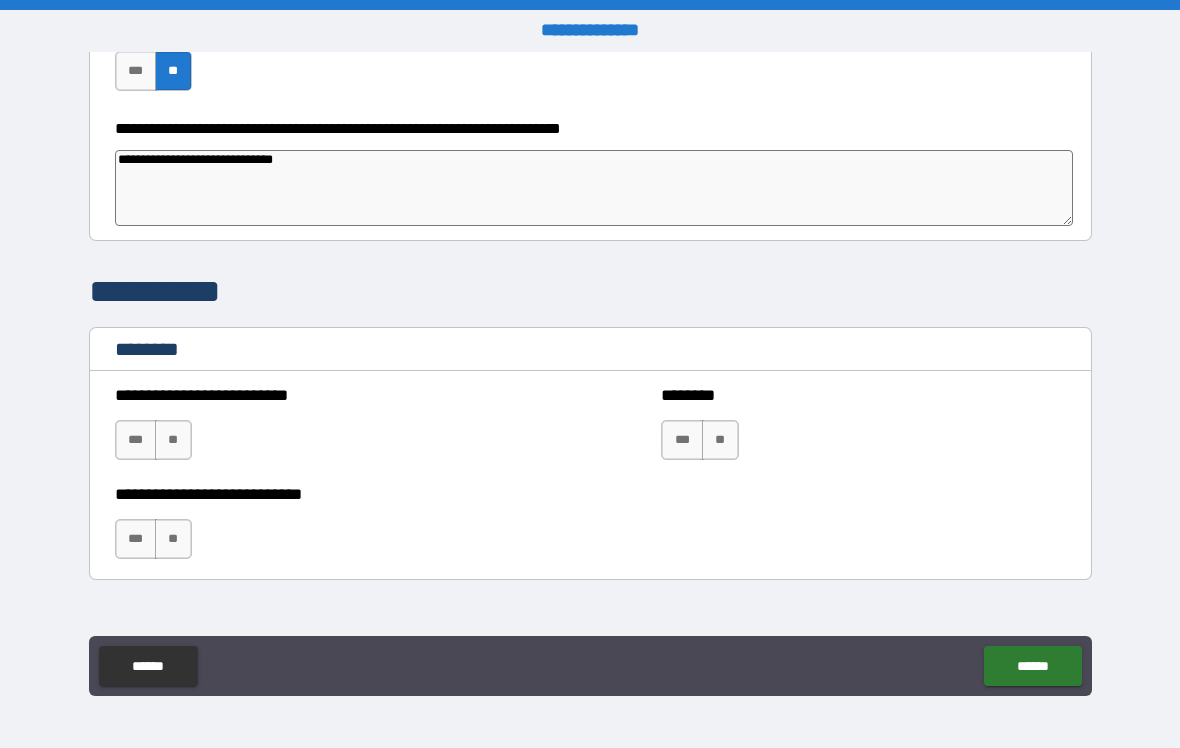 type on "*" 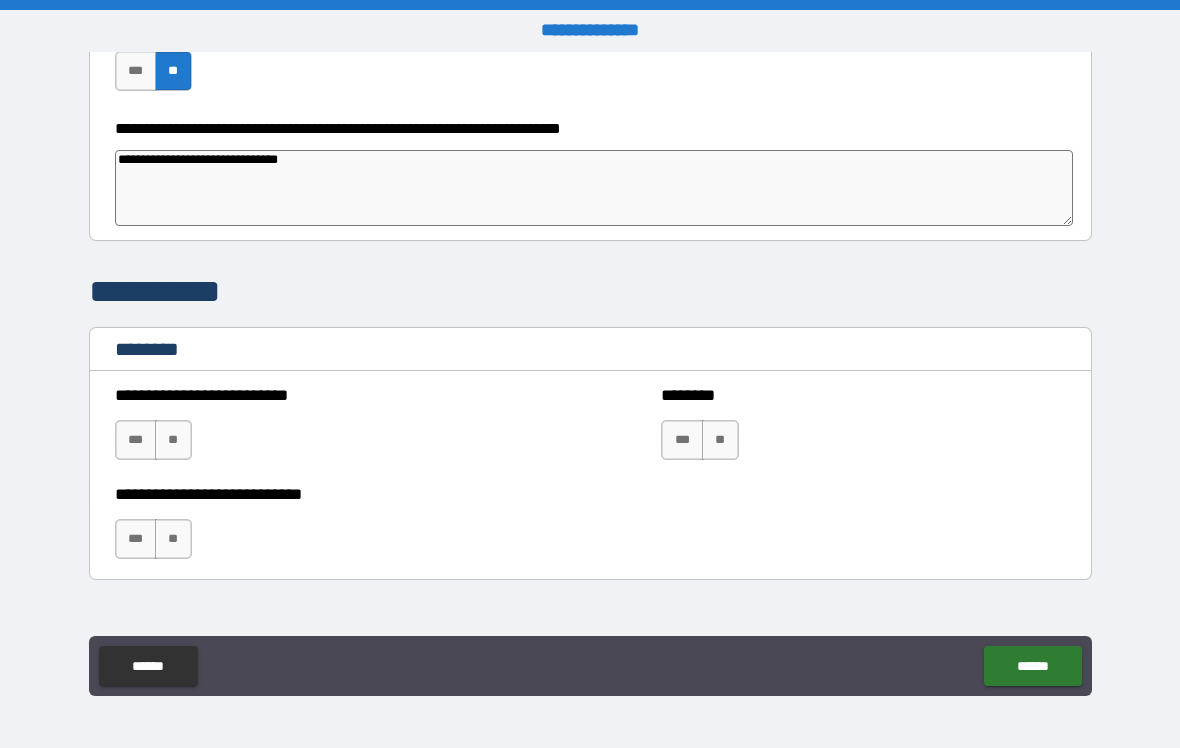 type on "*" 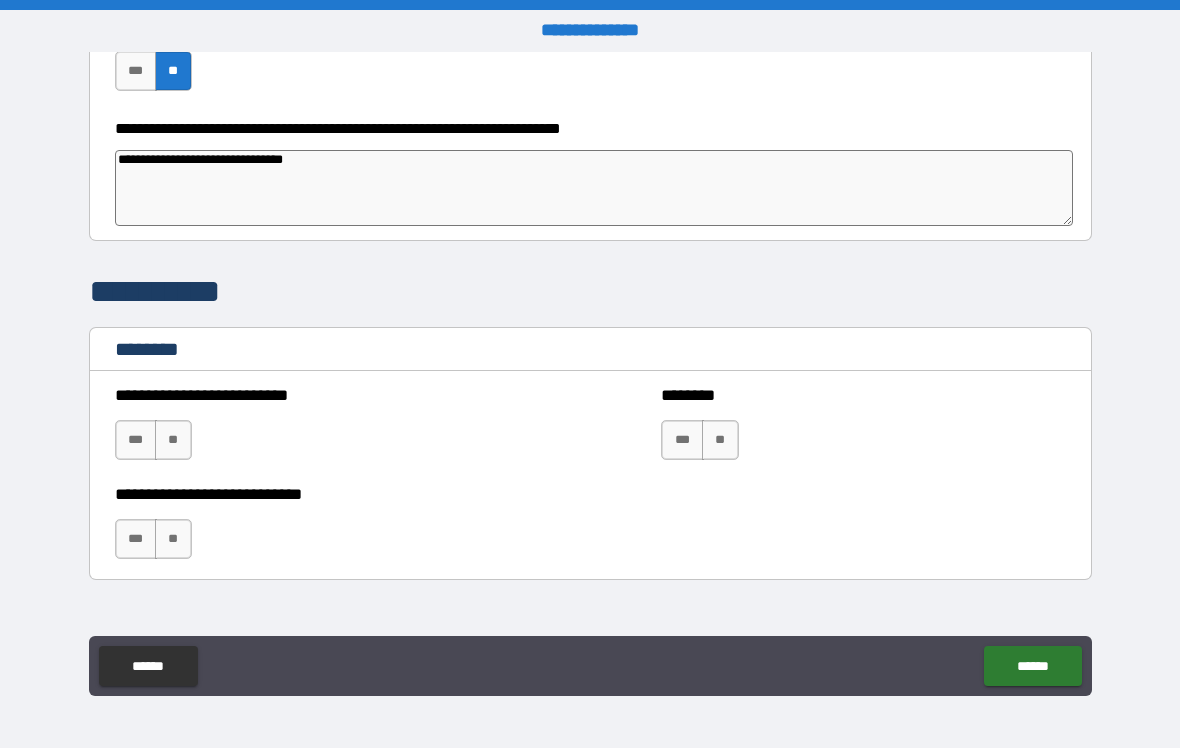 type on "*" 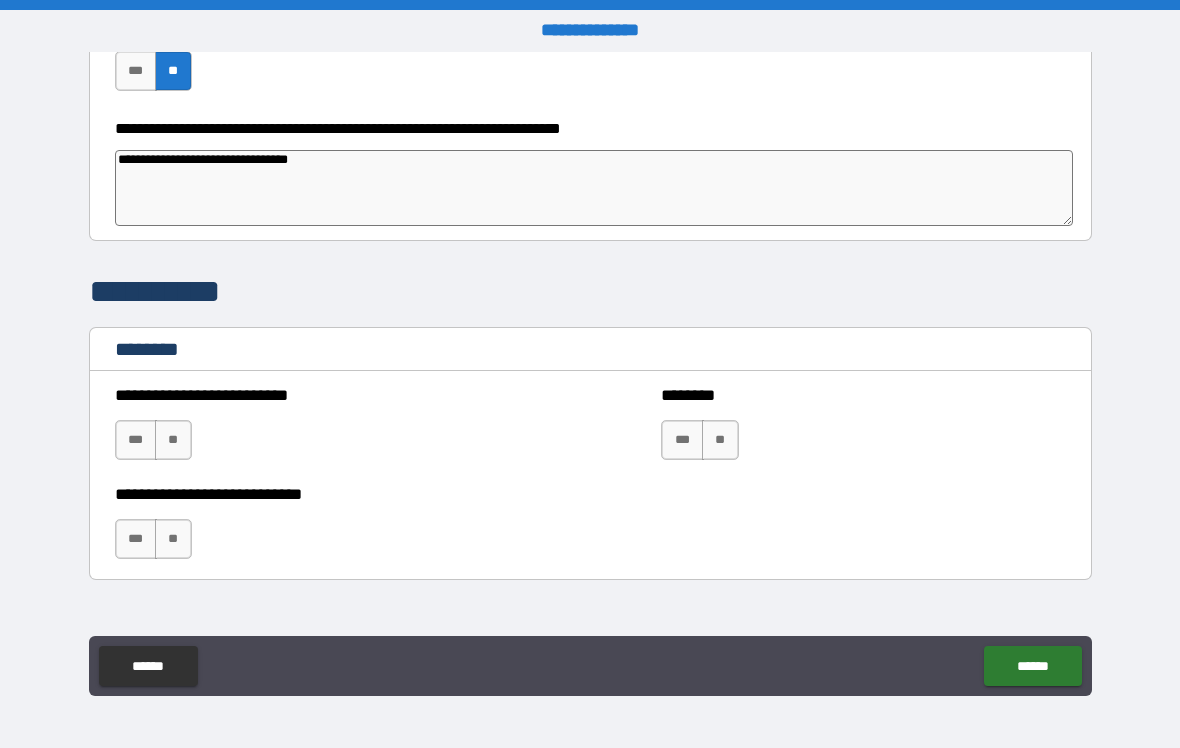 type on "*" 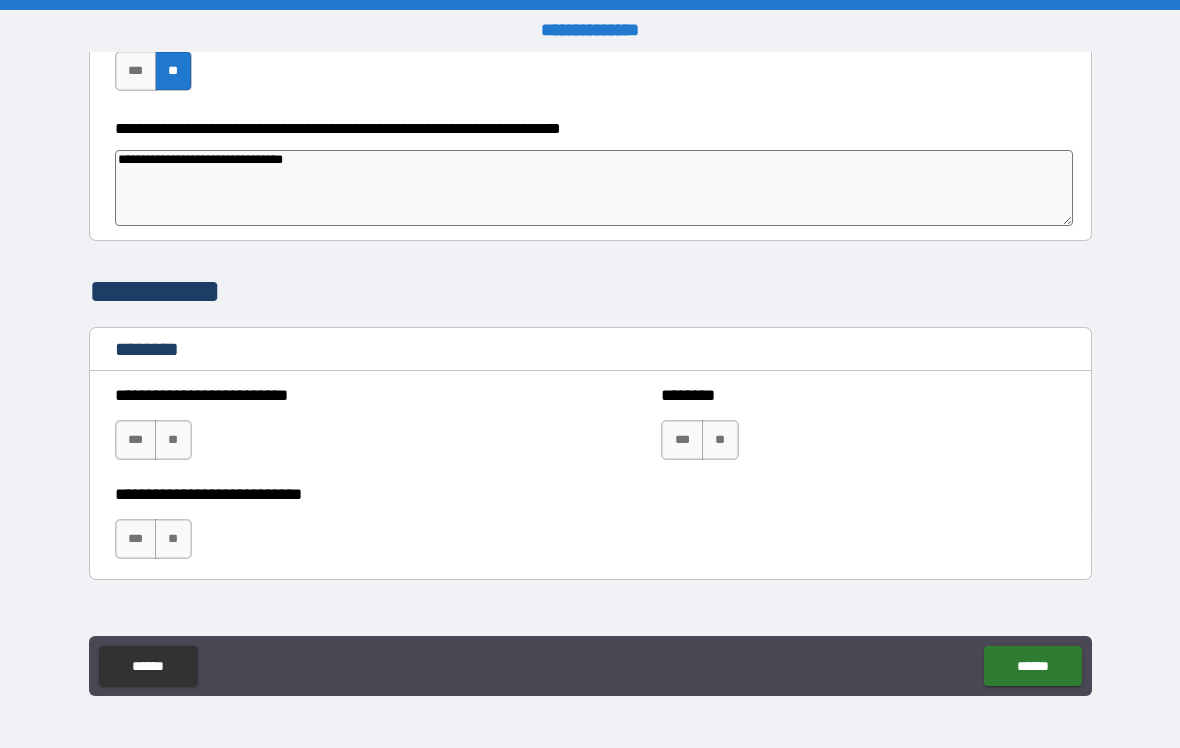 type on "*" 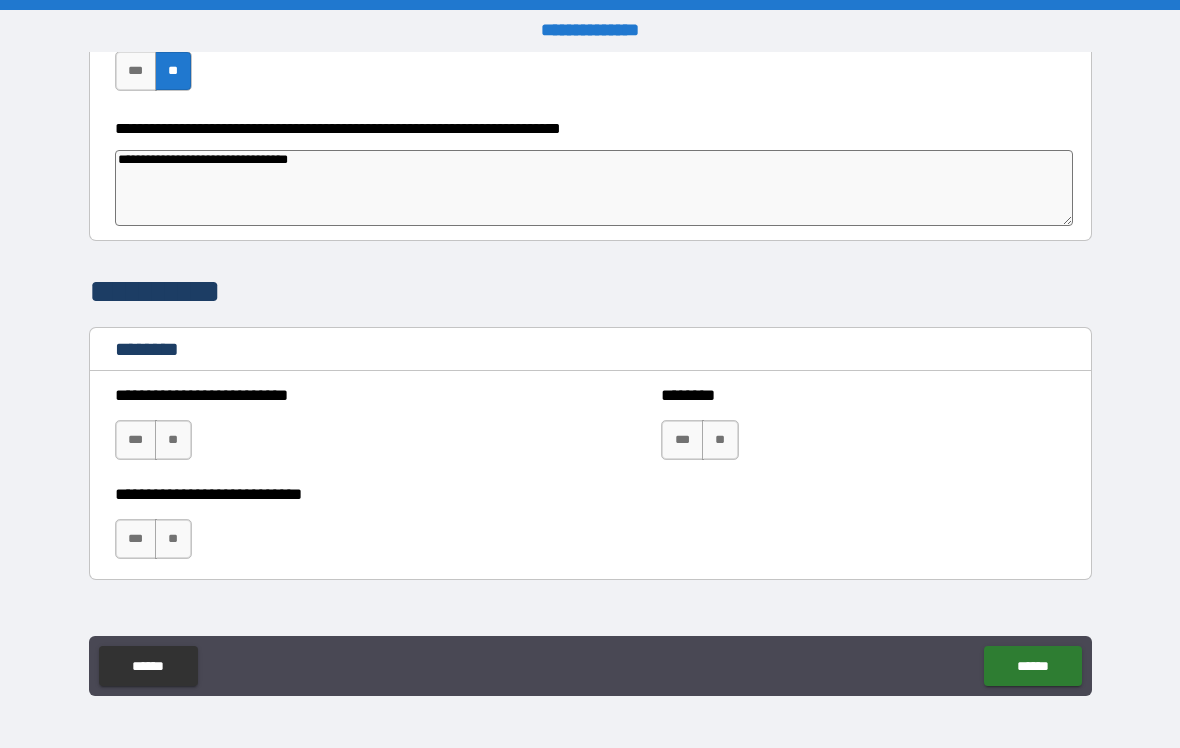 type on "*" 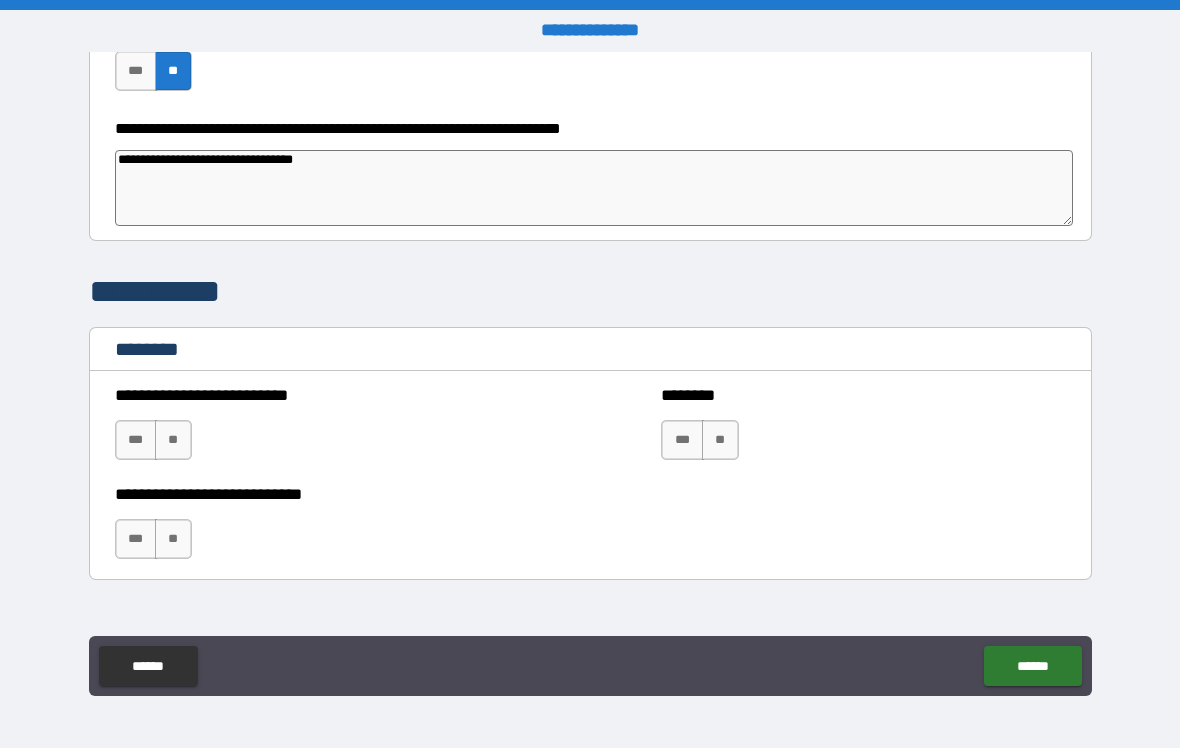 type on "*" 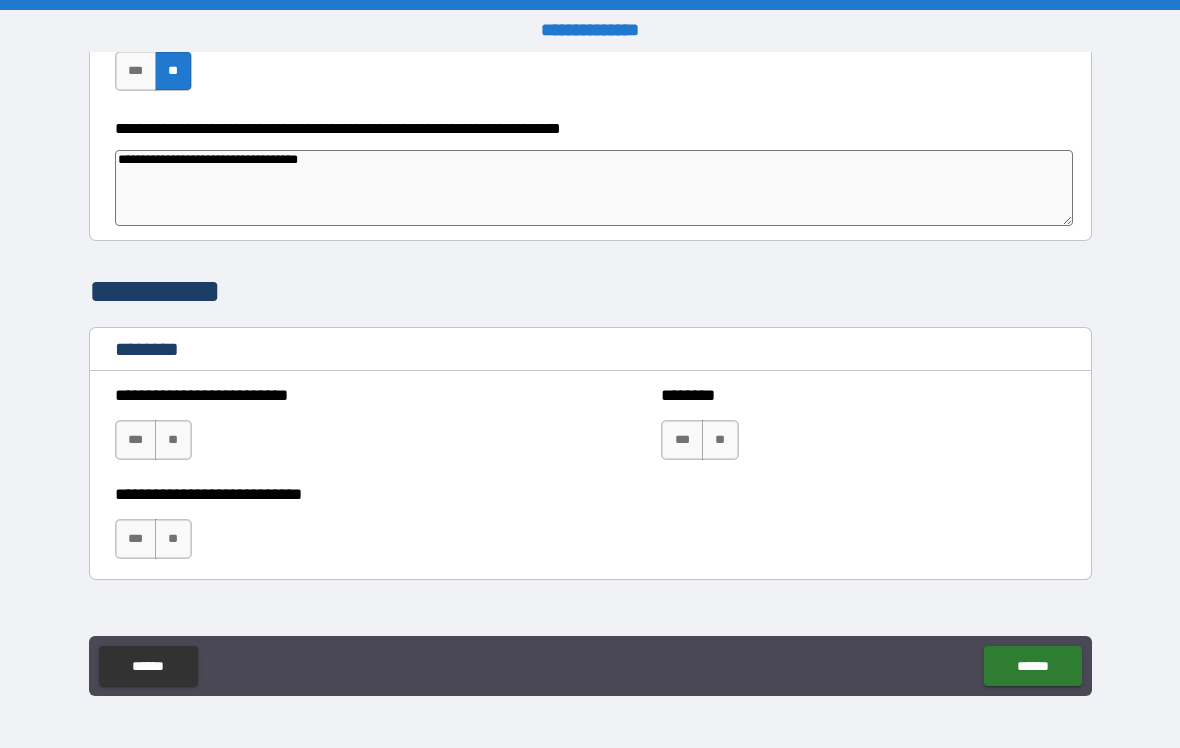 type on "*" 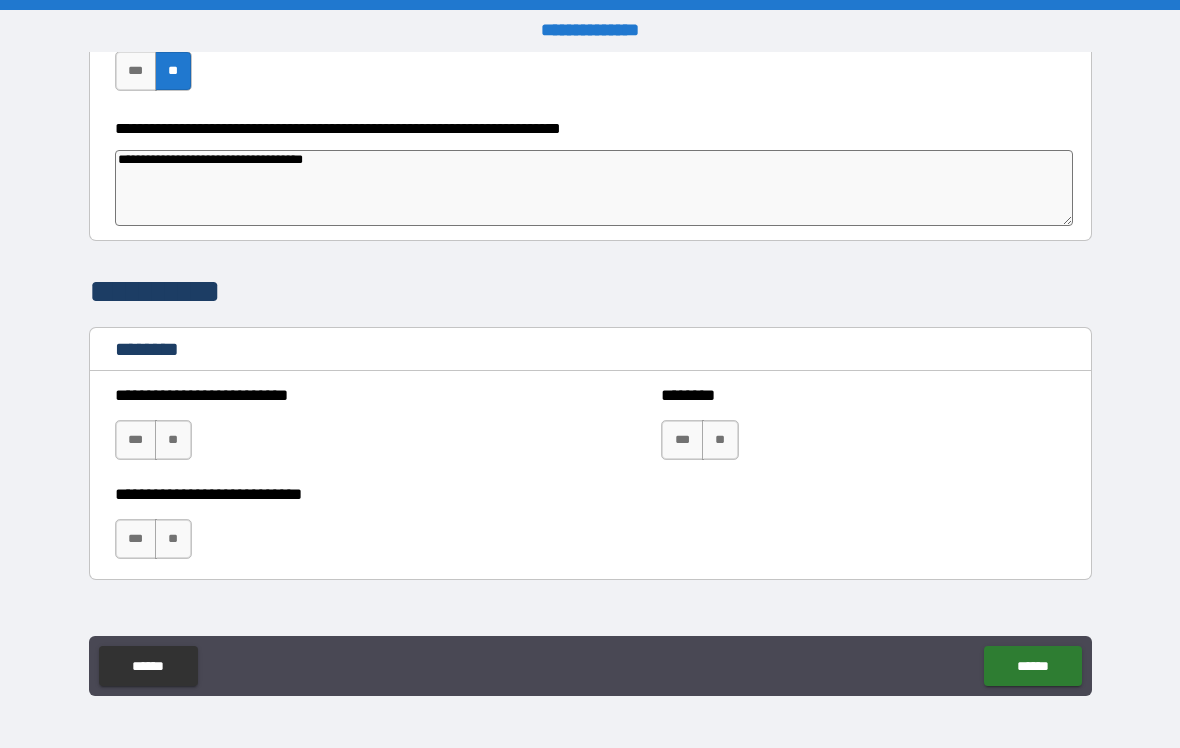 type on "*" 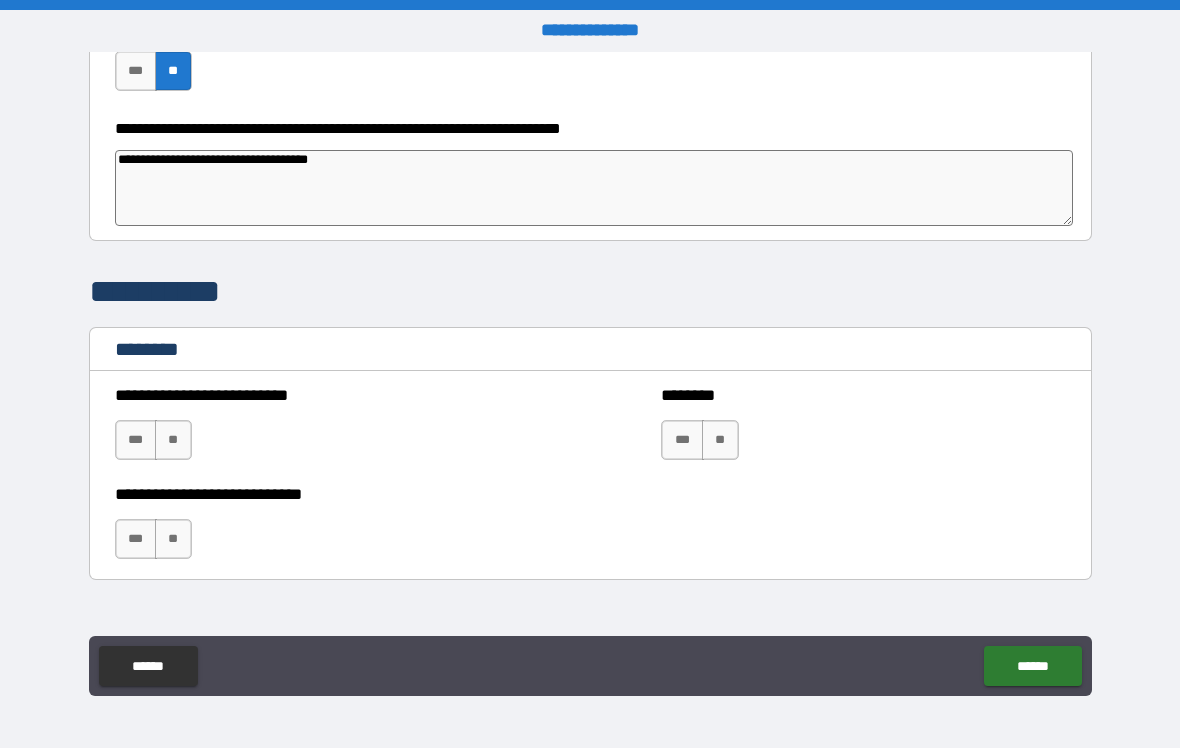 type on "**********" 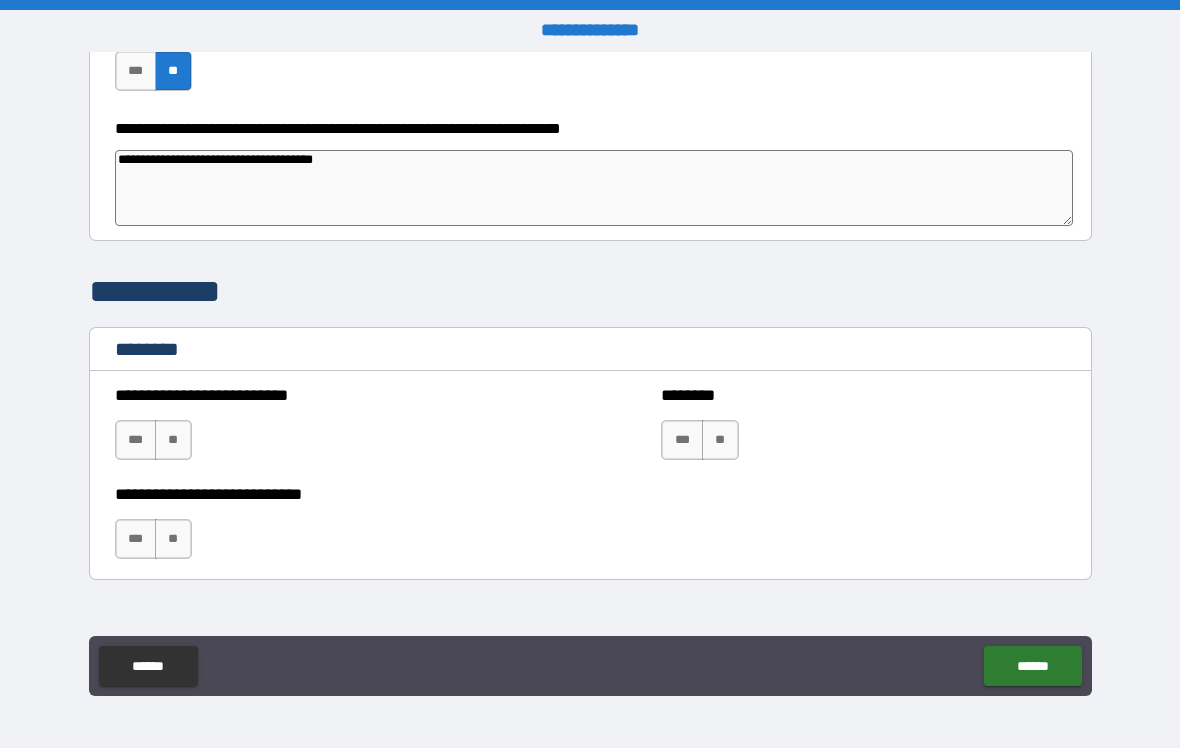 type on "*" 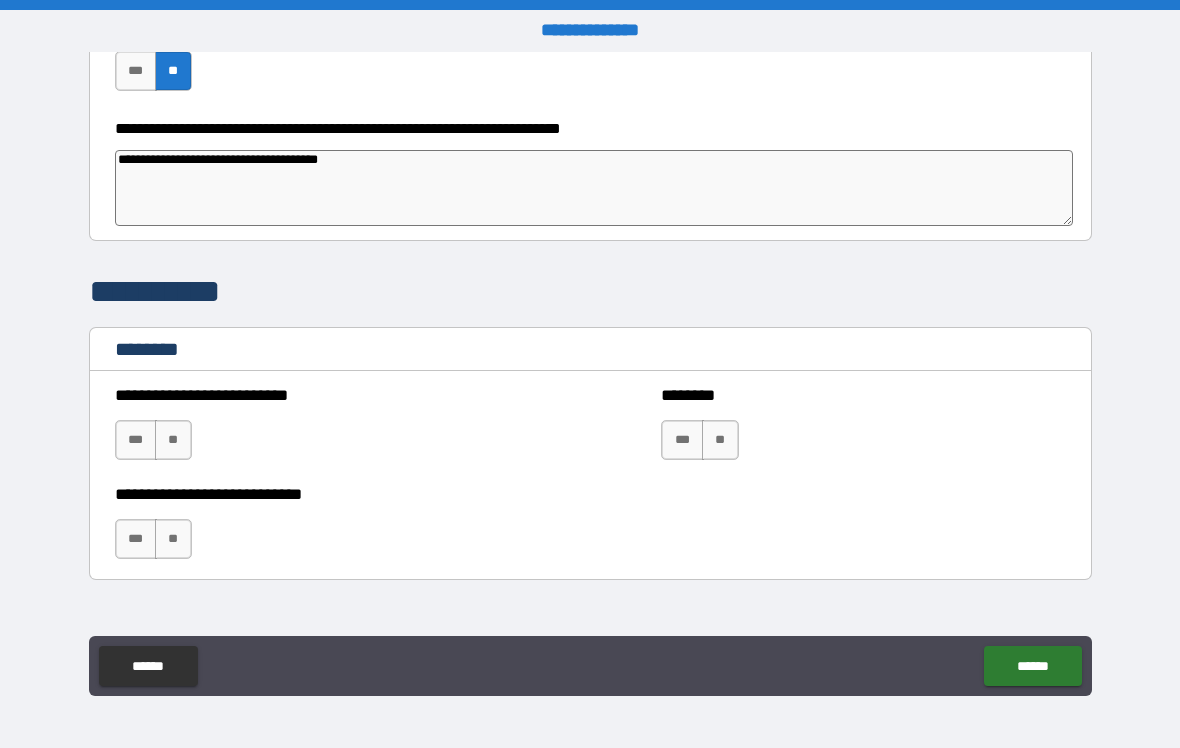 type on "*" 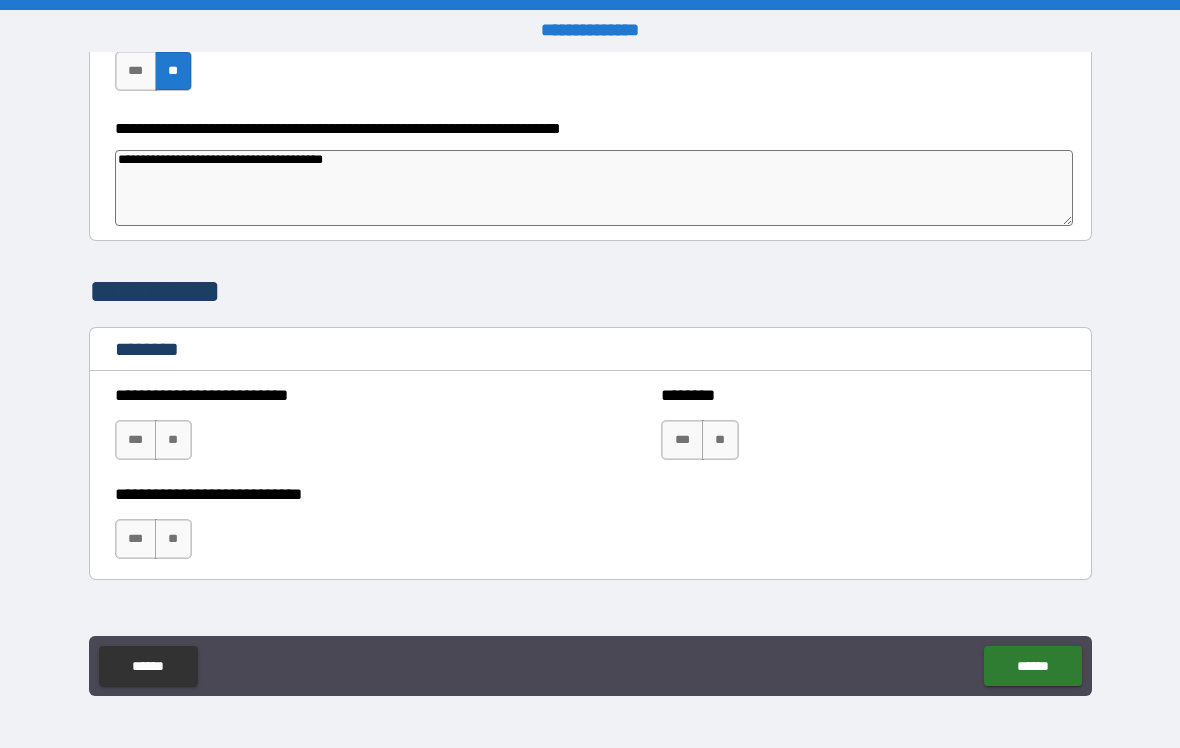 type on "*" 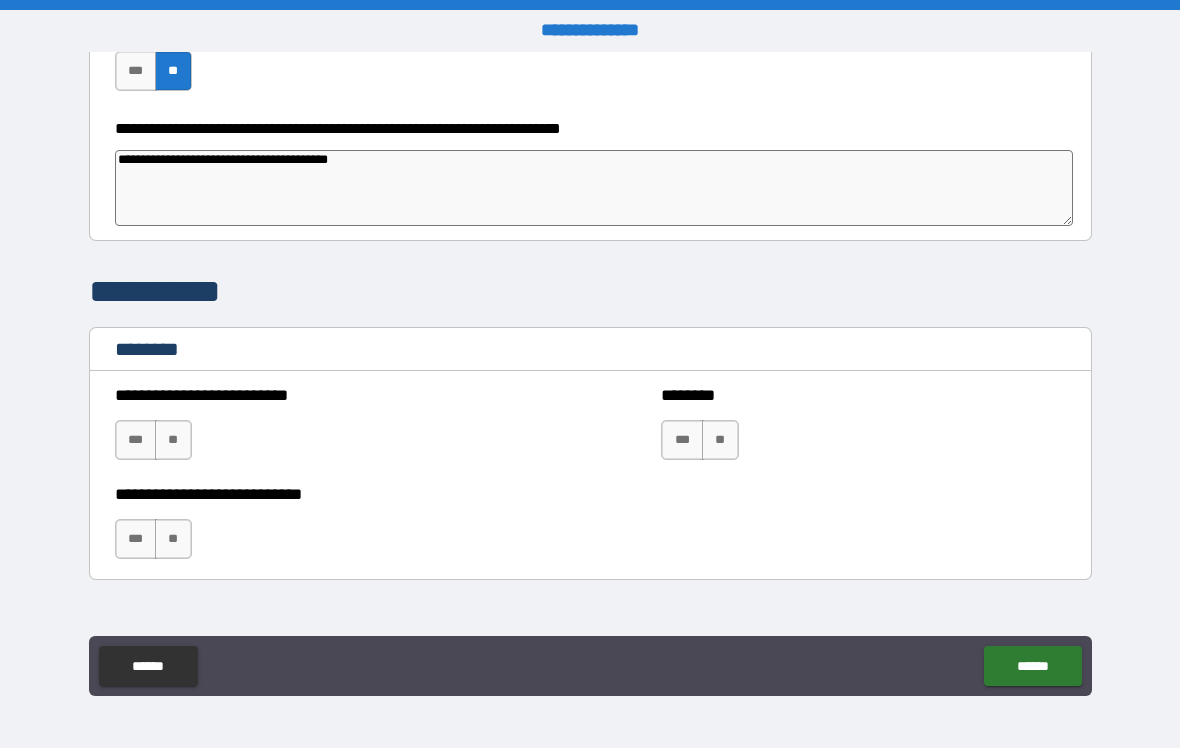 type on "**********" 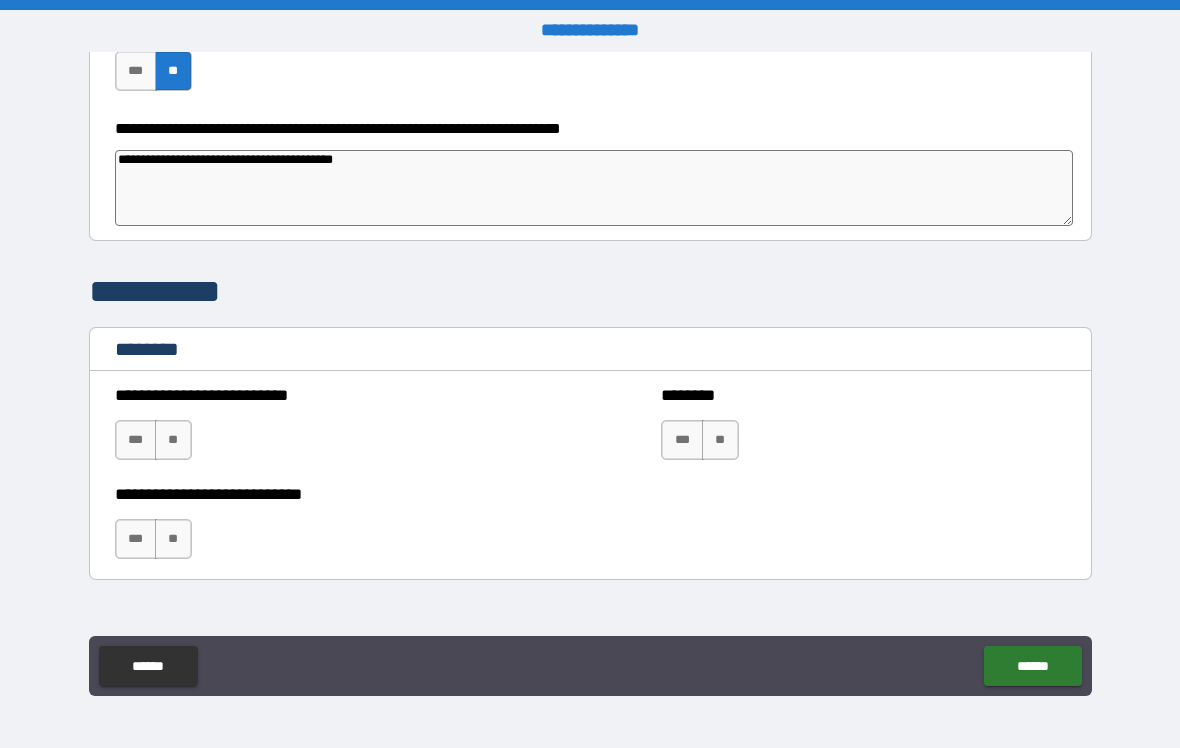 type on "*" 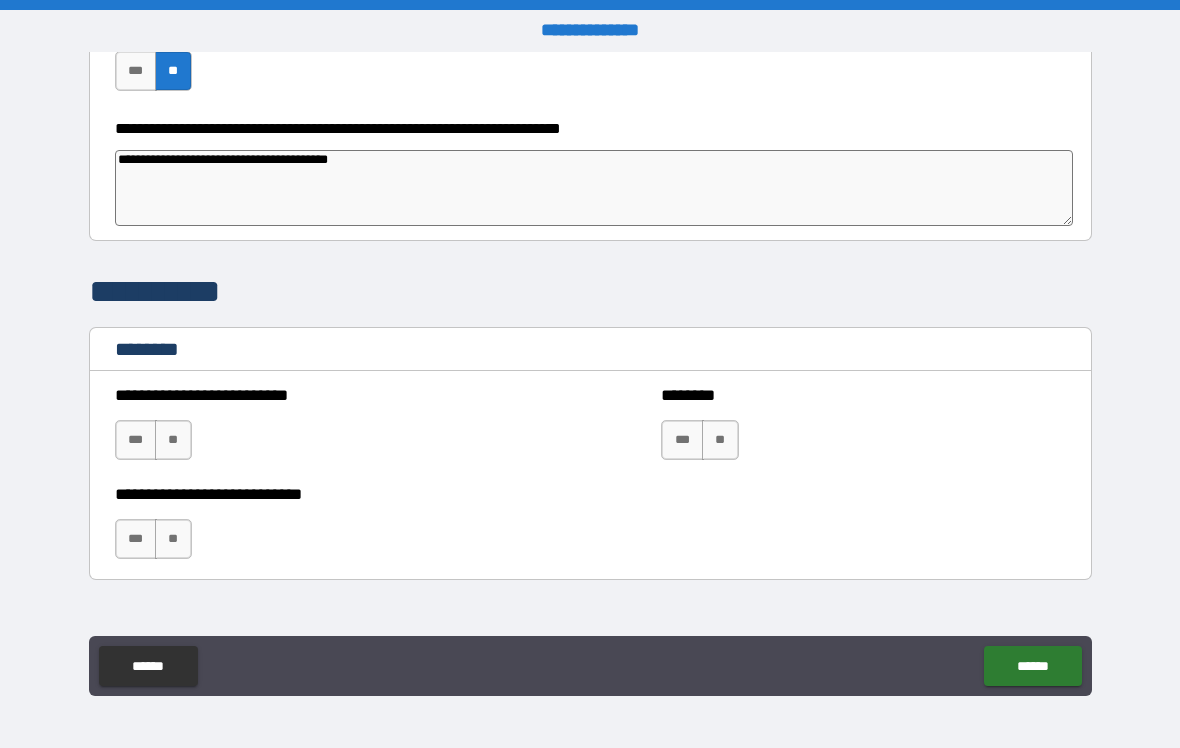 type on "*" 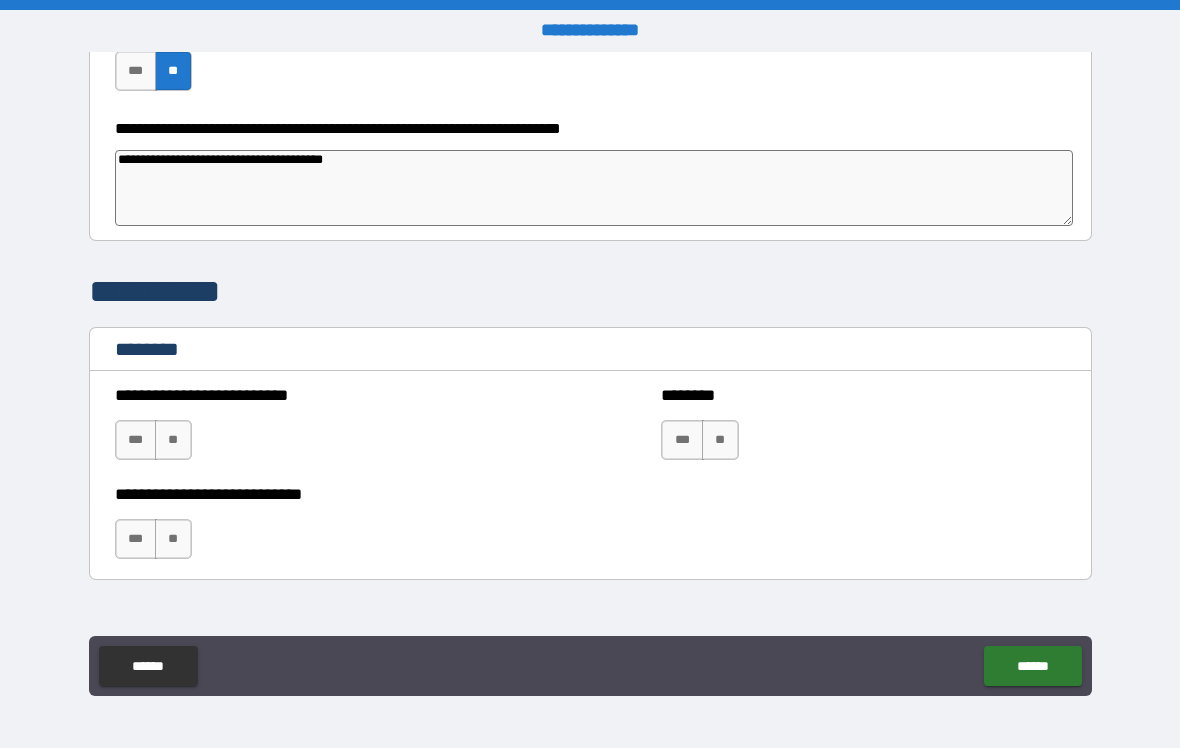 type on "*" 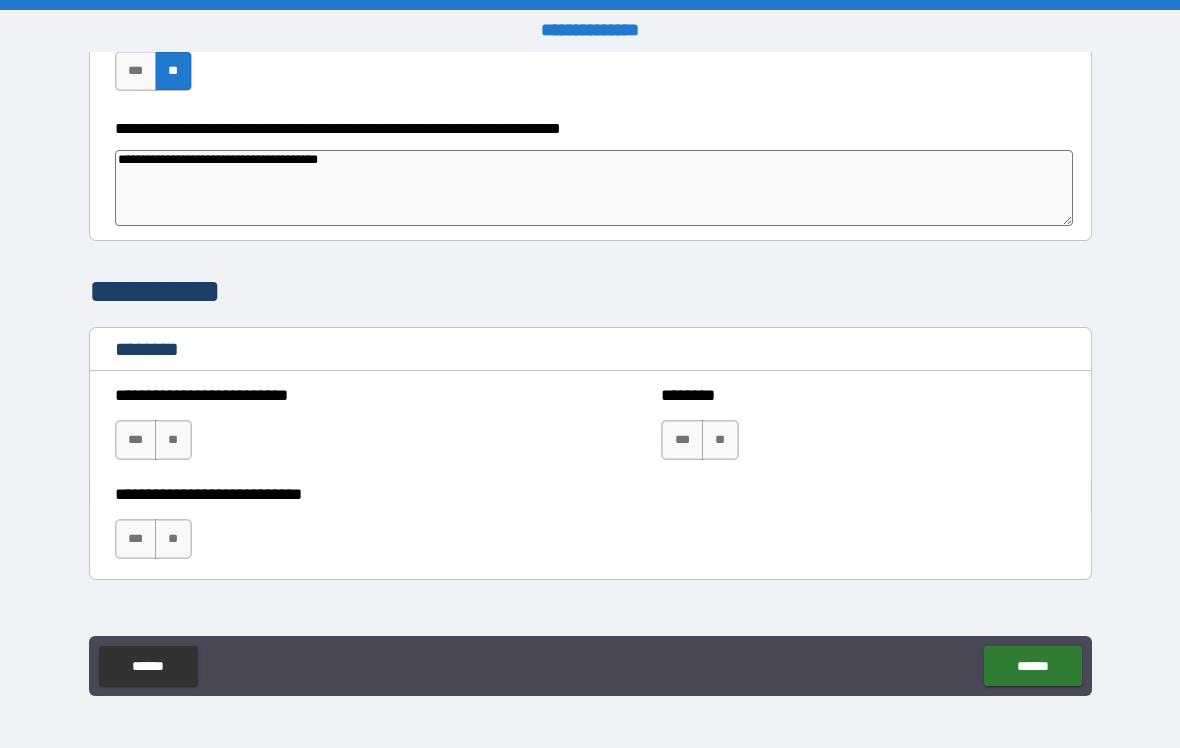 type on "**********" 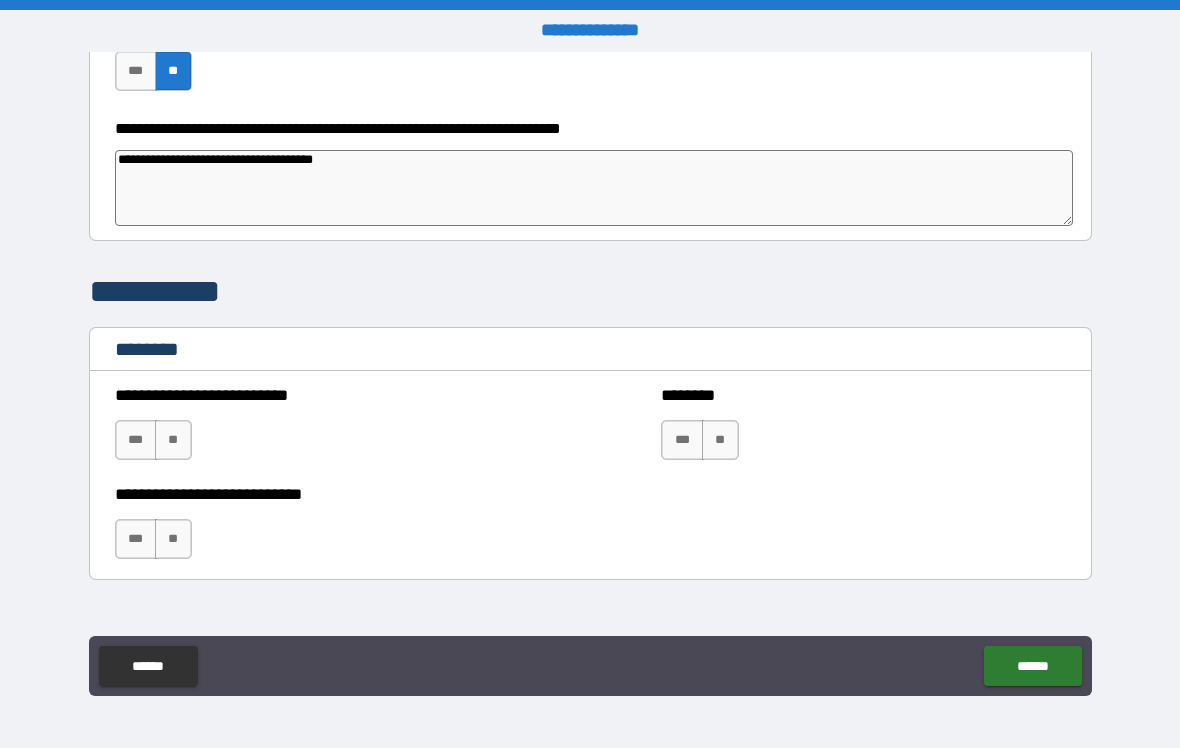 type on "*" 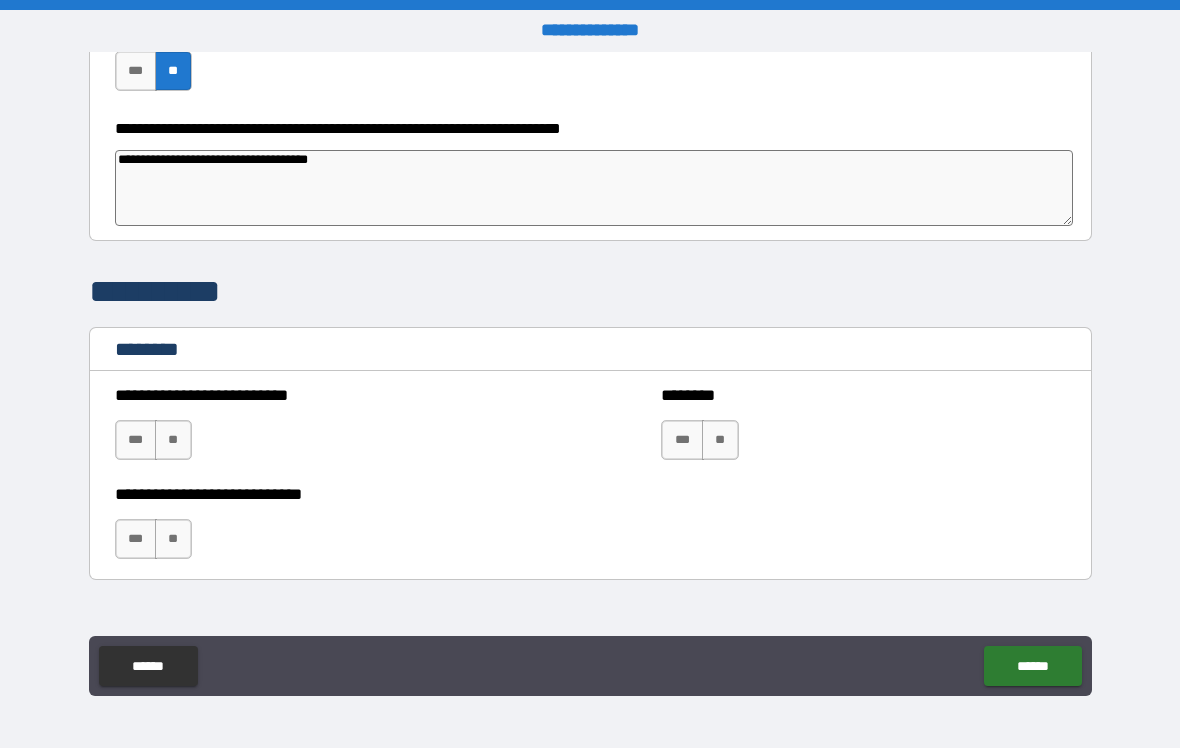 type on "*" 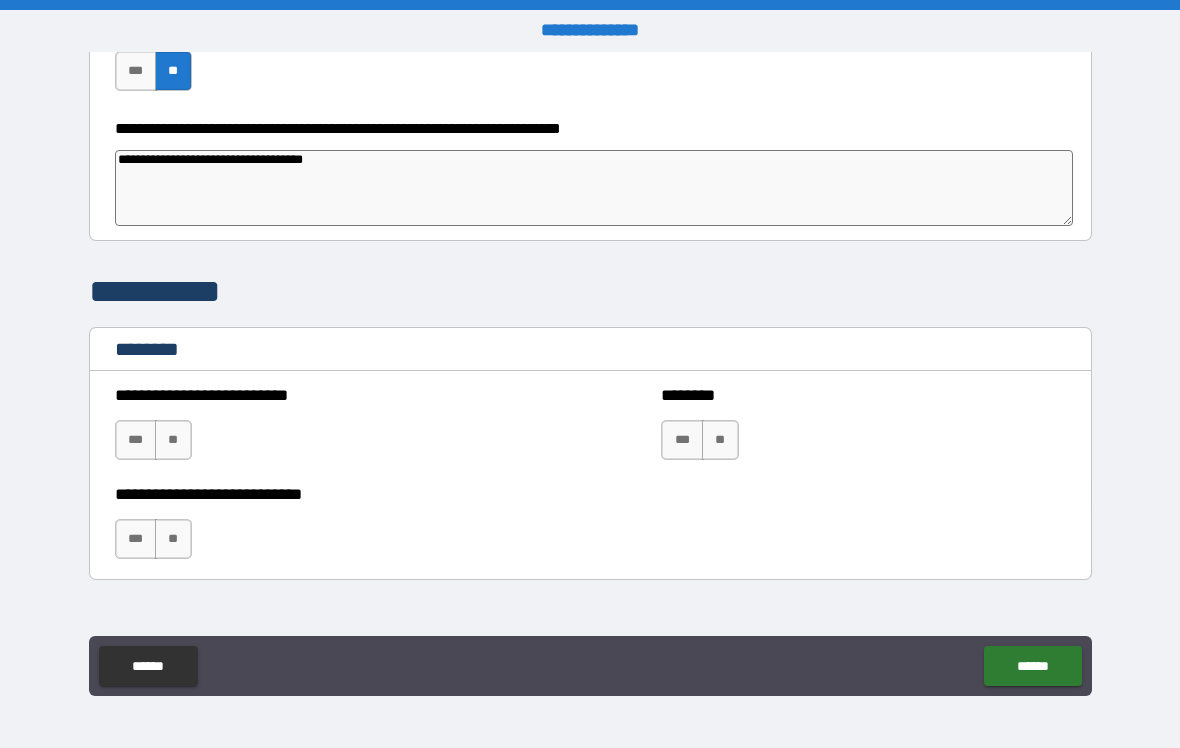 type on "**********" 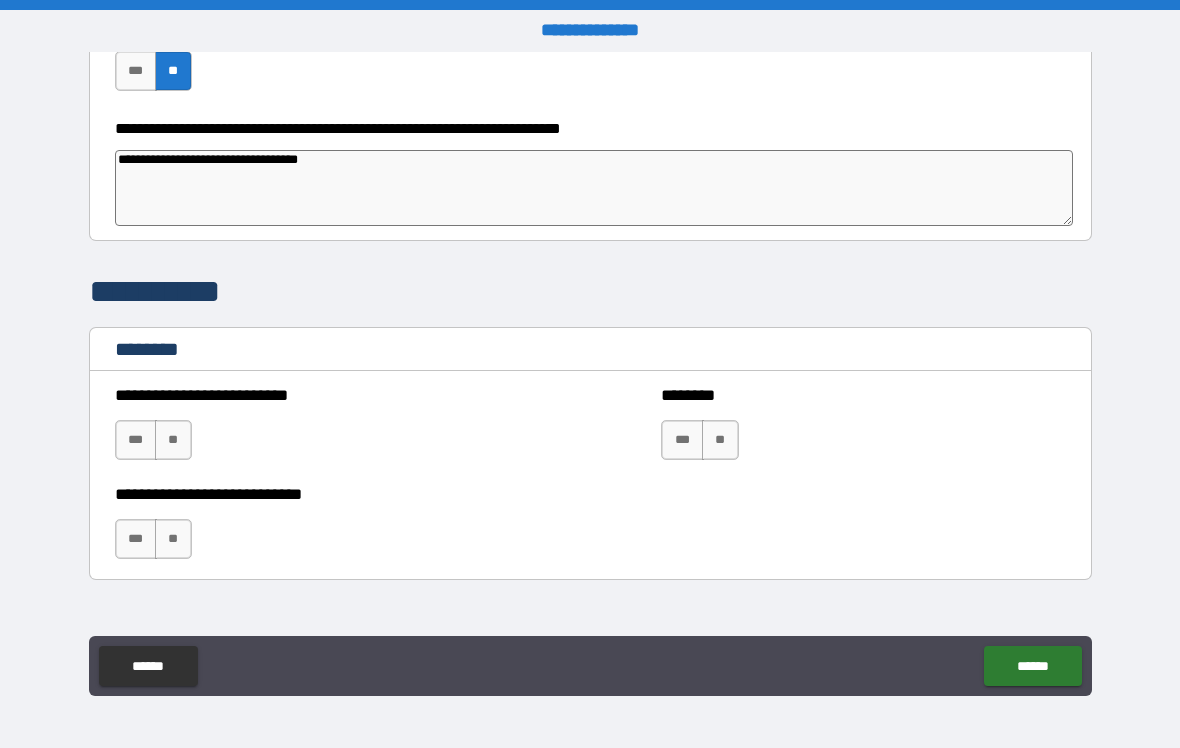 type on "*" 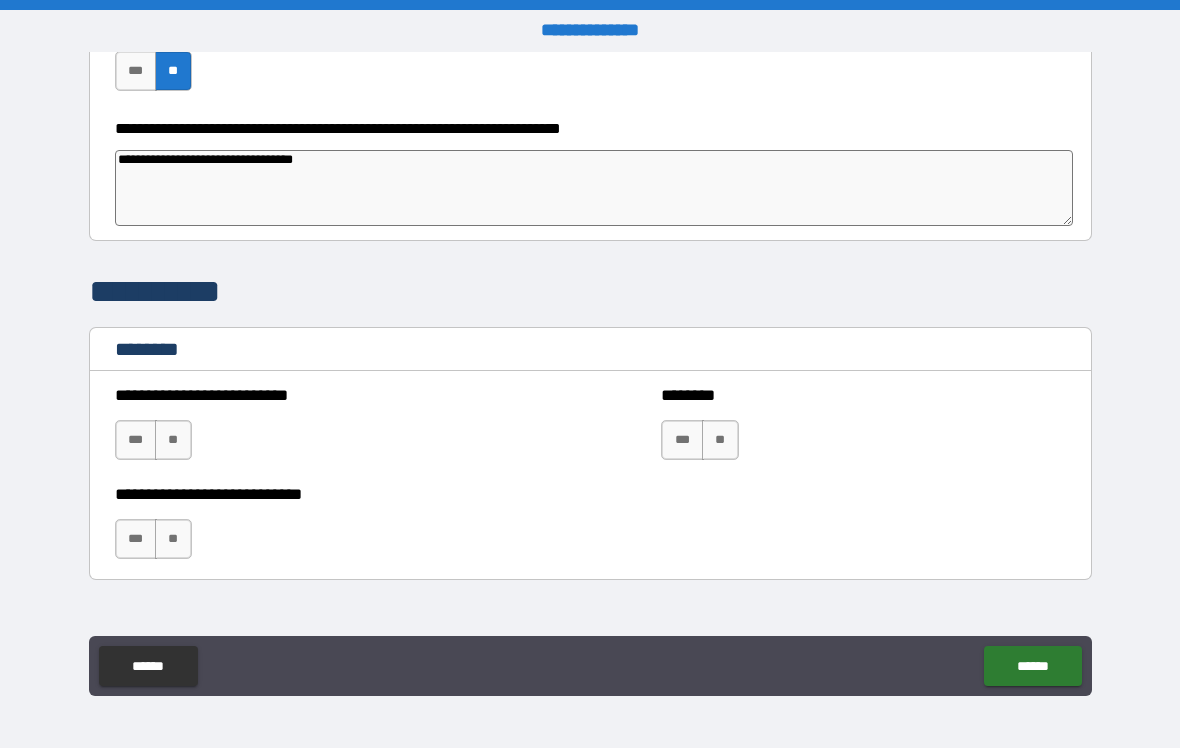 type on "*" 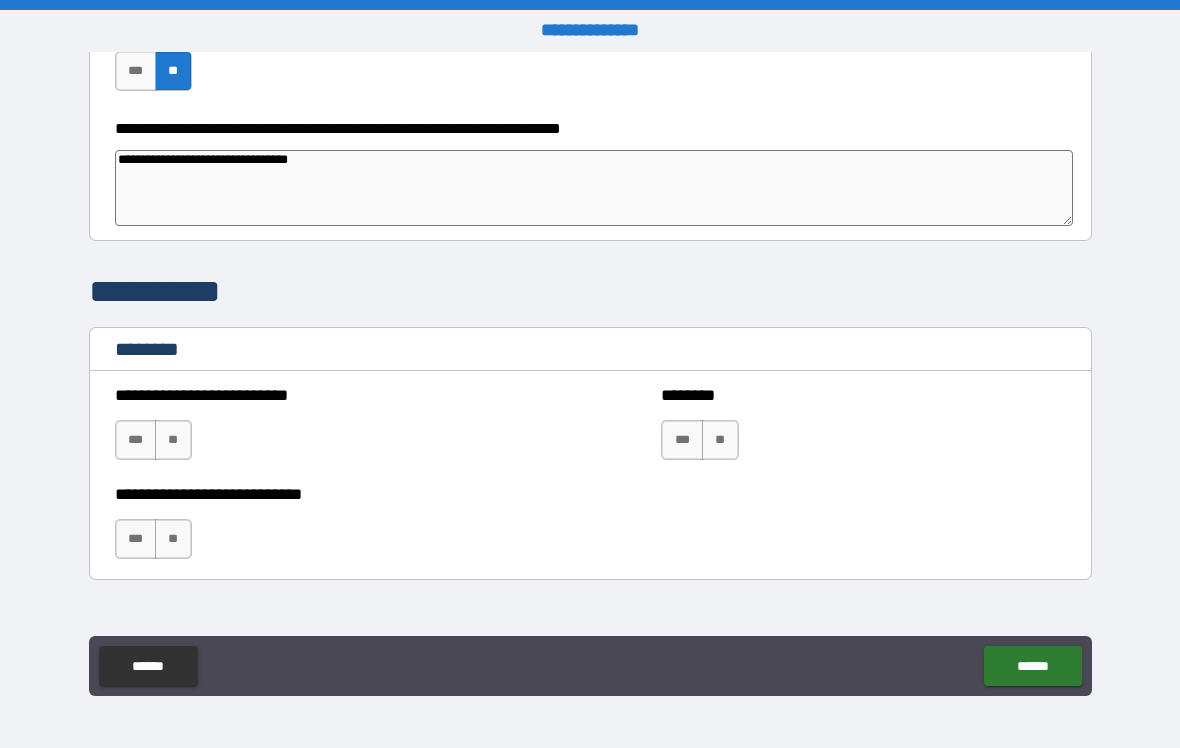 type on "*" 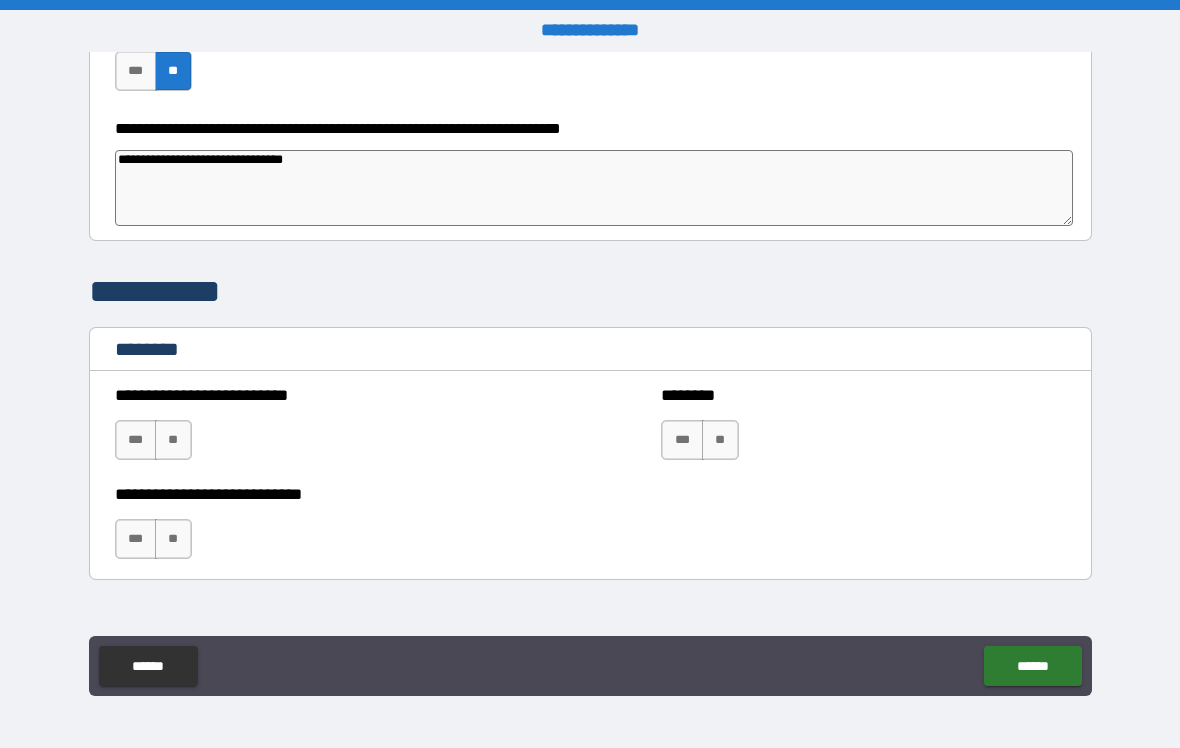 type on "*" 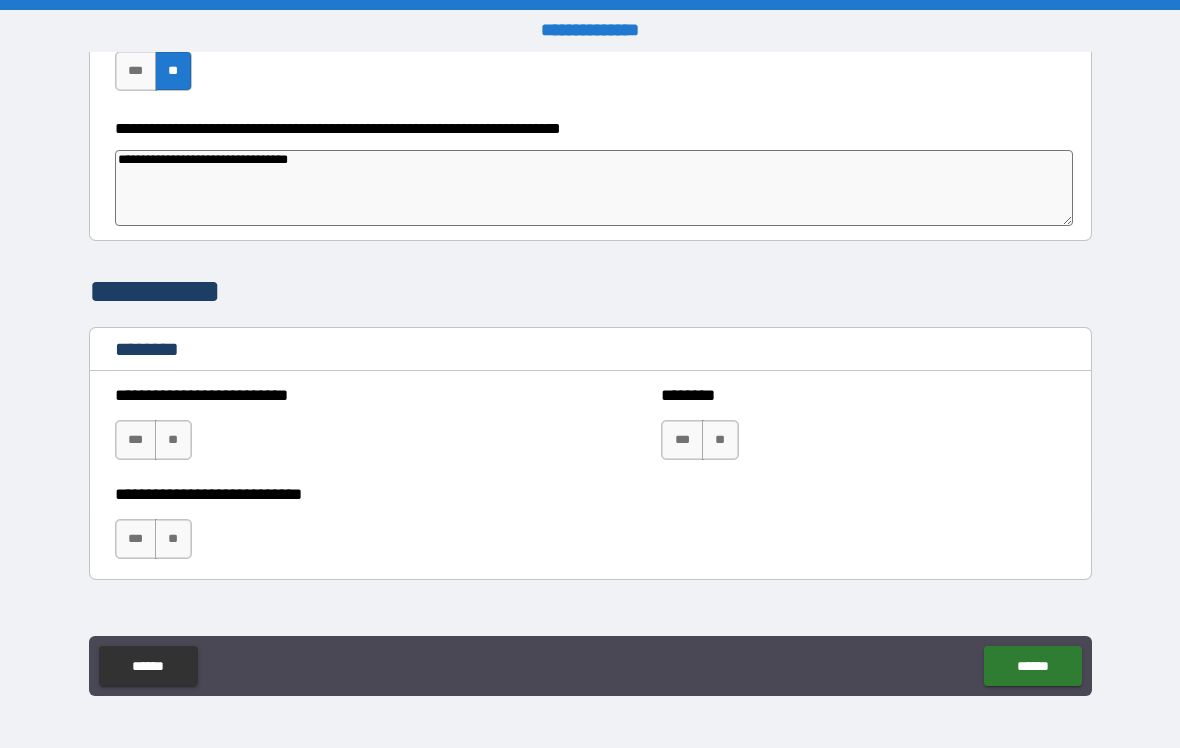 type on "*" 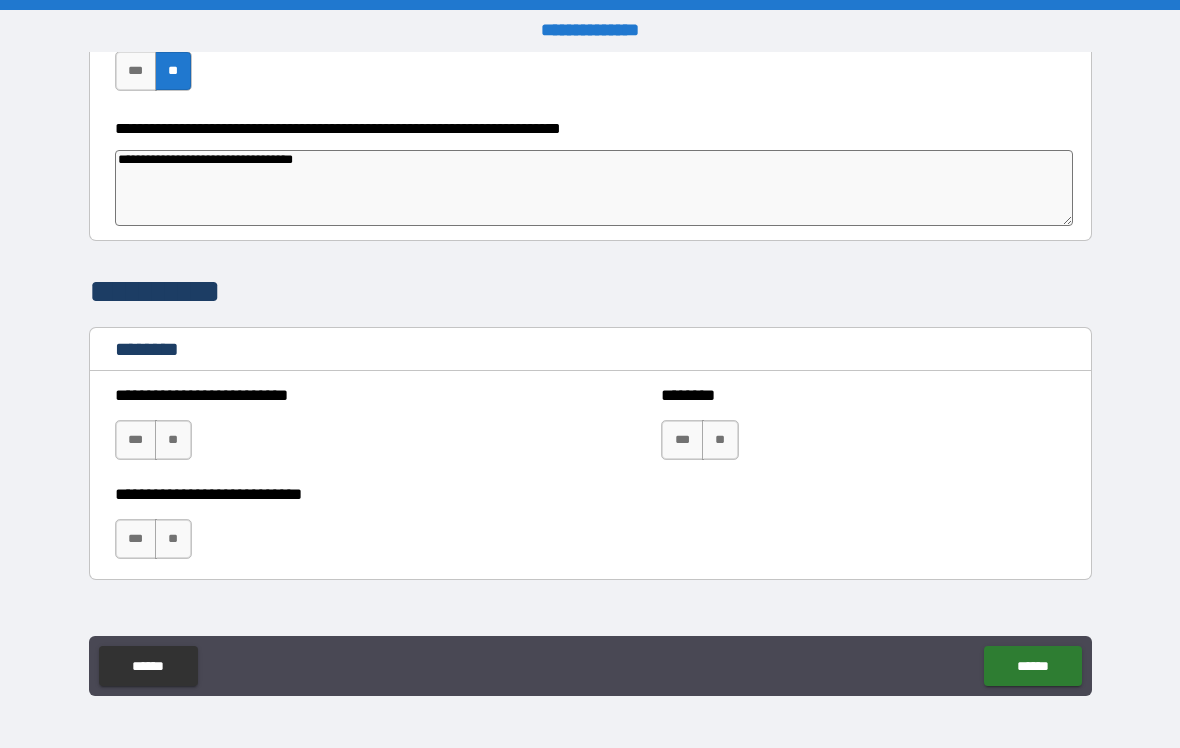 type on "*" 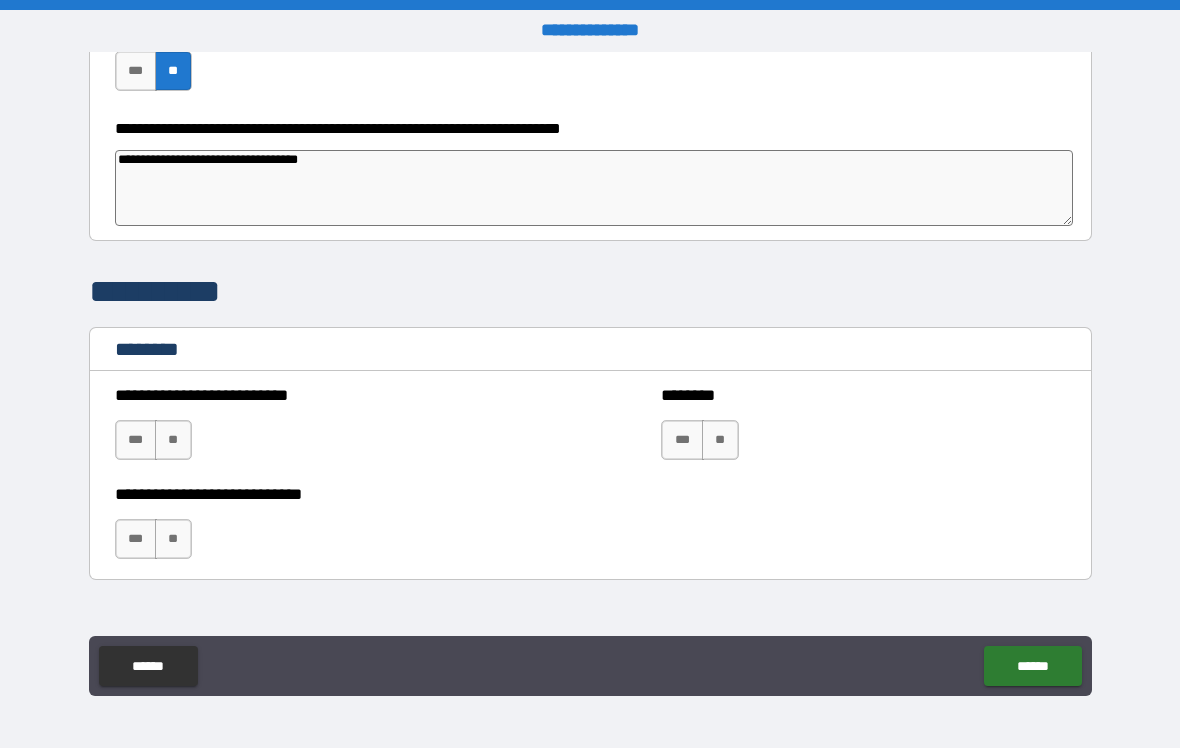 type on "*" 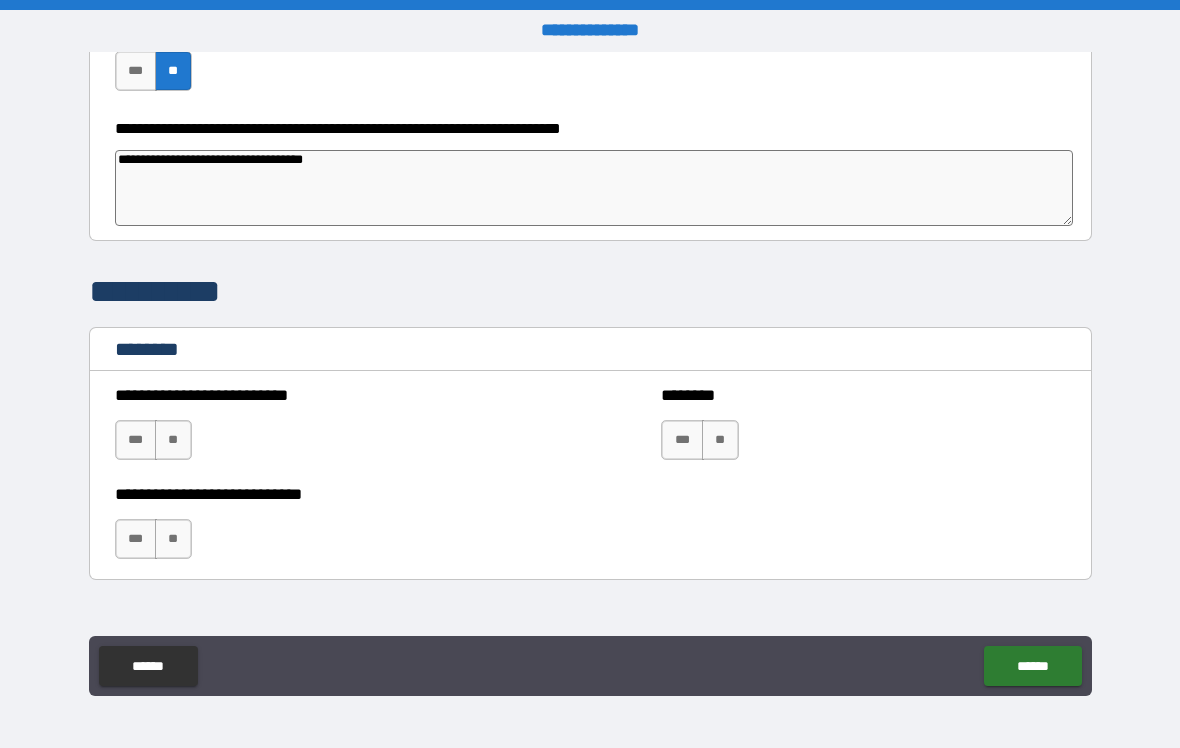 type on "*" 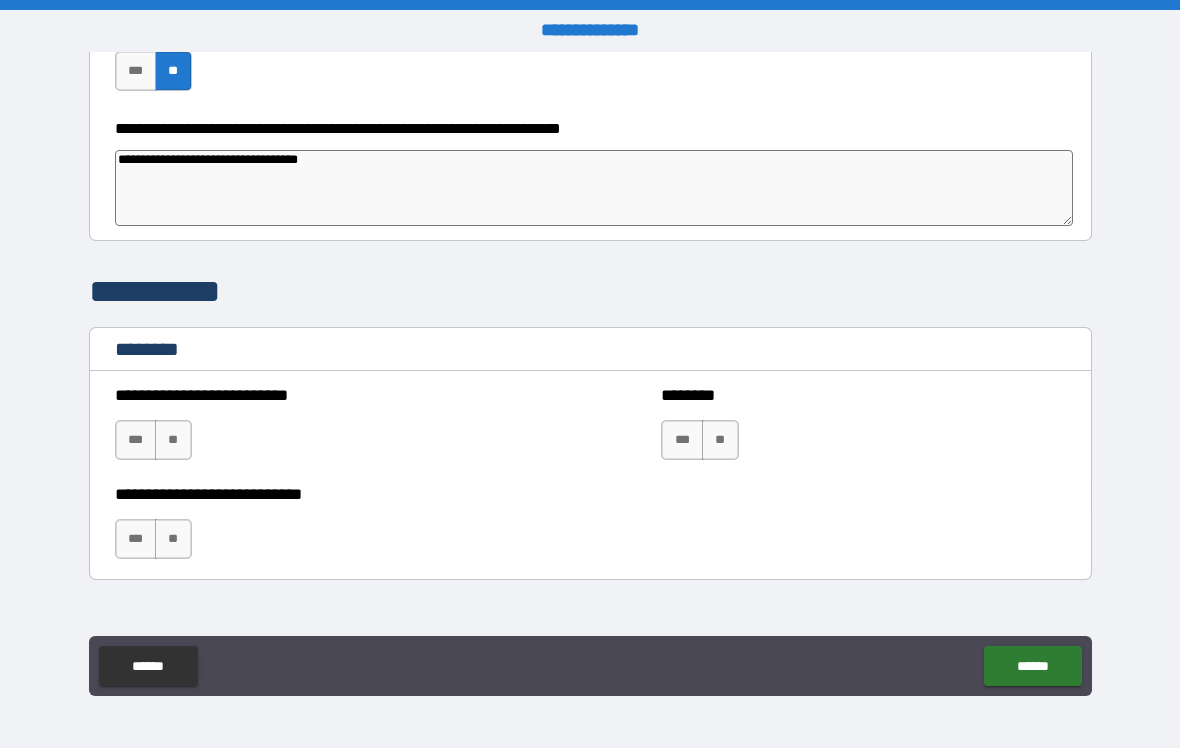 type on "*" 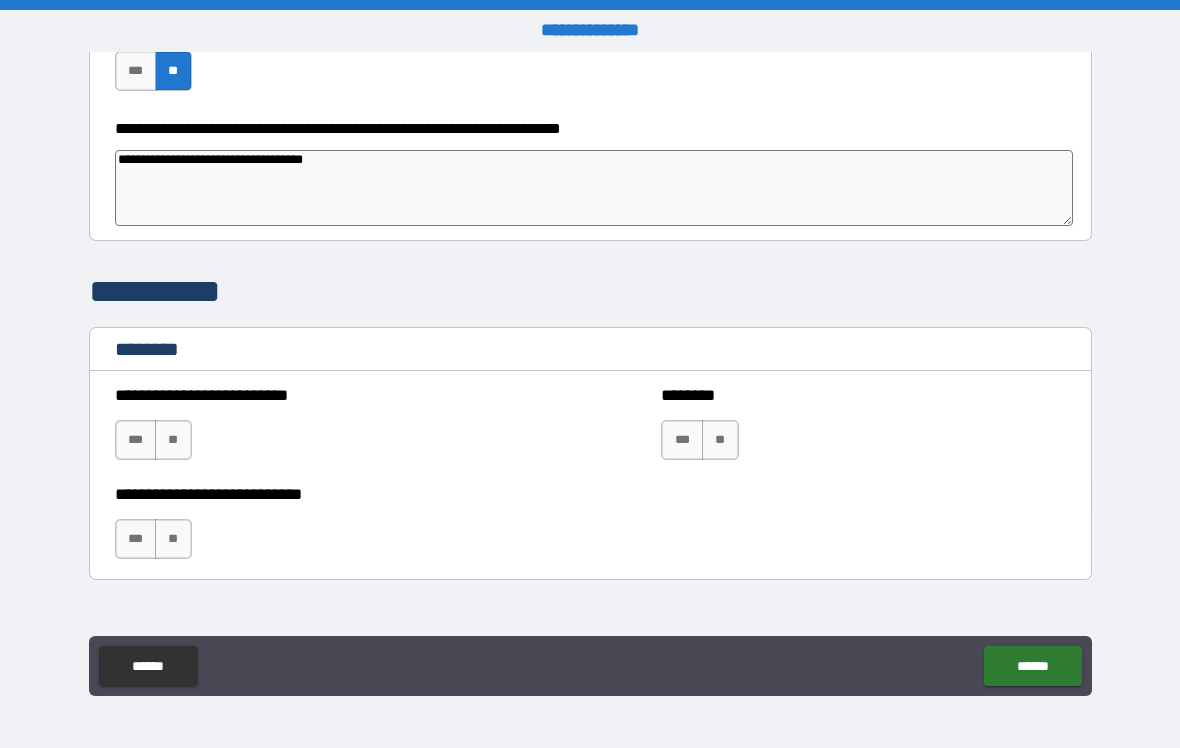 type on "*" 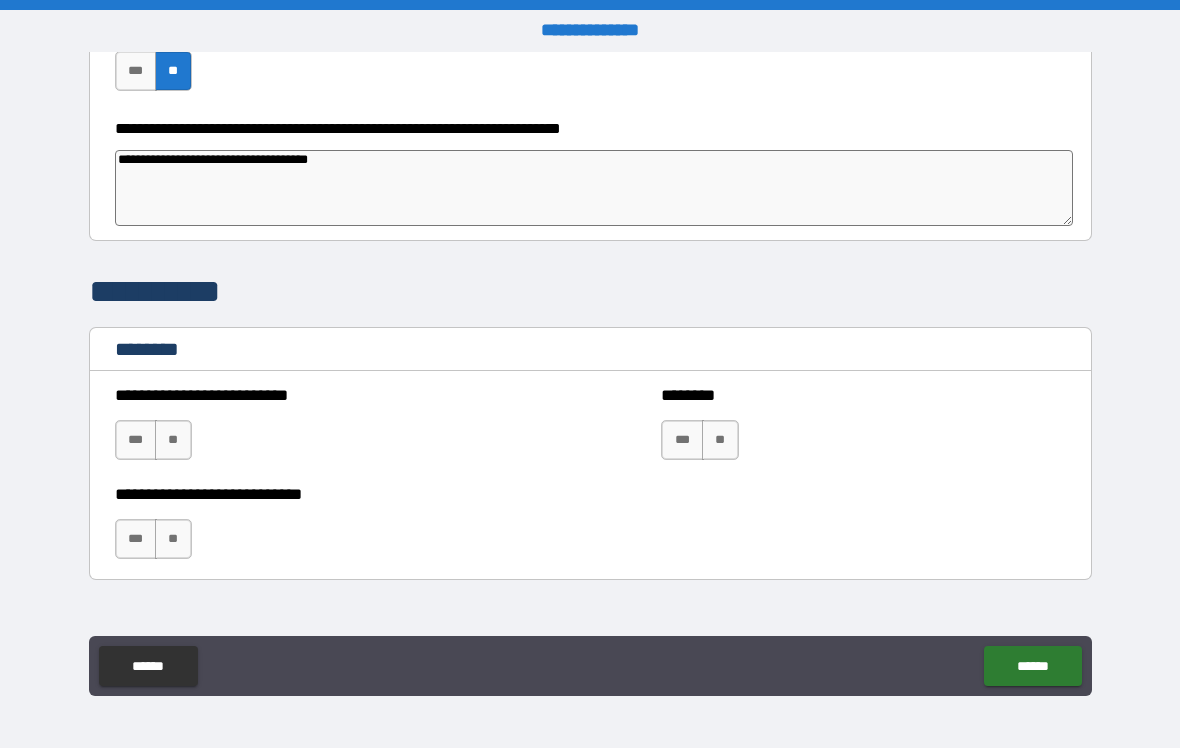 type on "*" 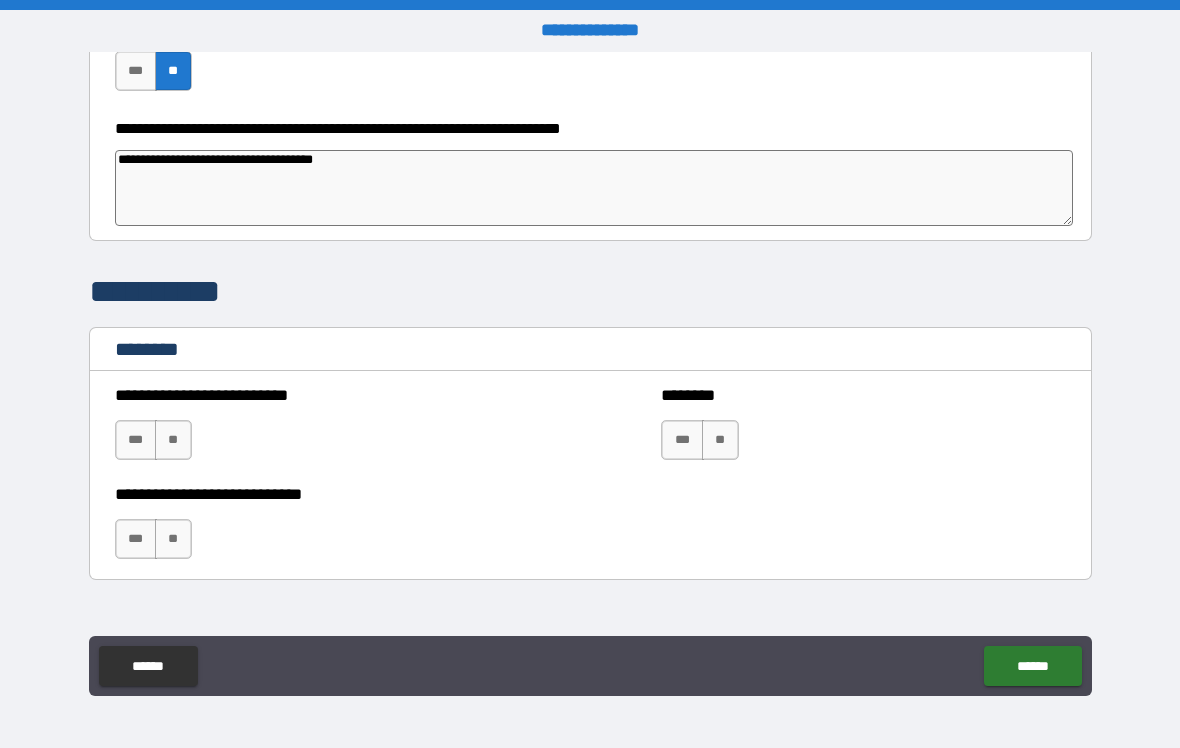 type on "*" 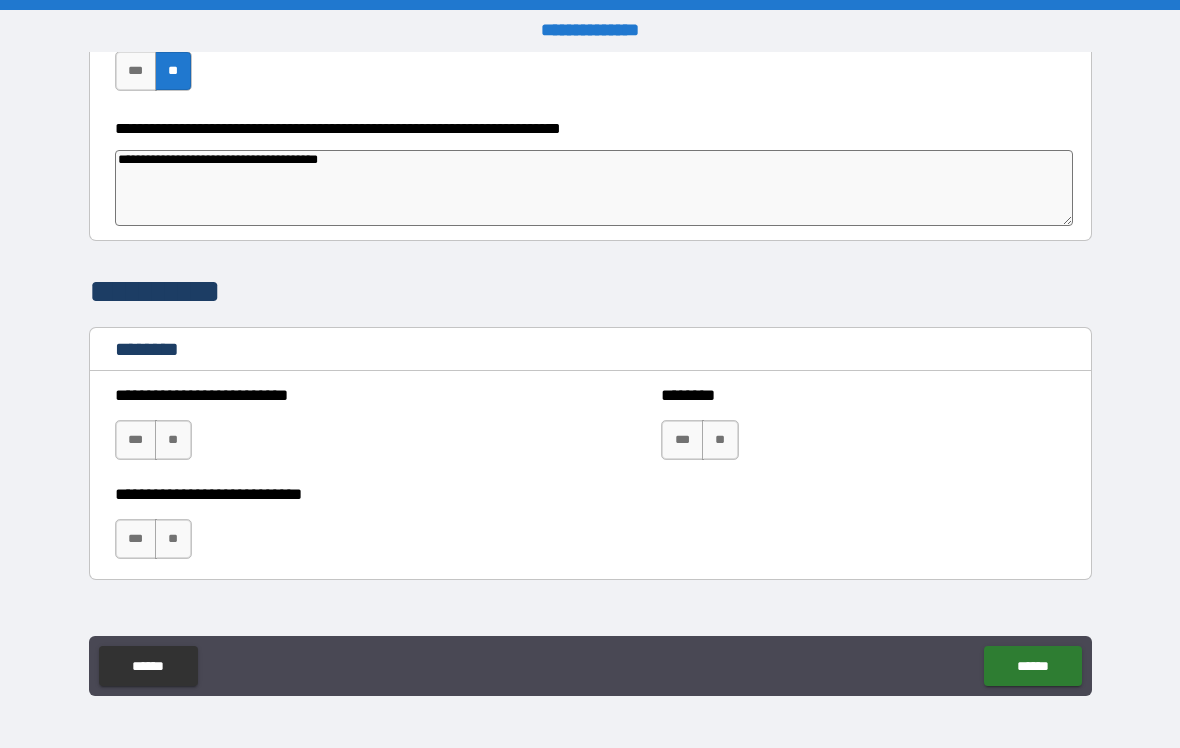 type on "*" 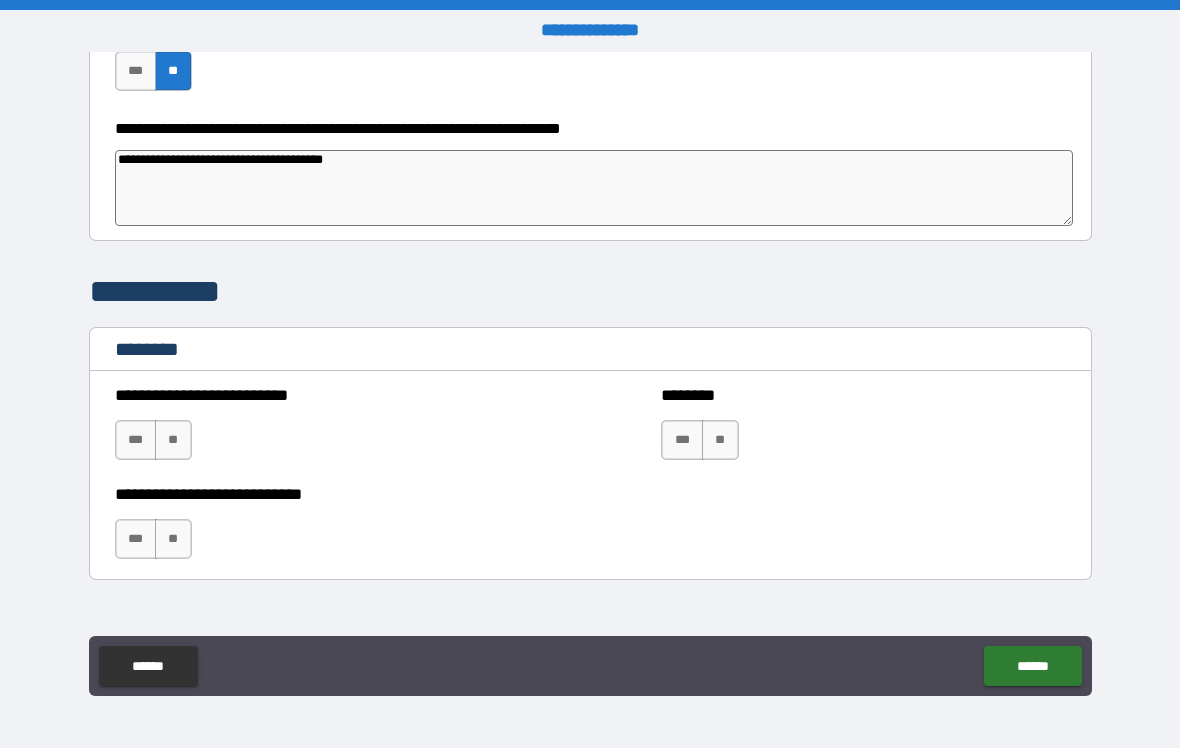 type on "*" 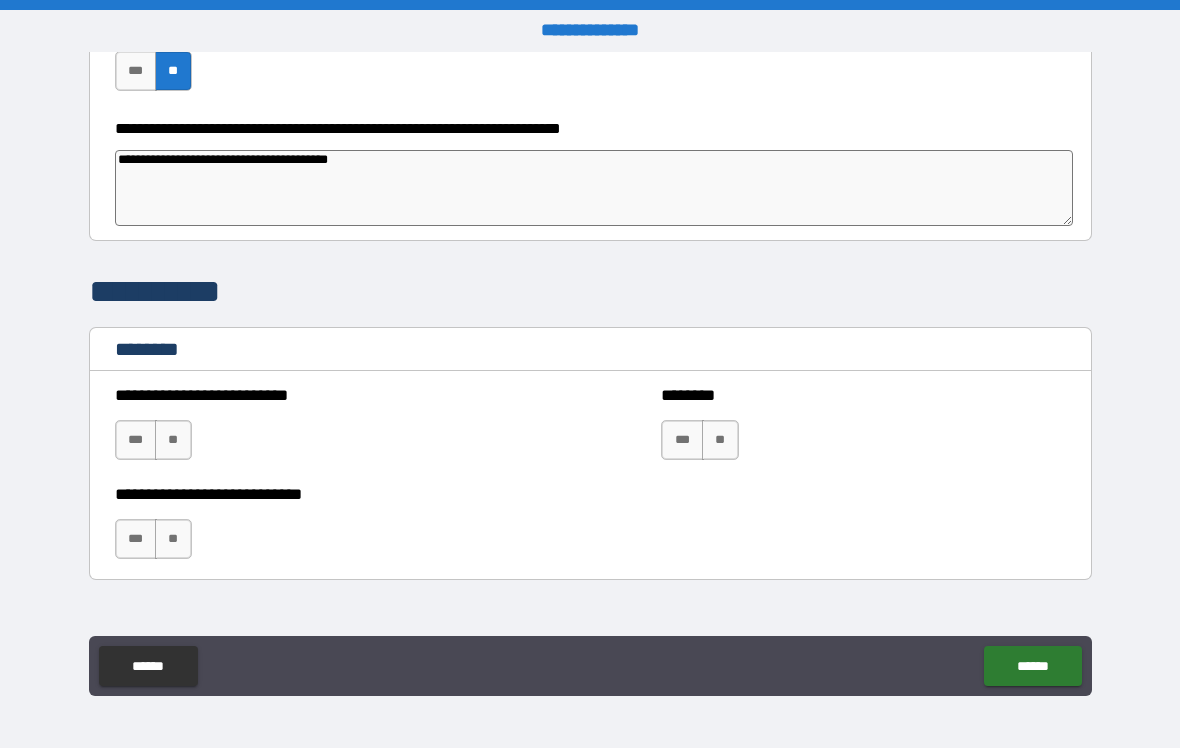 type on "**********" 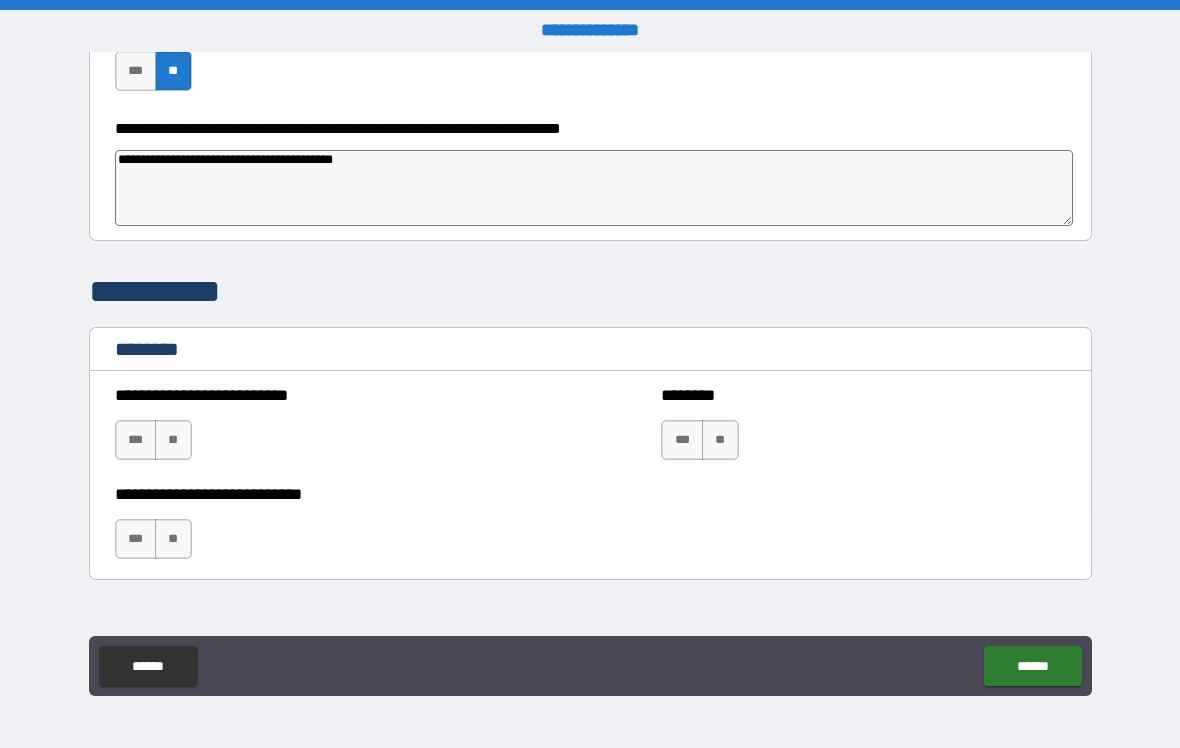 type on "*" 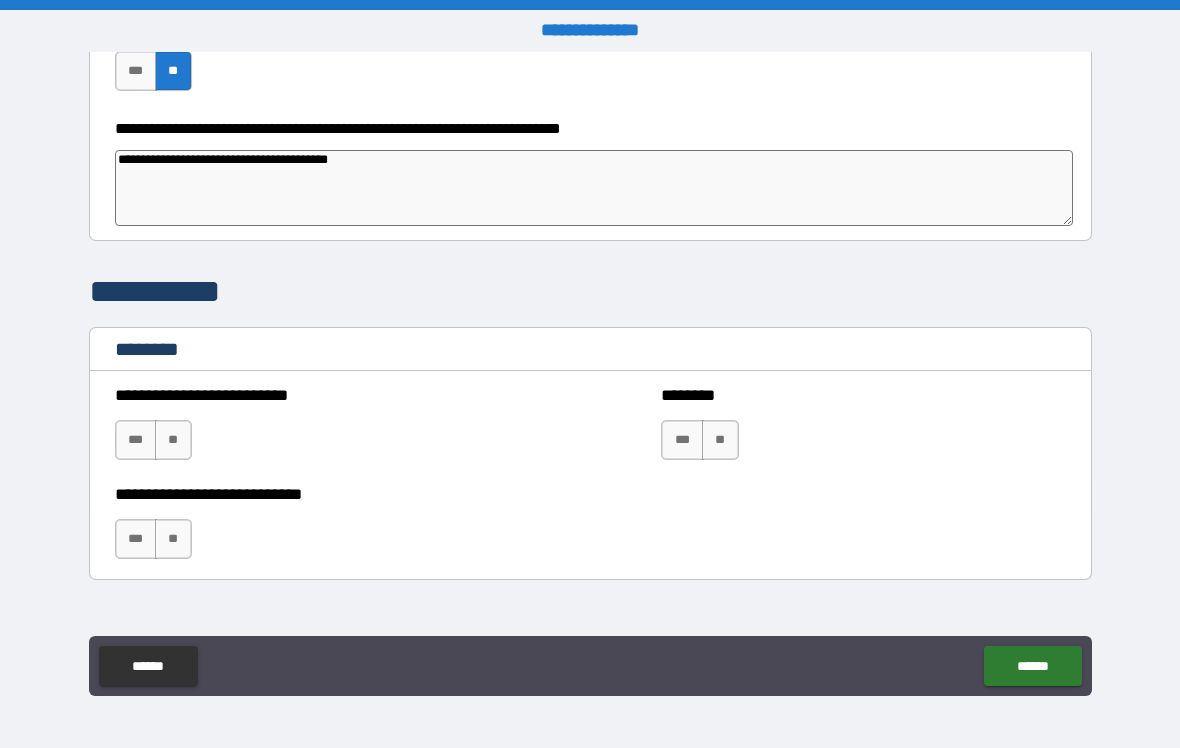 type on "*" 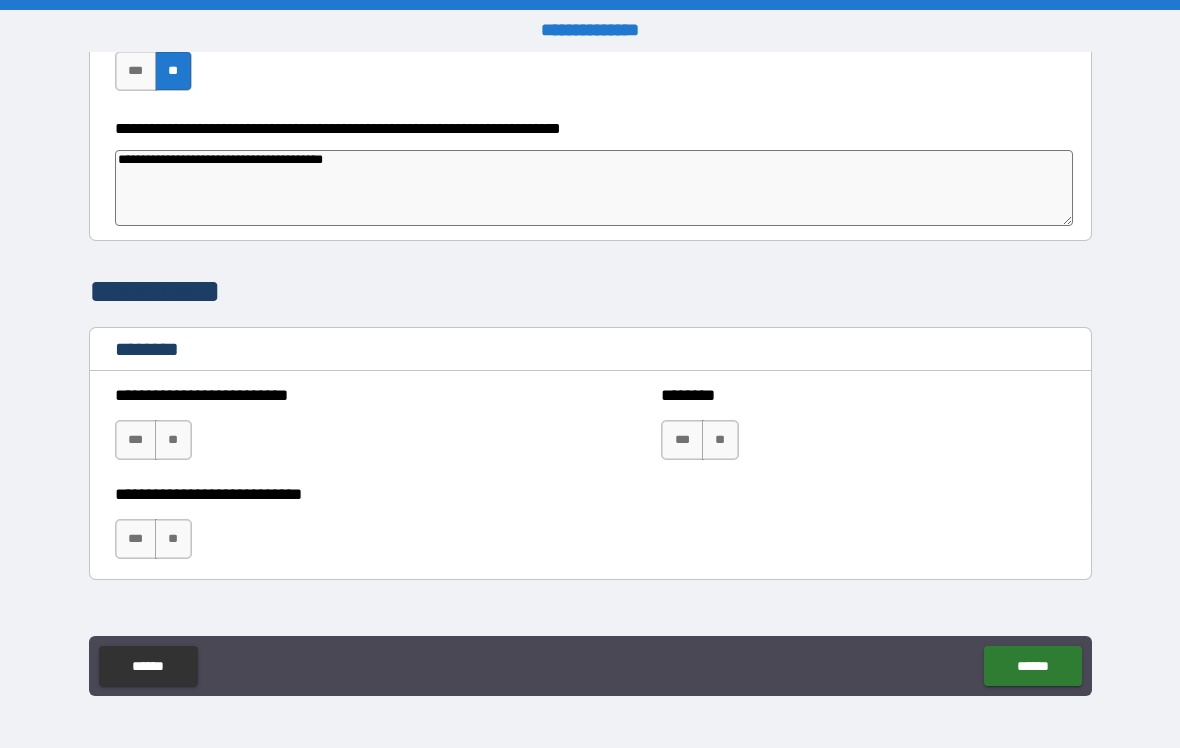 type on "*" 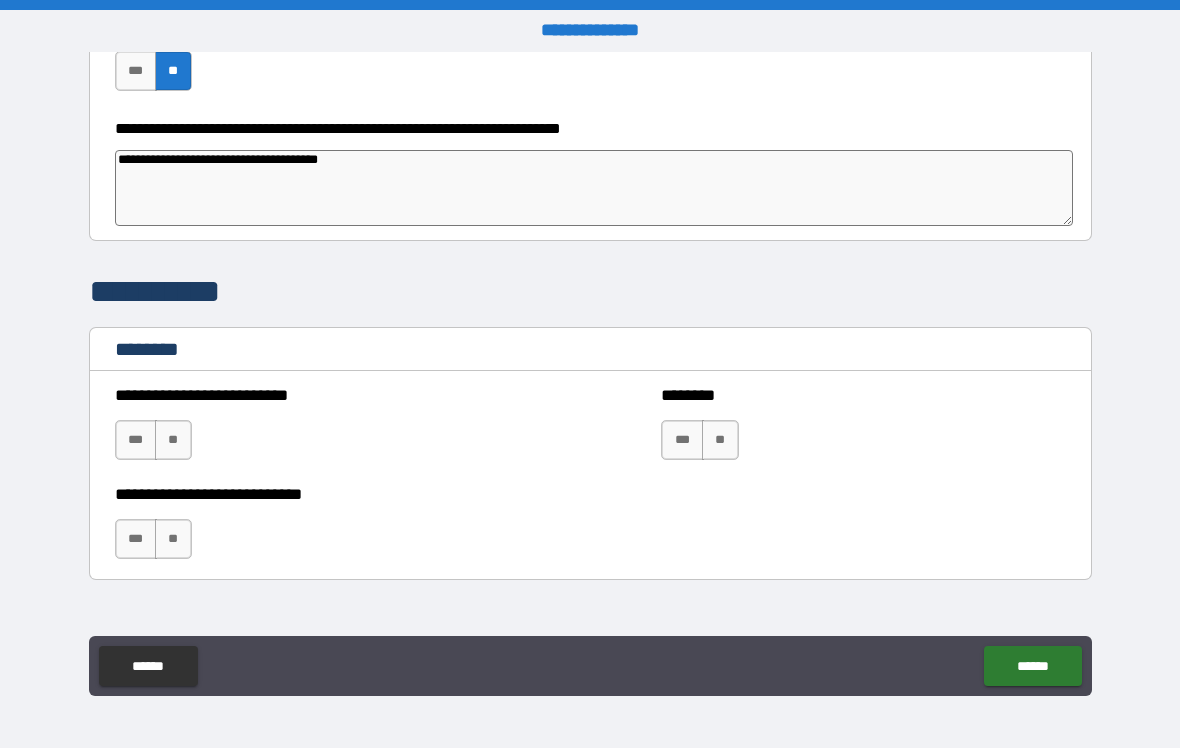 type on "**********" 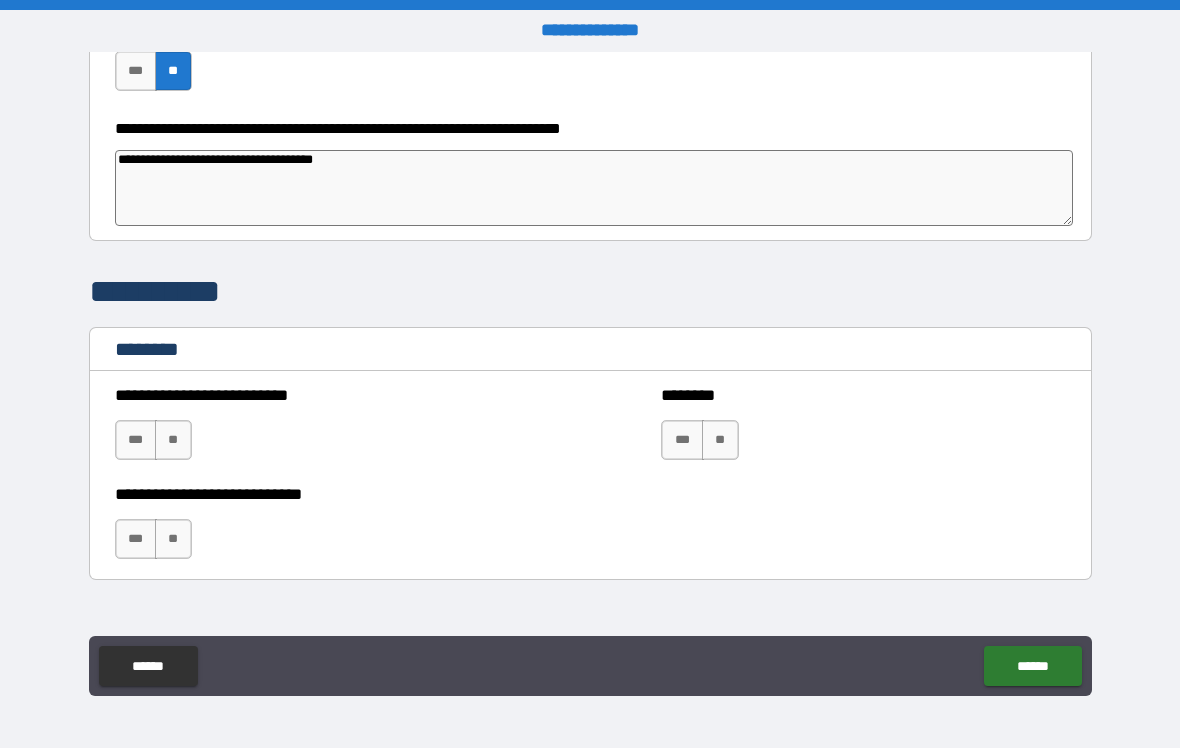 type on "*" 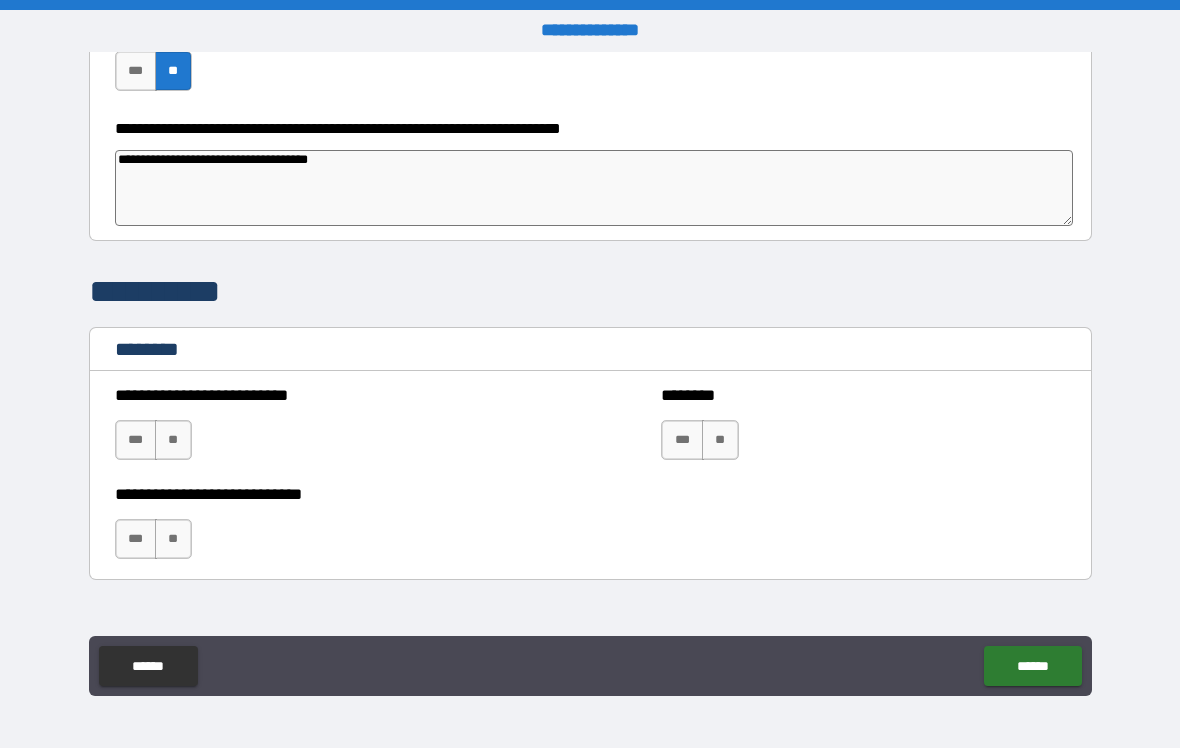type on "*" 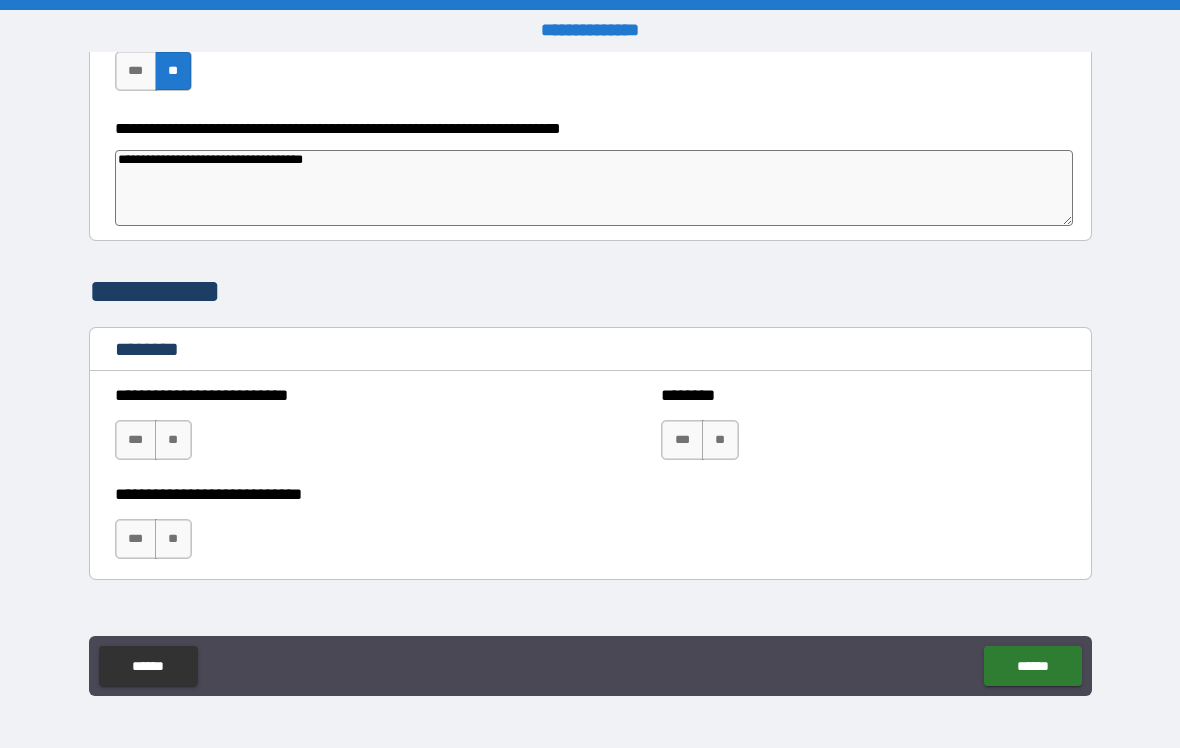 type on "**********" 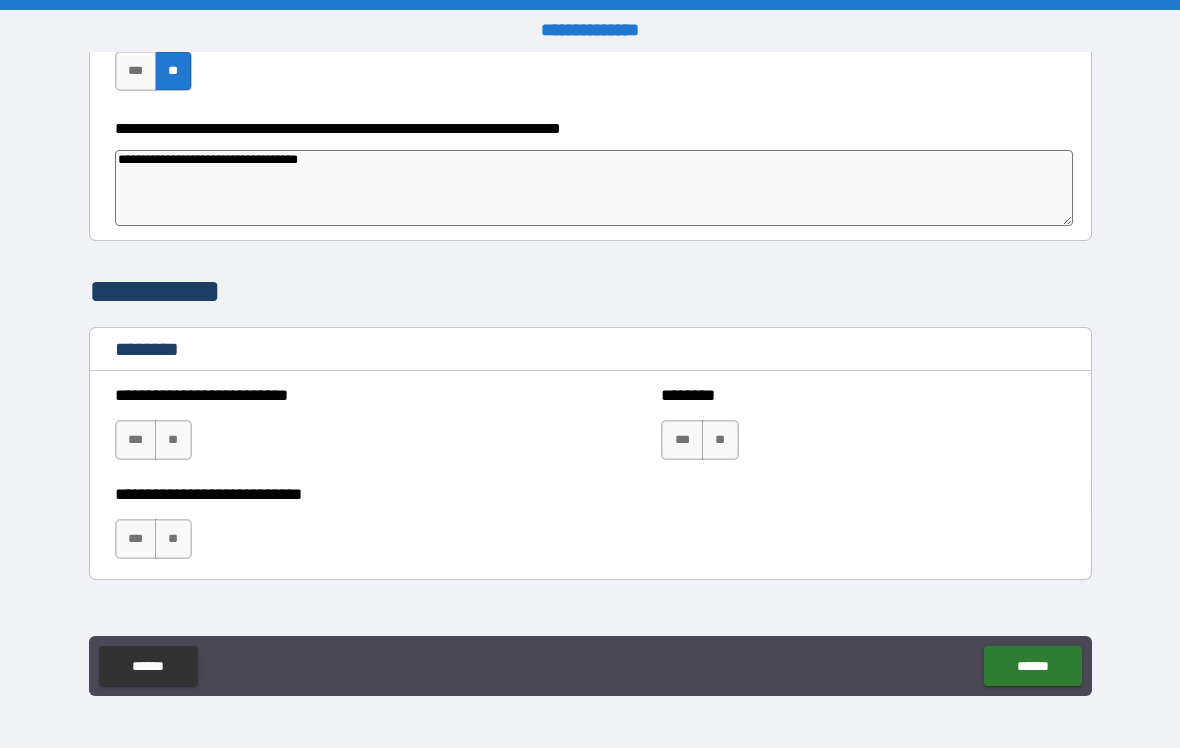 type on "*" 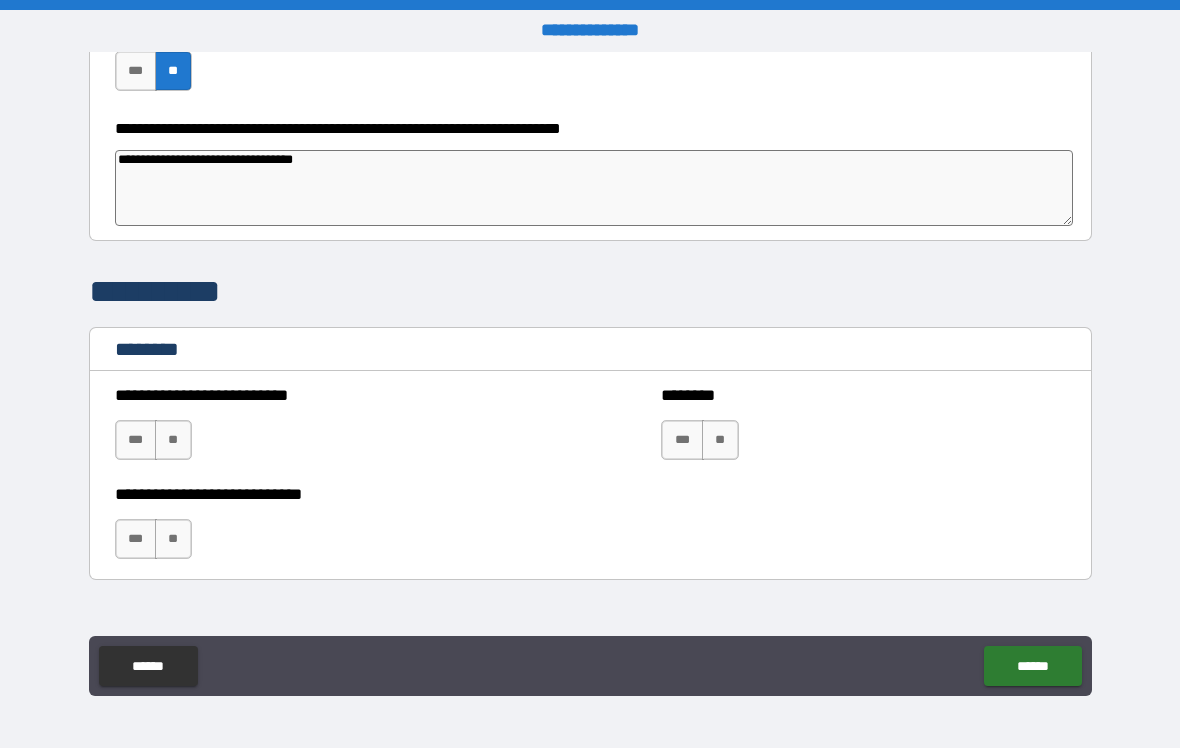 type on "*" 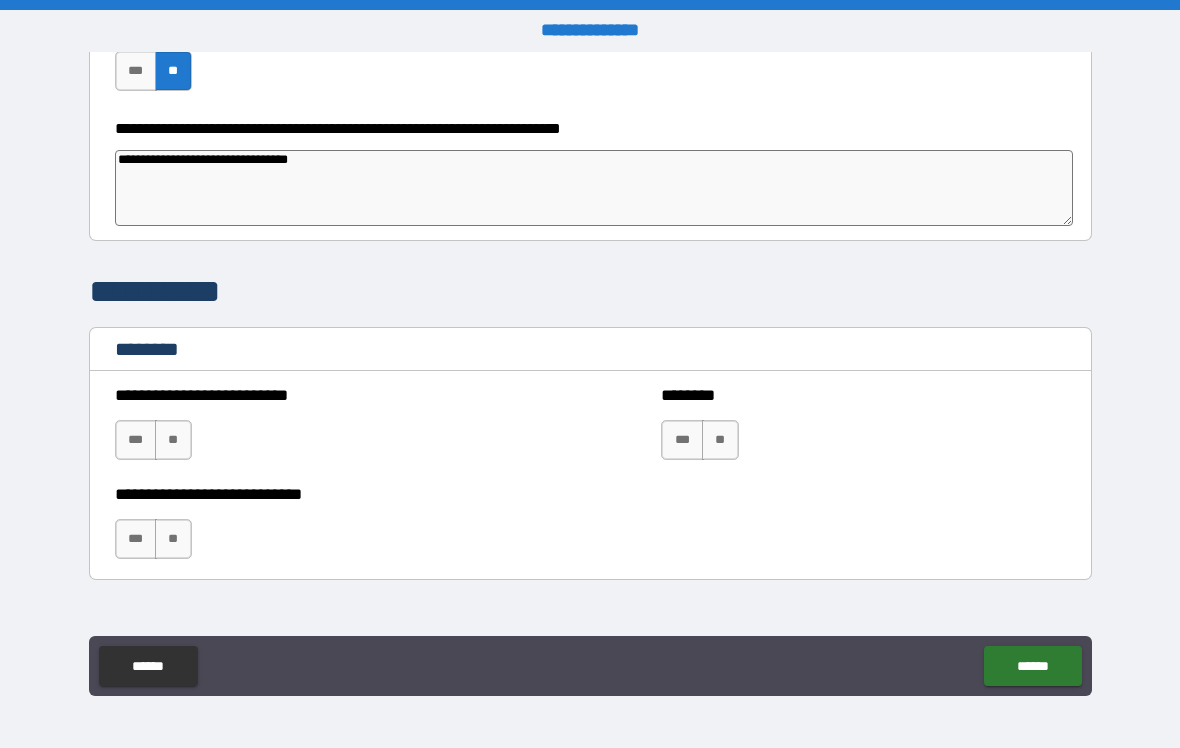 type on "*" 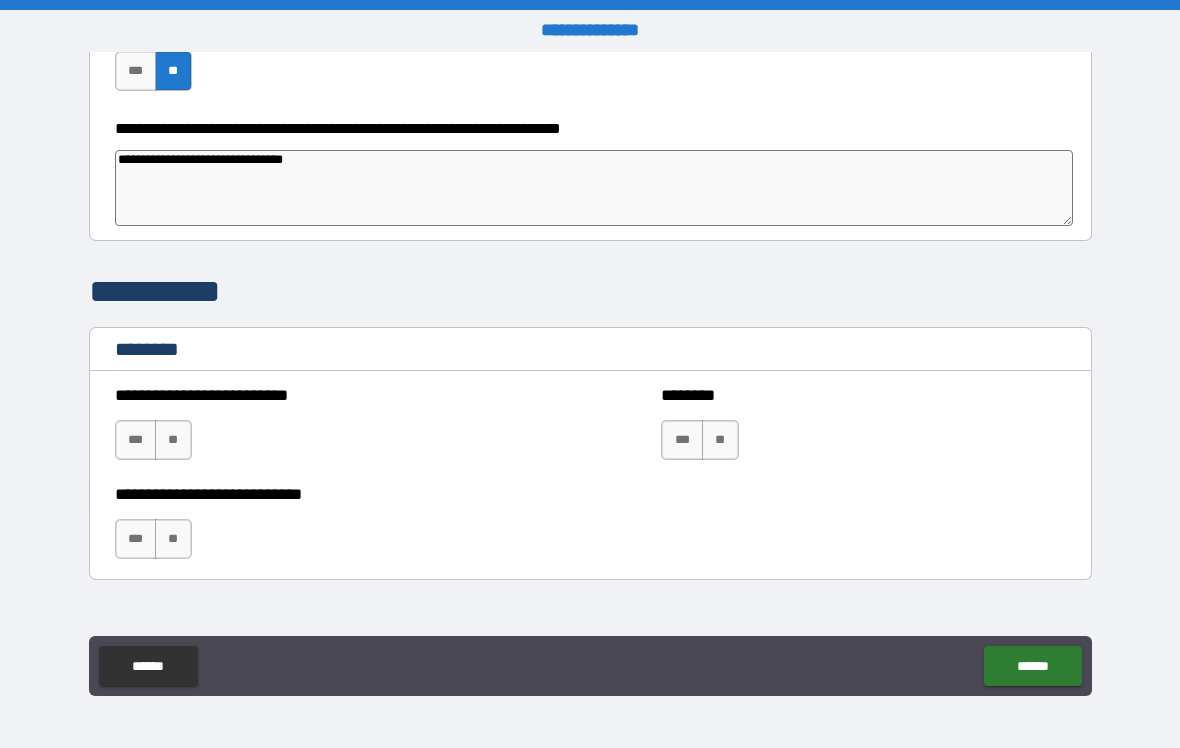 type on "*" 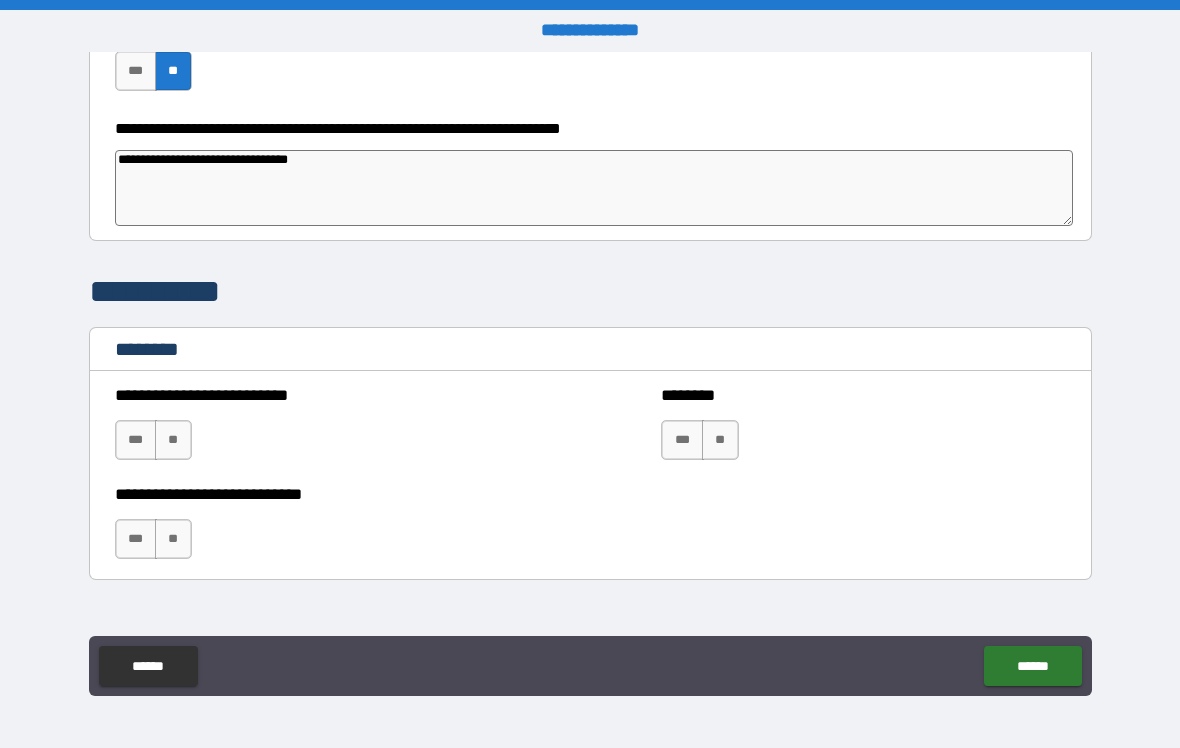type on "*" 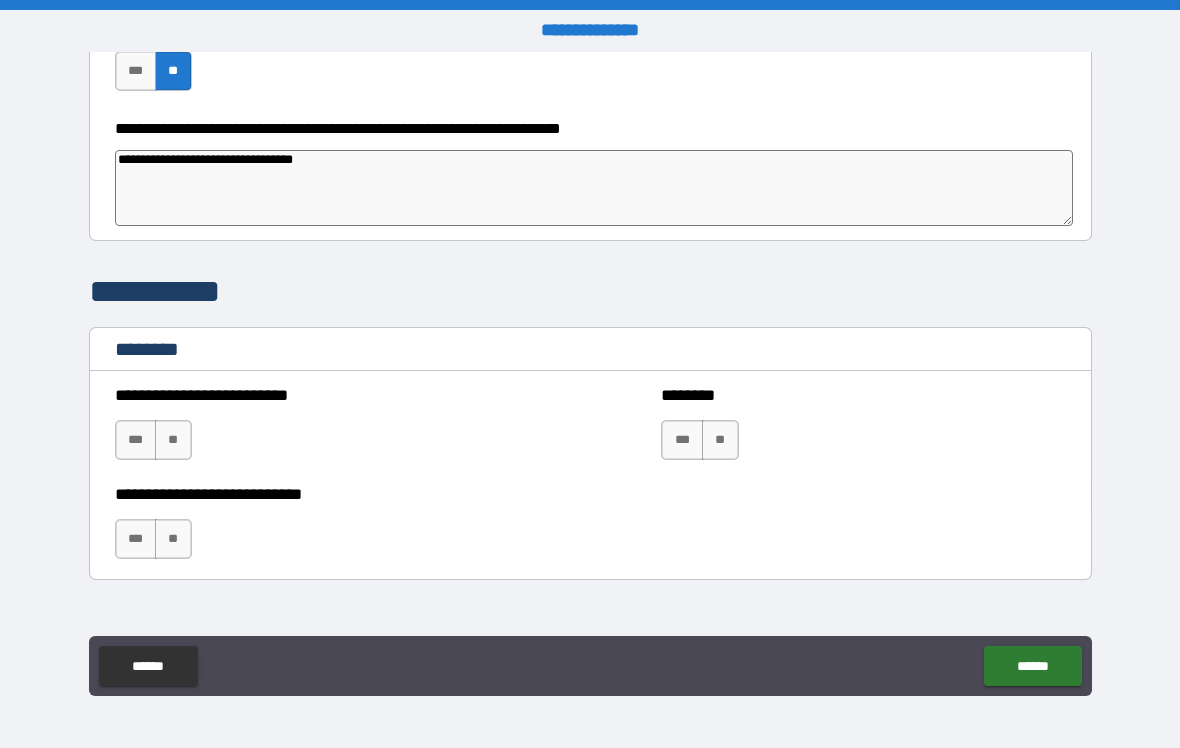 type on "*" 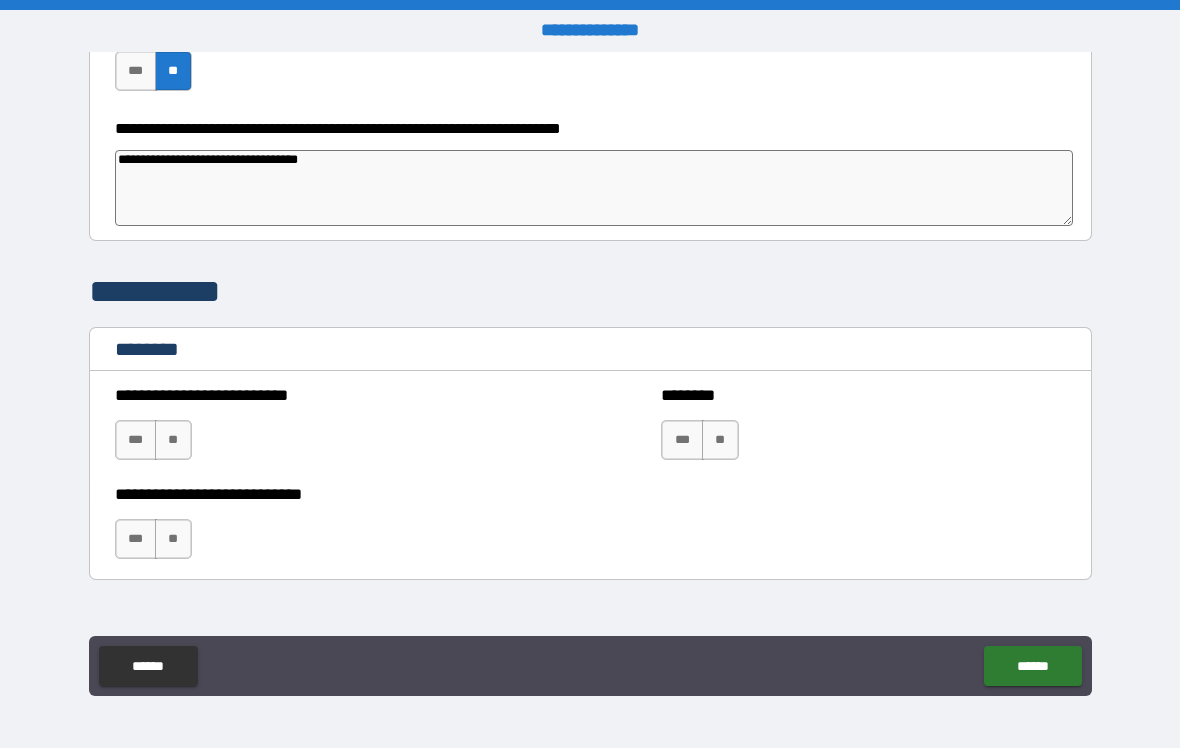 type on "*" 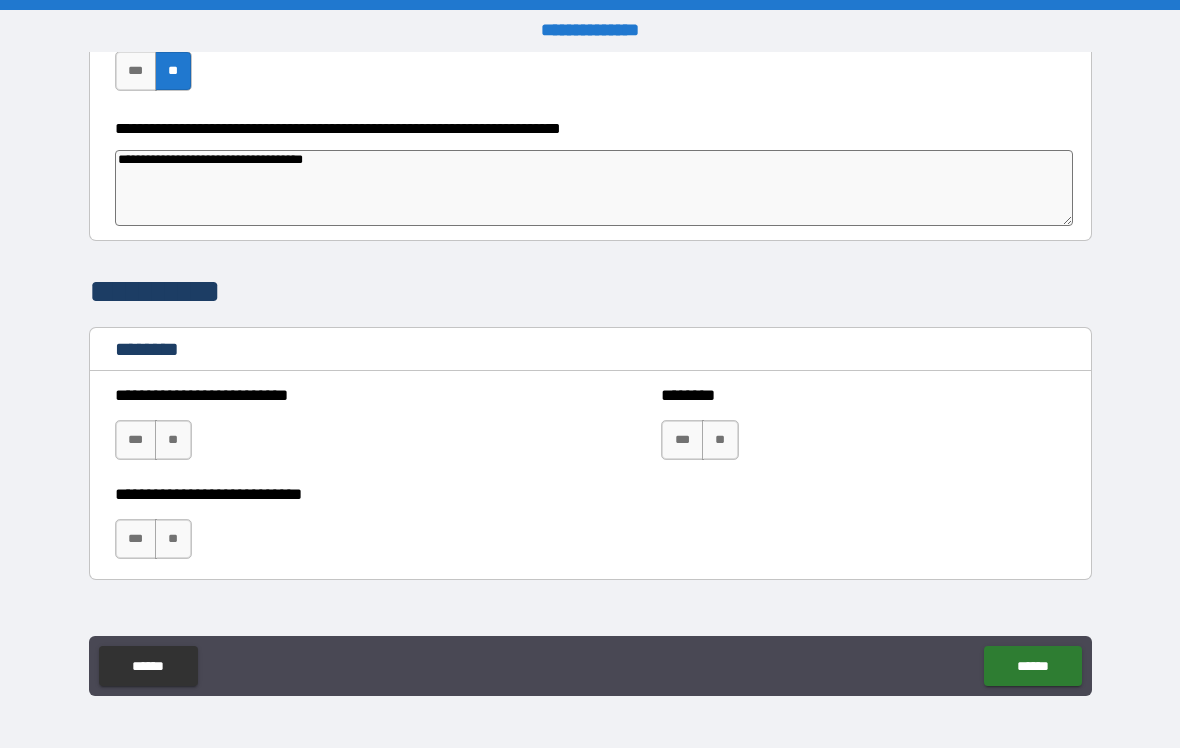 type on "*" 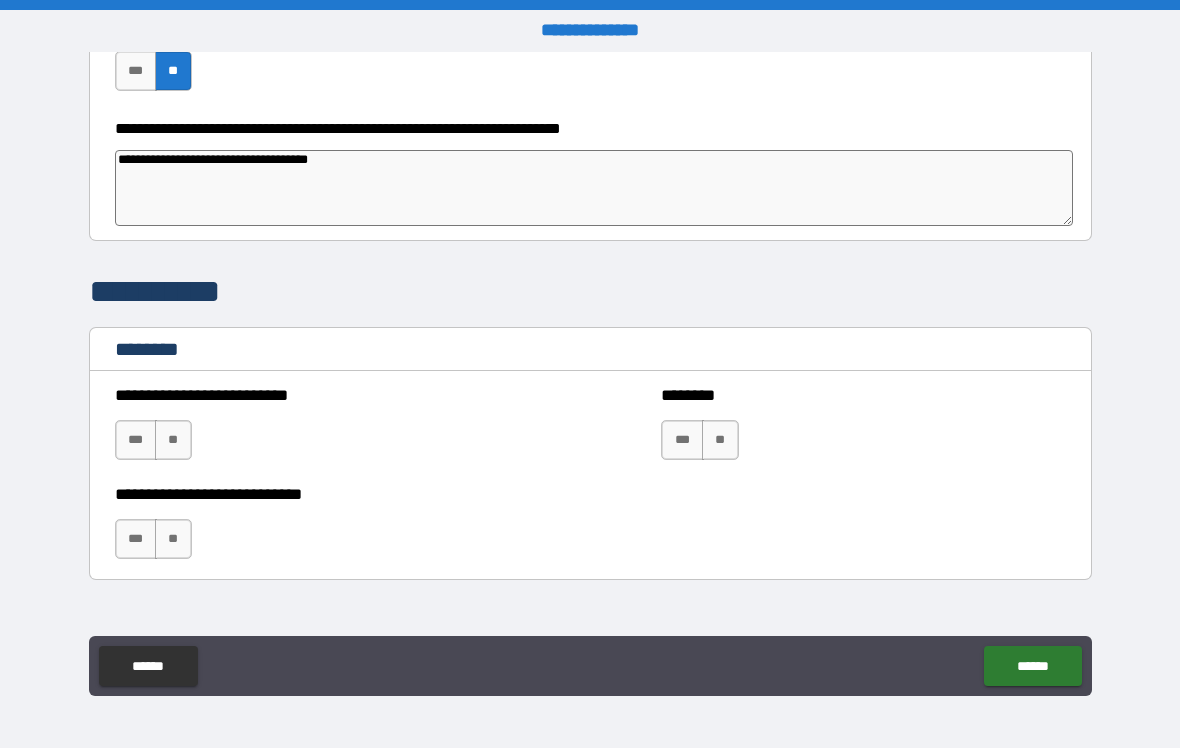 type on "*" 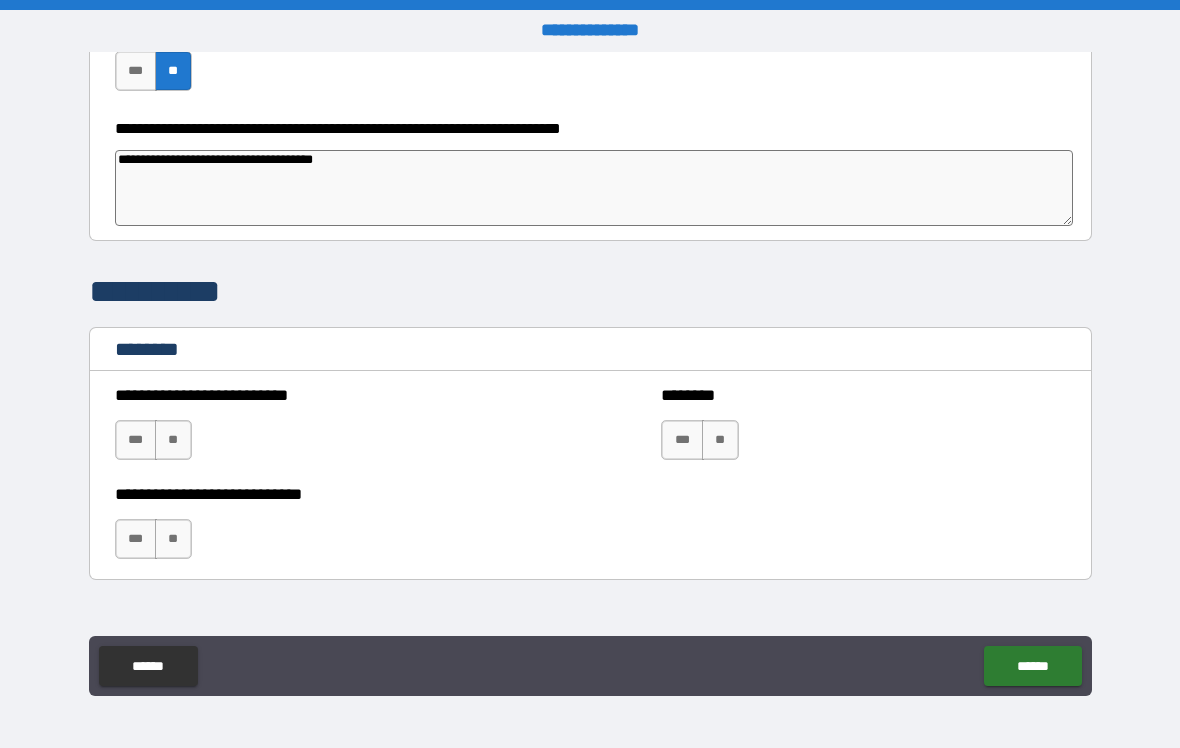 type on "*" 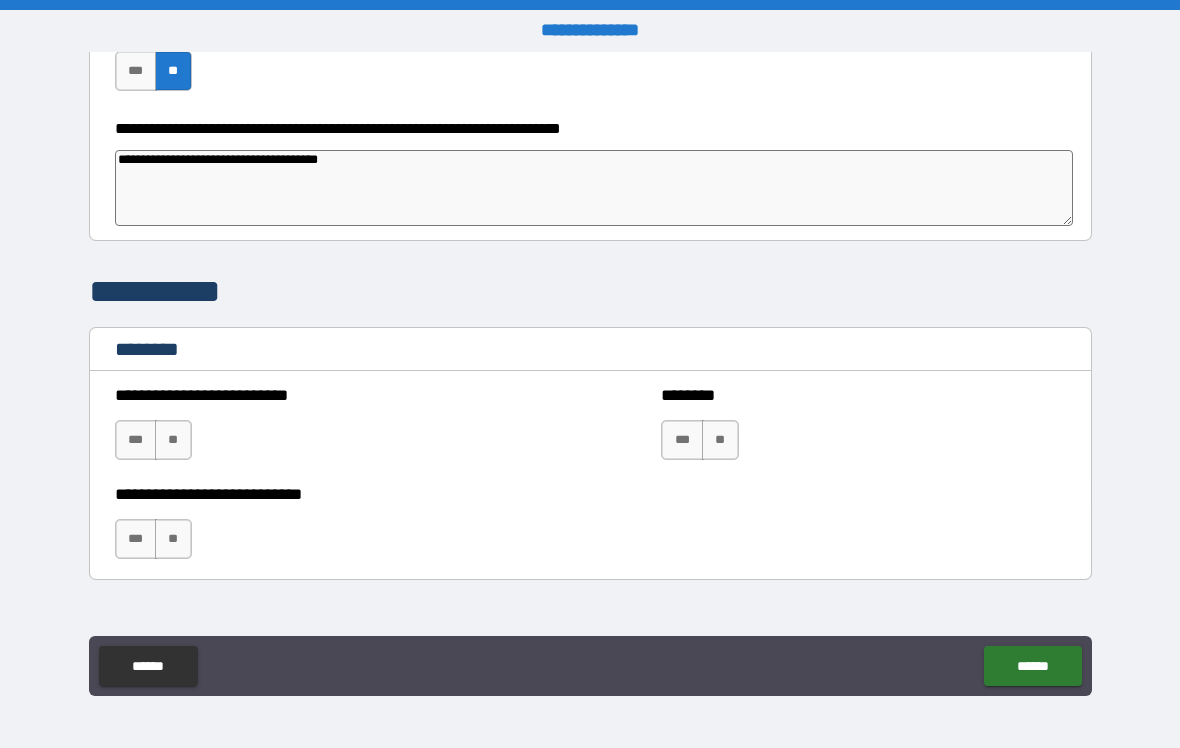 type on "*" 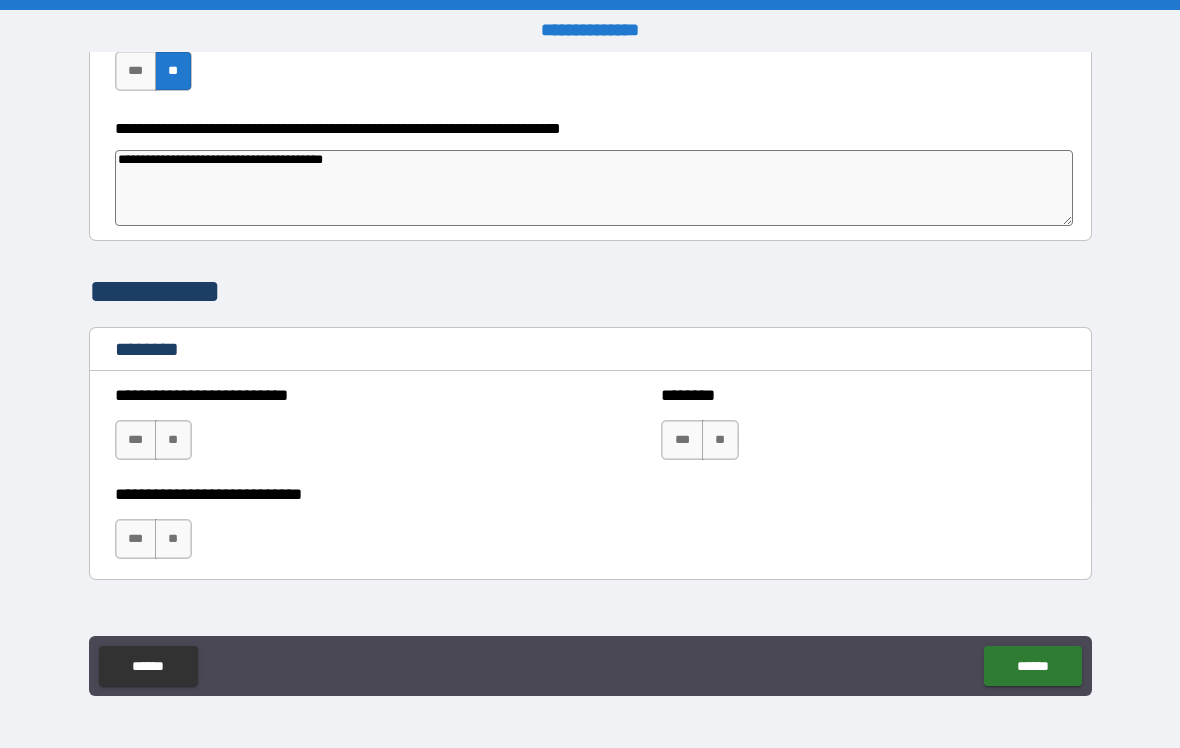 type on "*" 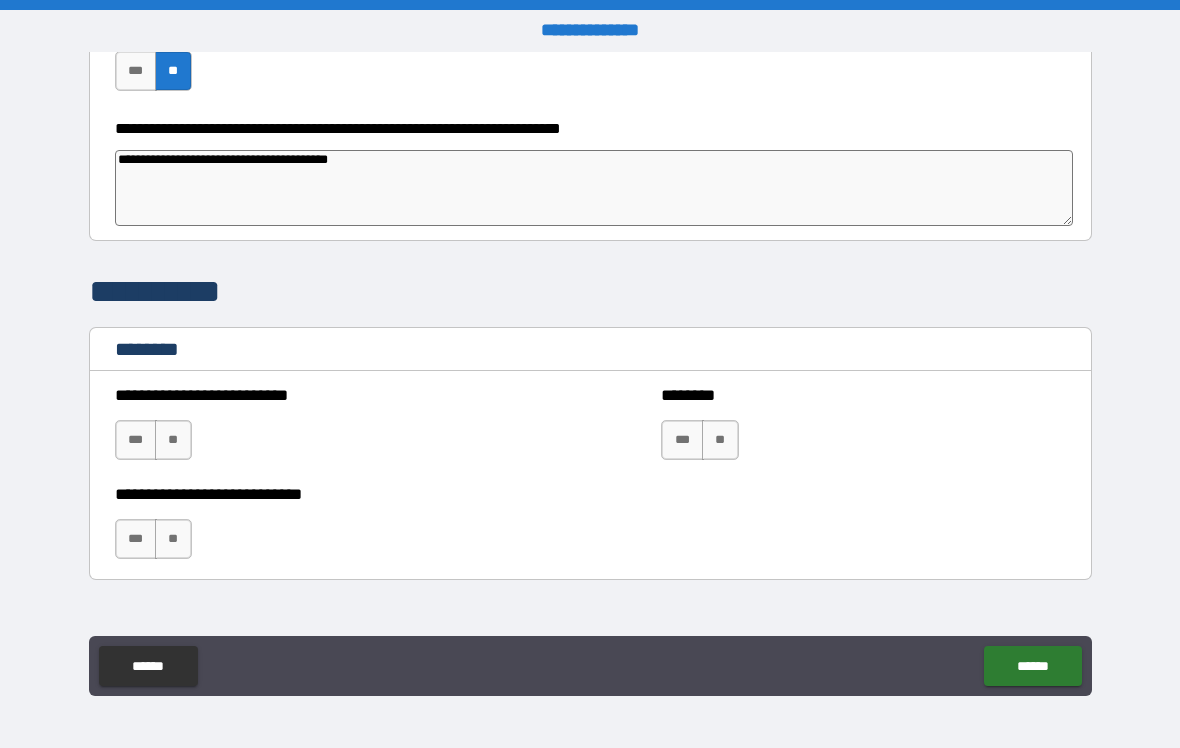 type on "*" 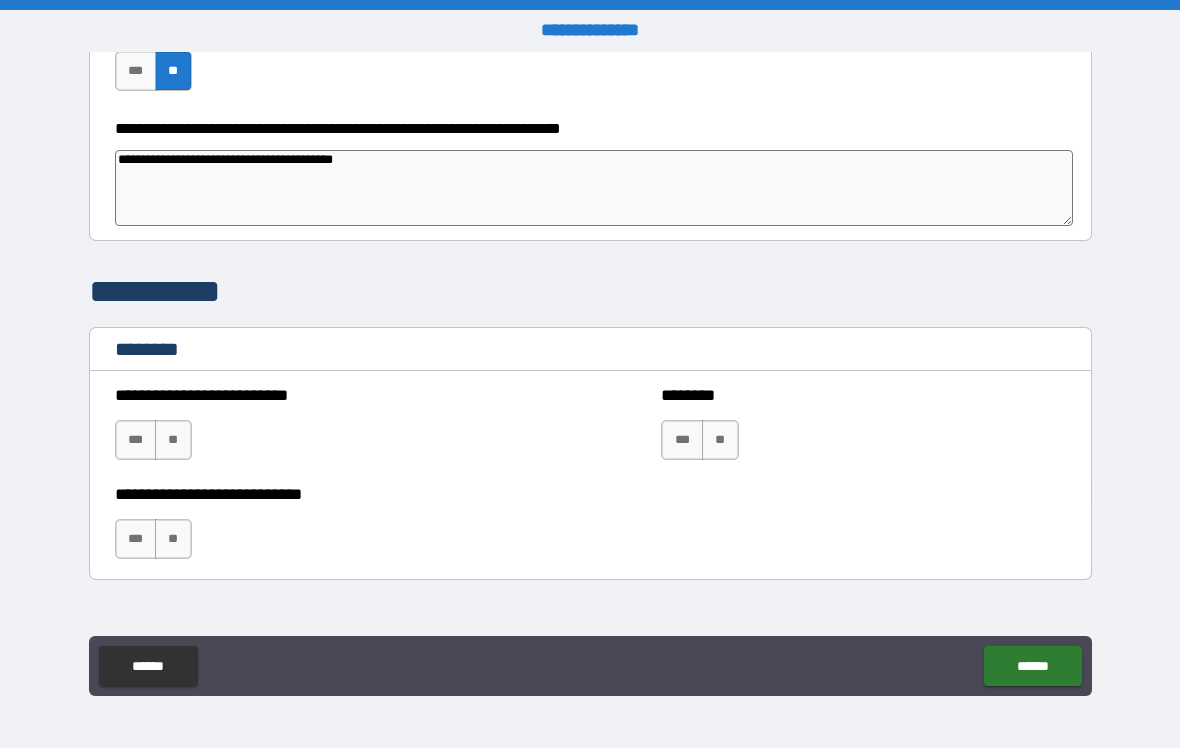 type on "*" 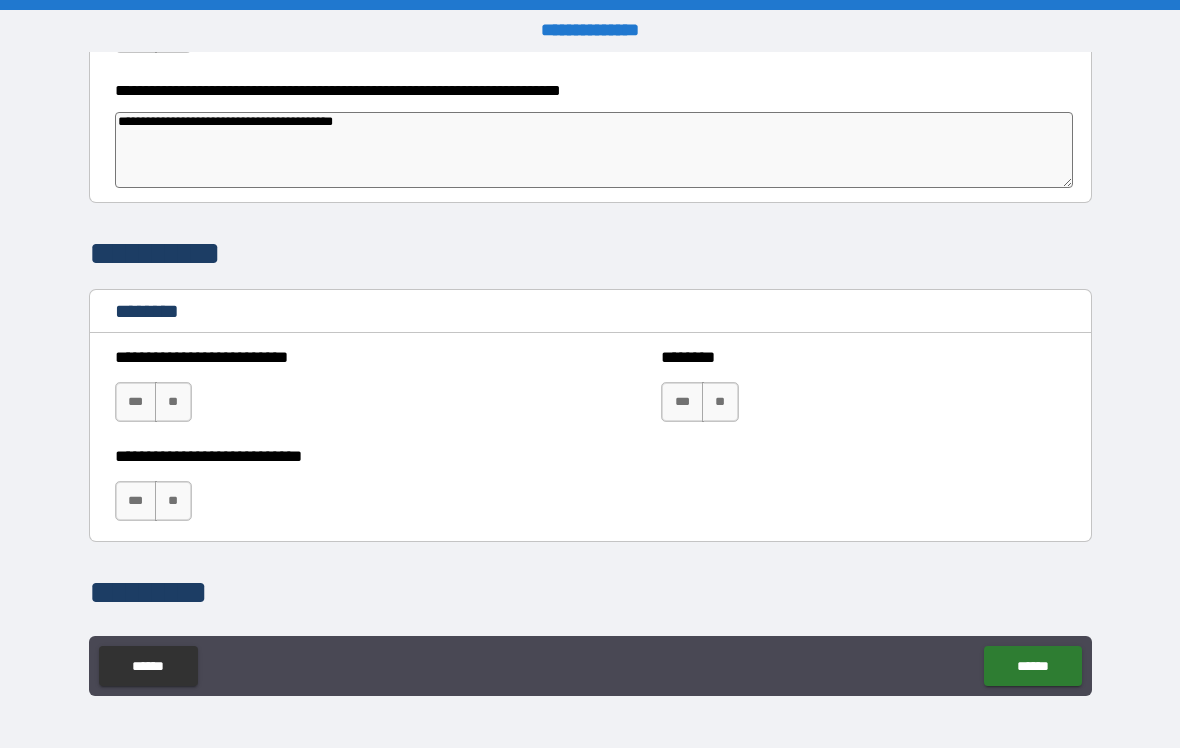 scroll, scrollTop: 1027, scrollLeft: 0, axis: vertical 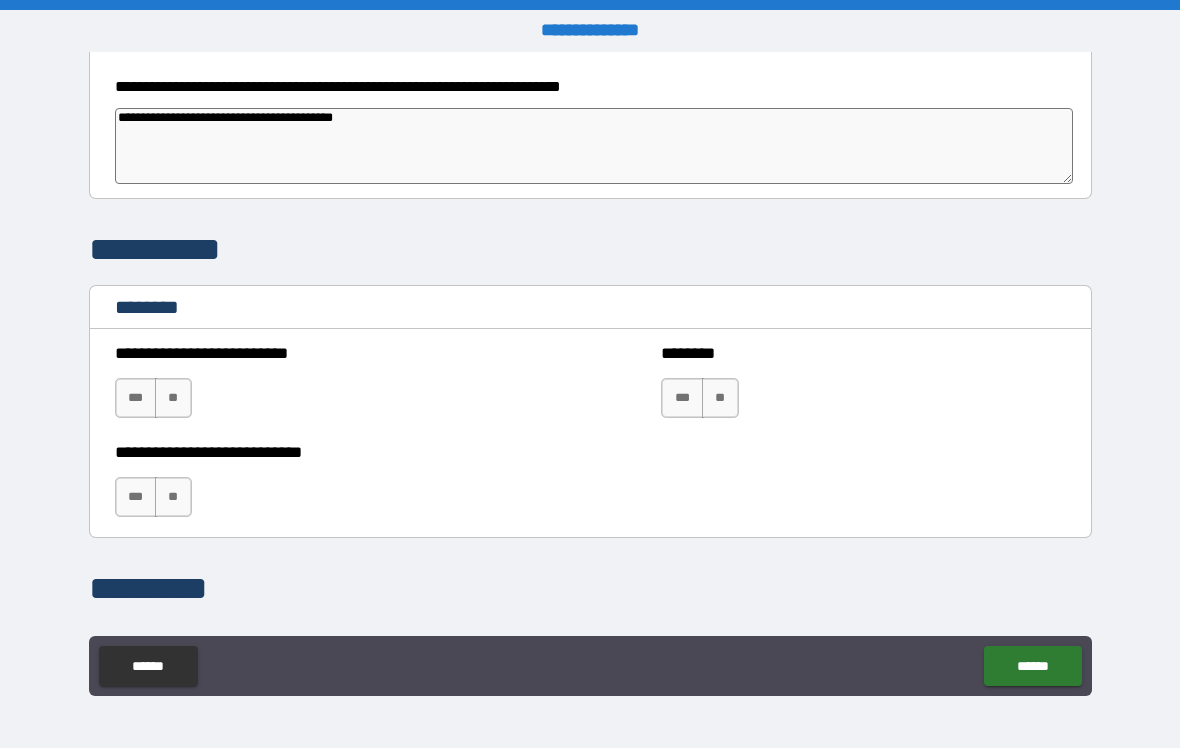 type on "**********" 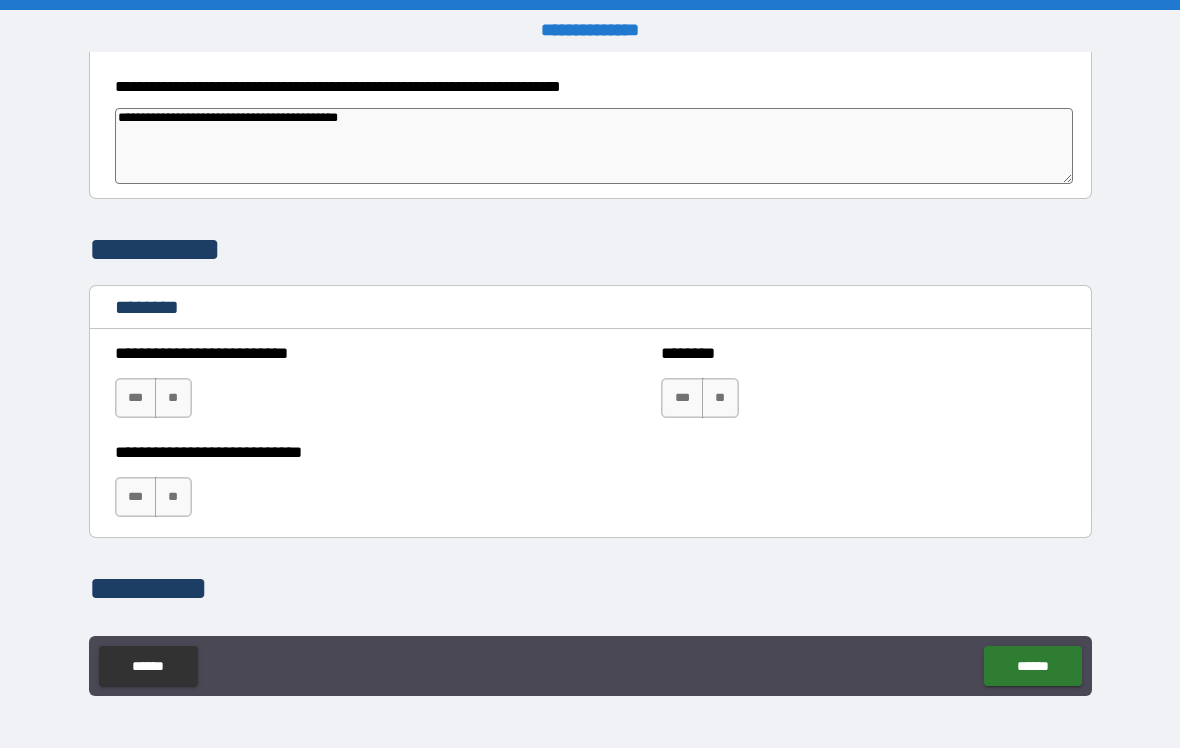 type on "*" 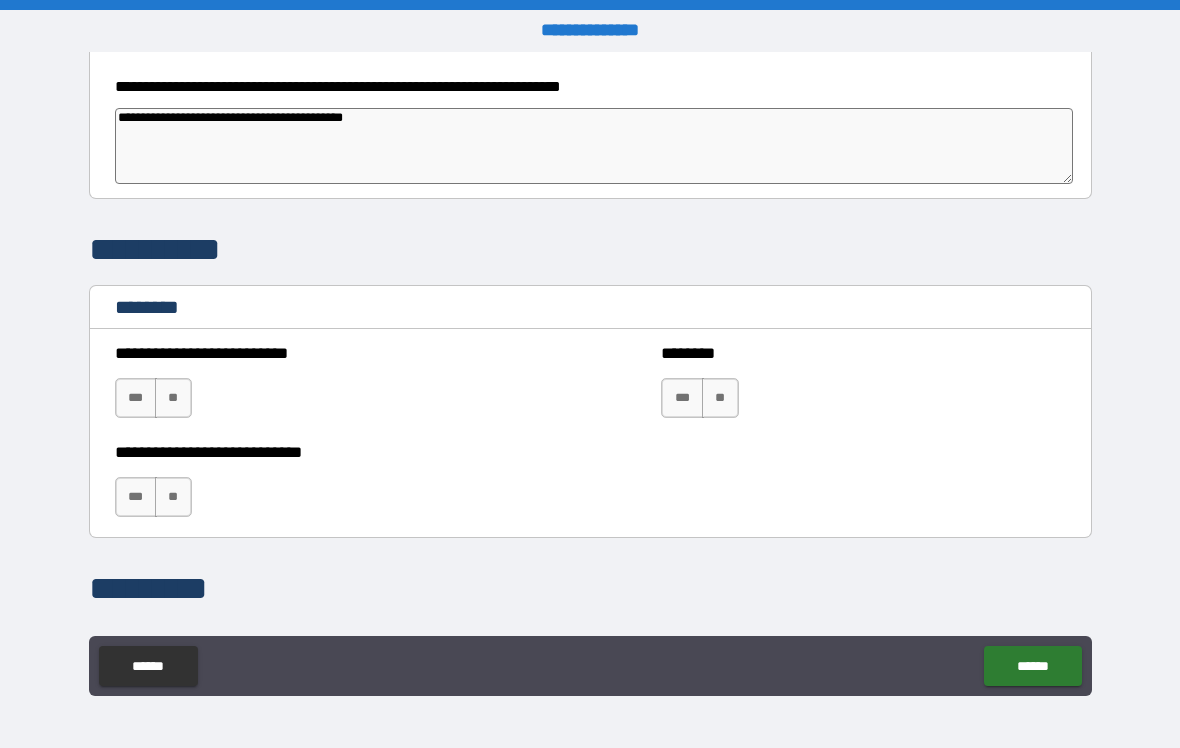 type on "*" 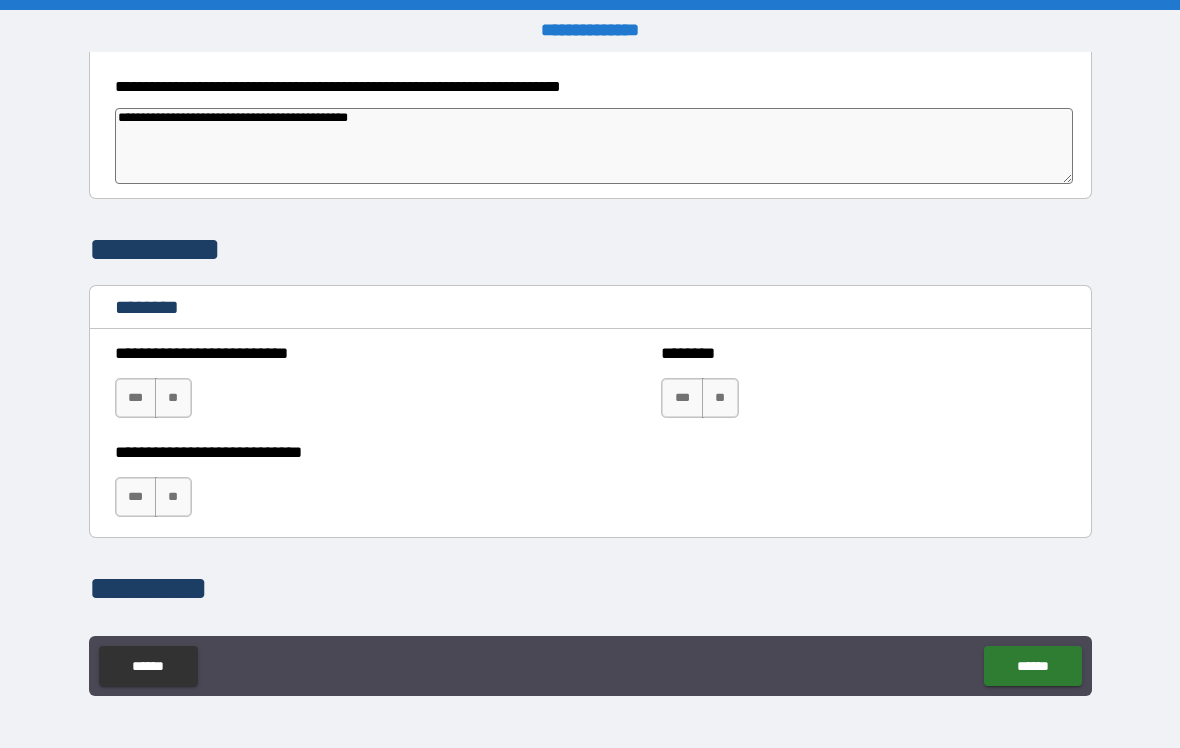 type on "*" 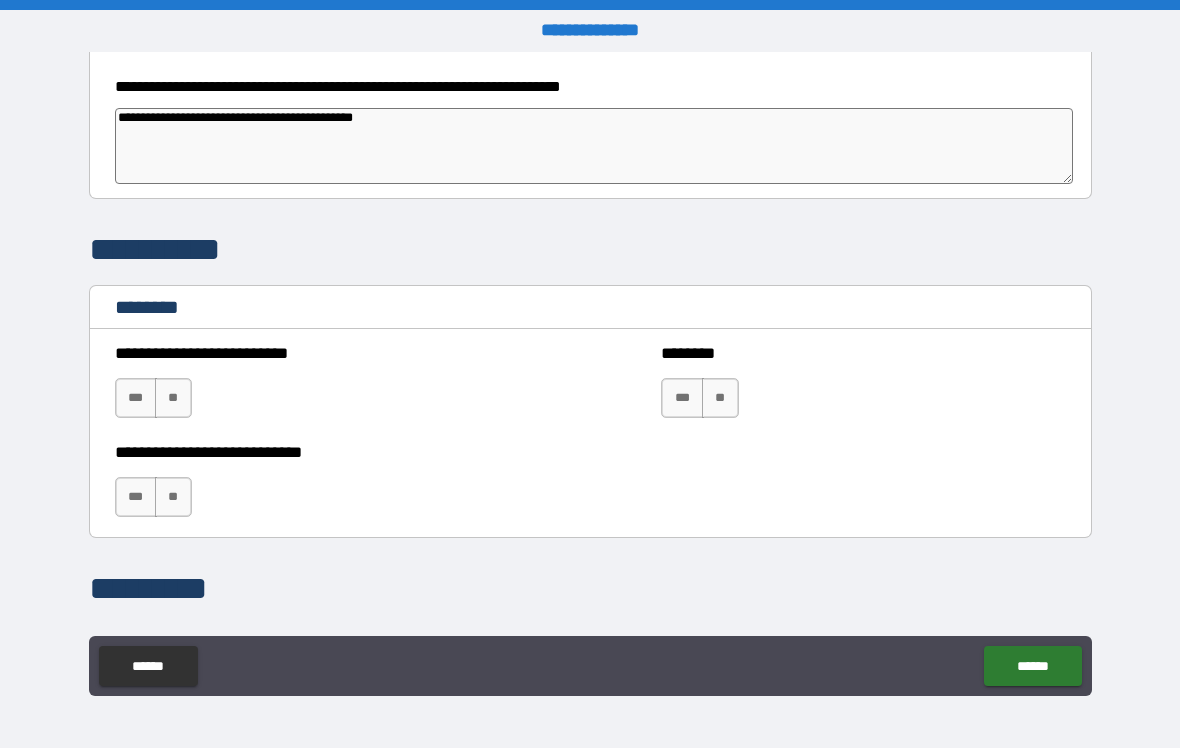 type on "*" 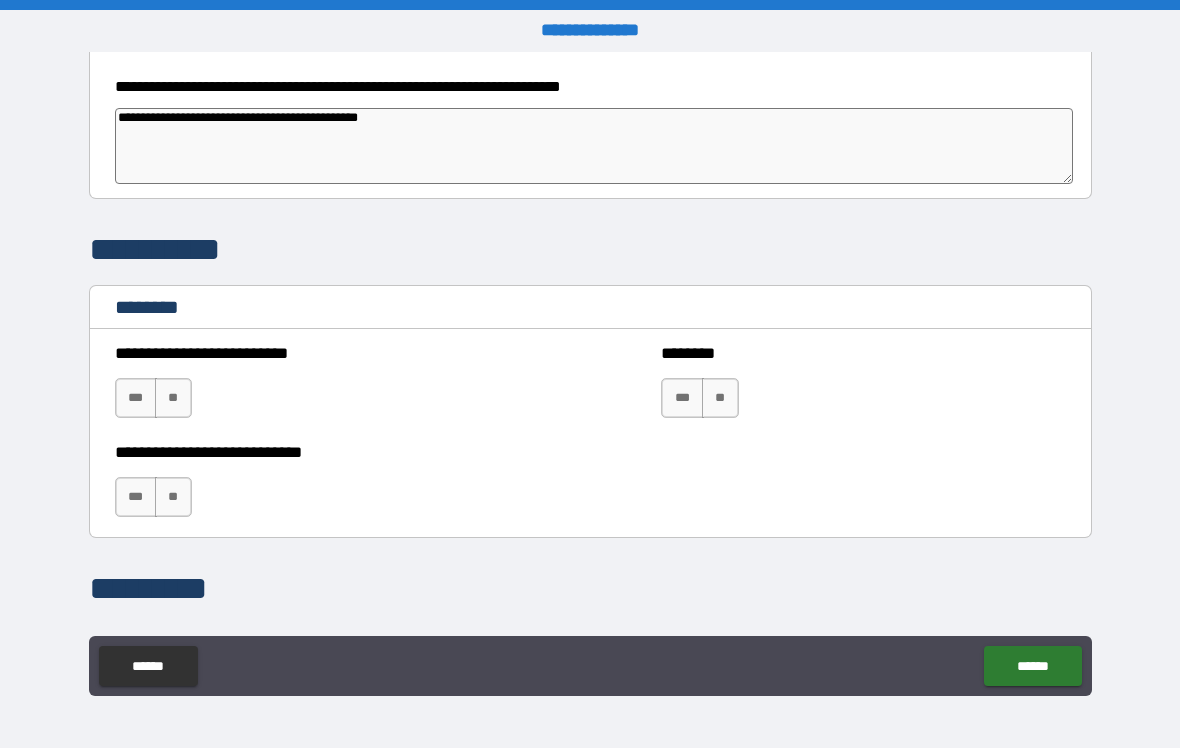 type on "*" 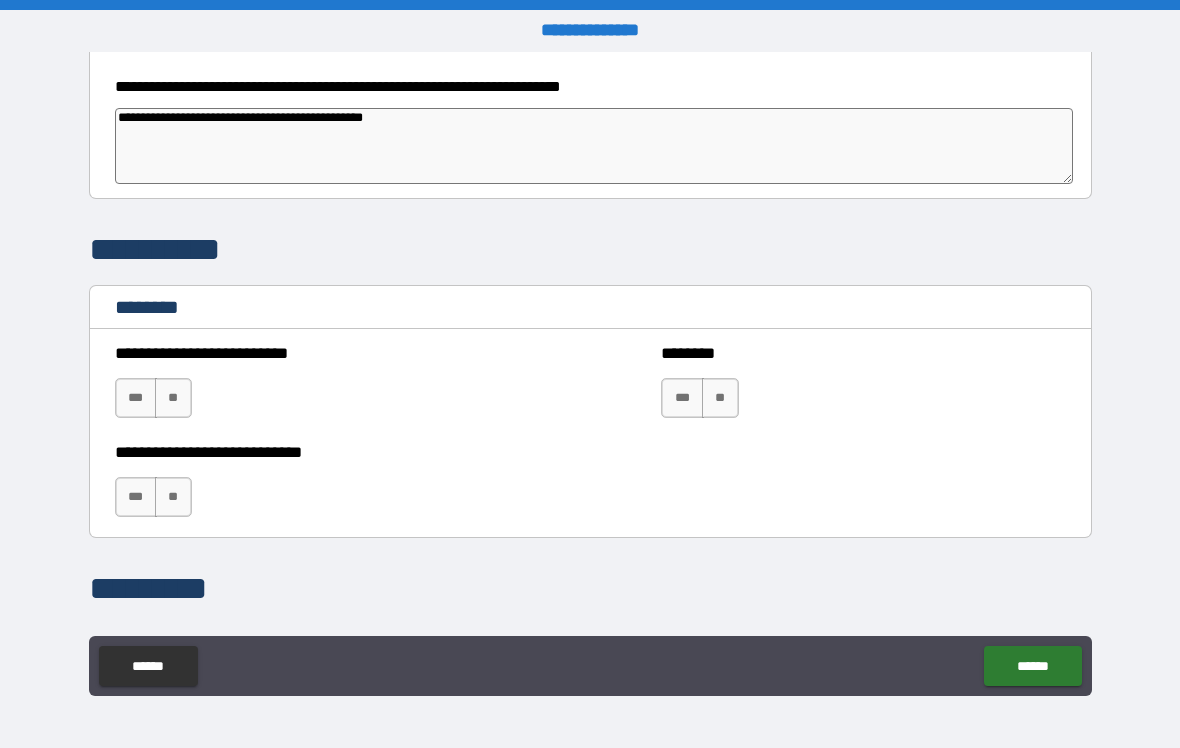 type on "*" 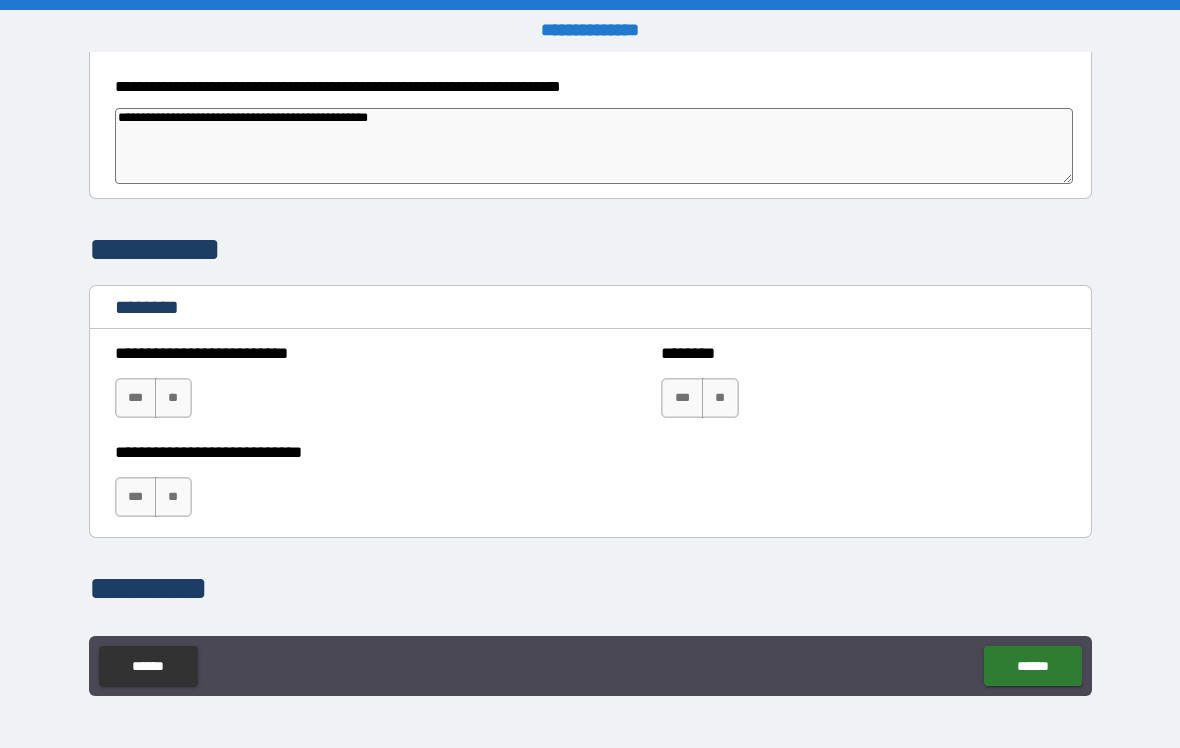 type on "*" 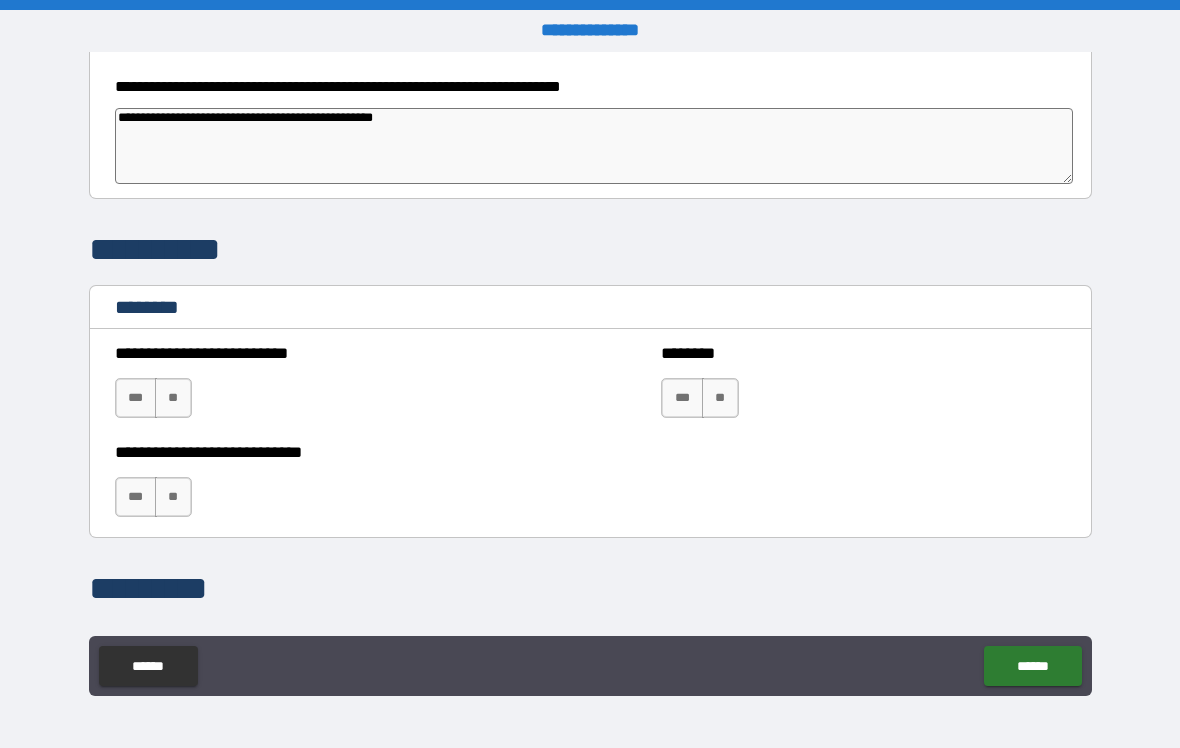 type 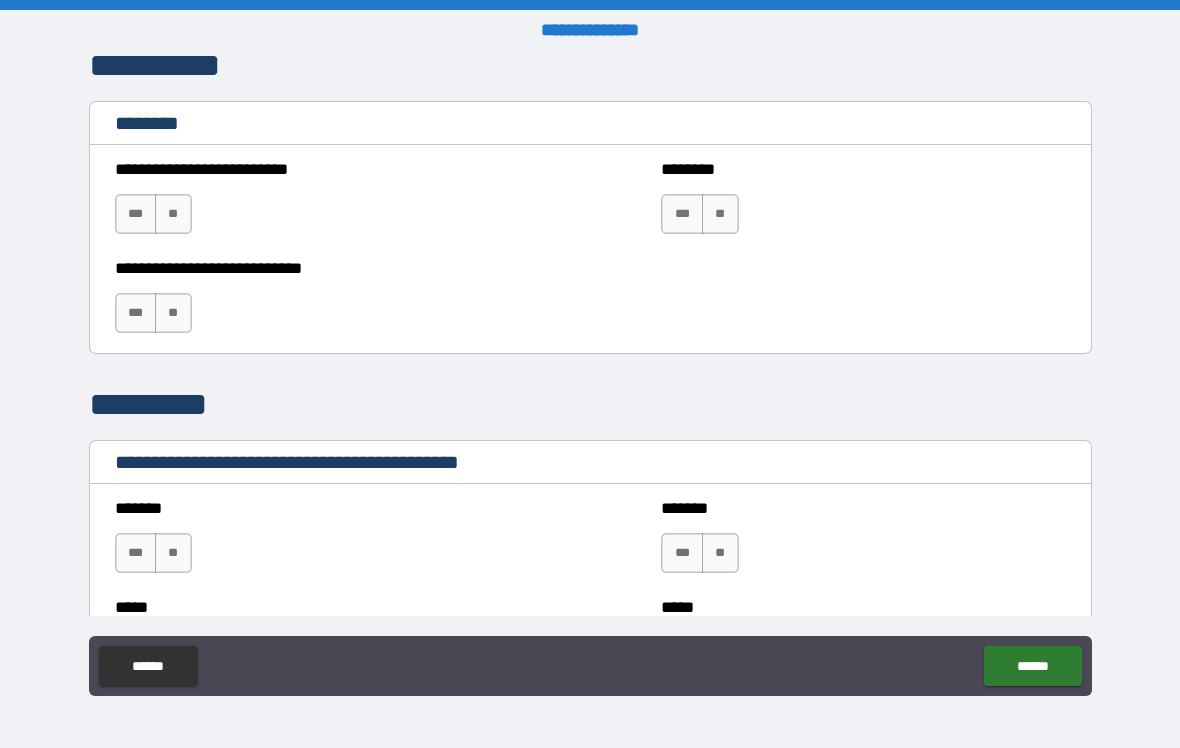 scroll, scrollTop: 1230, scrollLeft: 0, axis: vertical 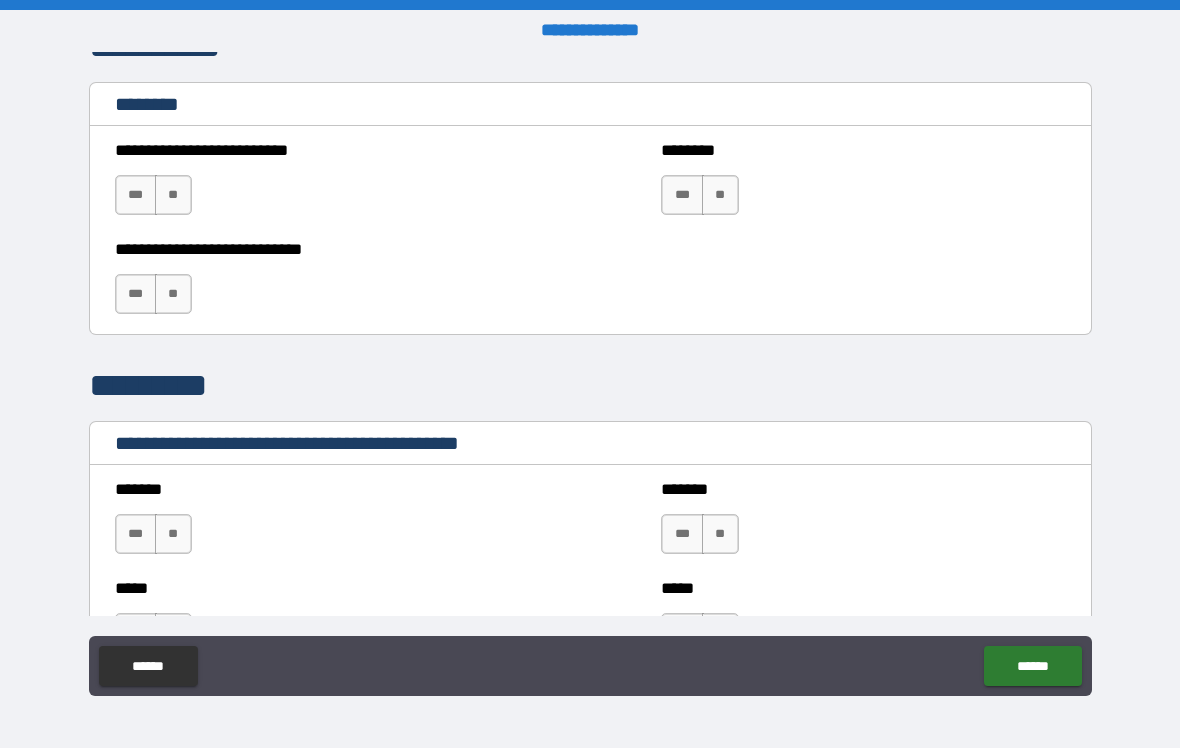 click on "**" at bounding box center [173, 195] 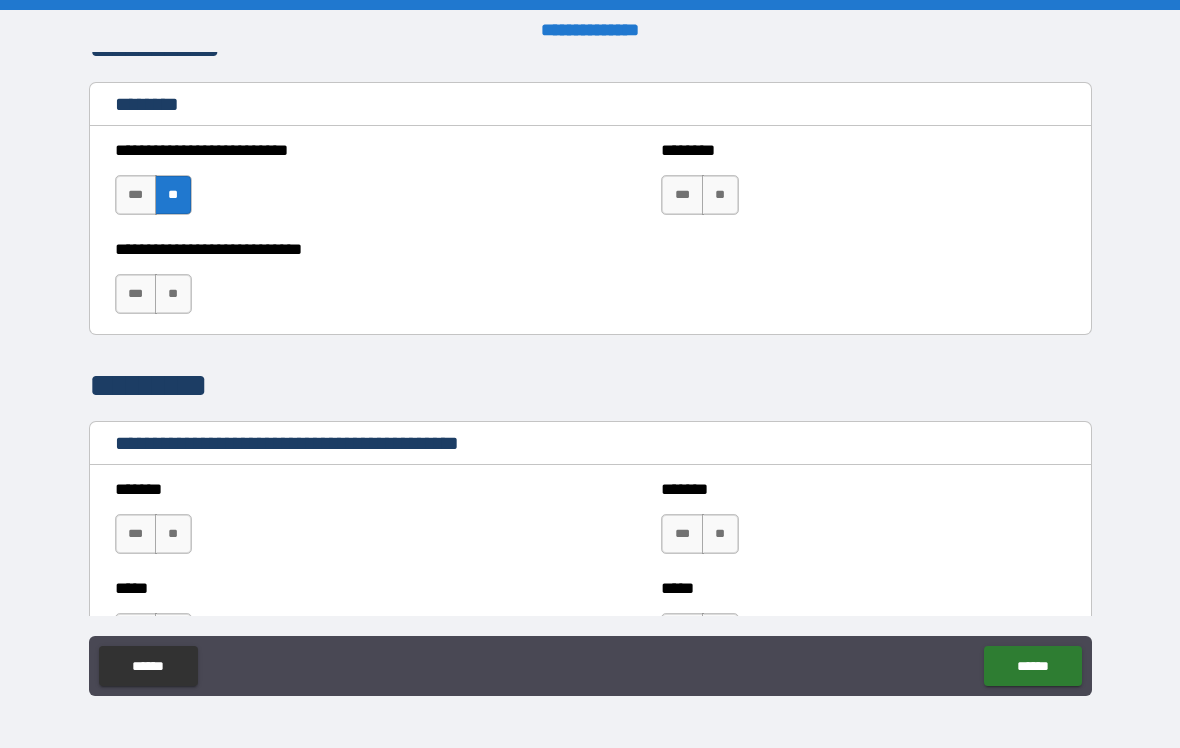 click on "**" at bounding box center (173, 294) 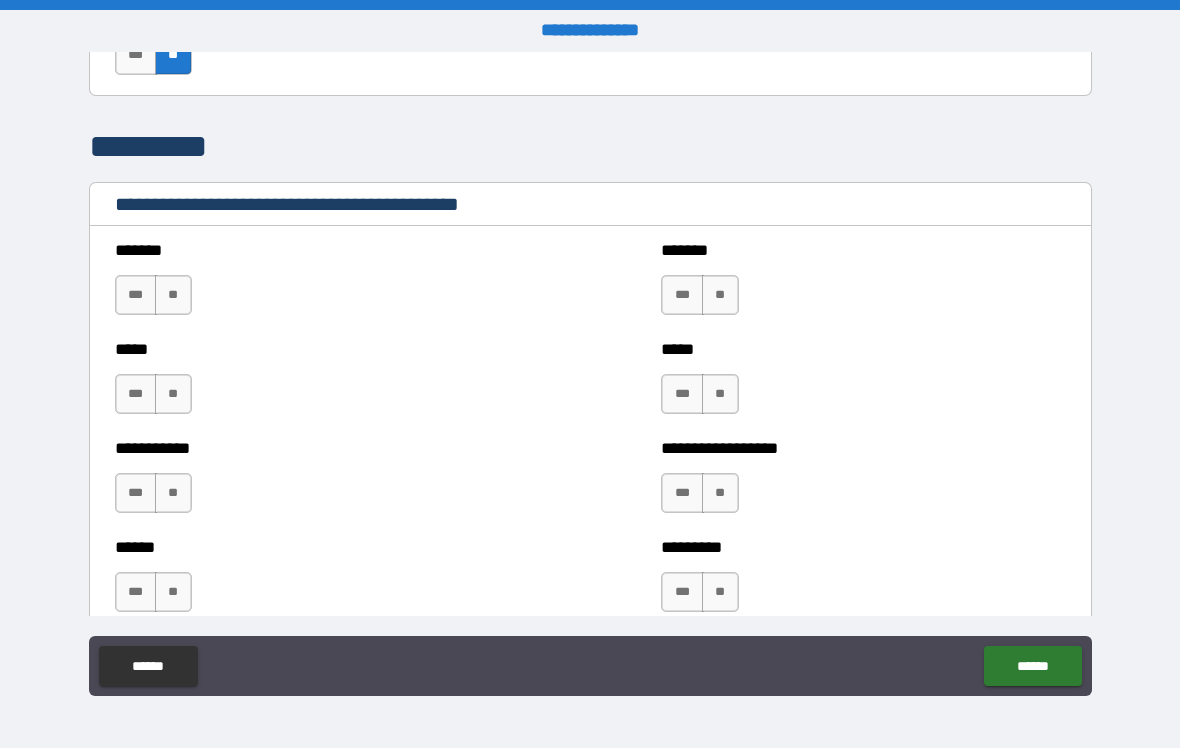 scroll, scrollTop: 1549, scrollLeft: 0, axis: vertical 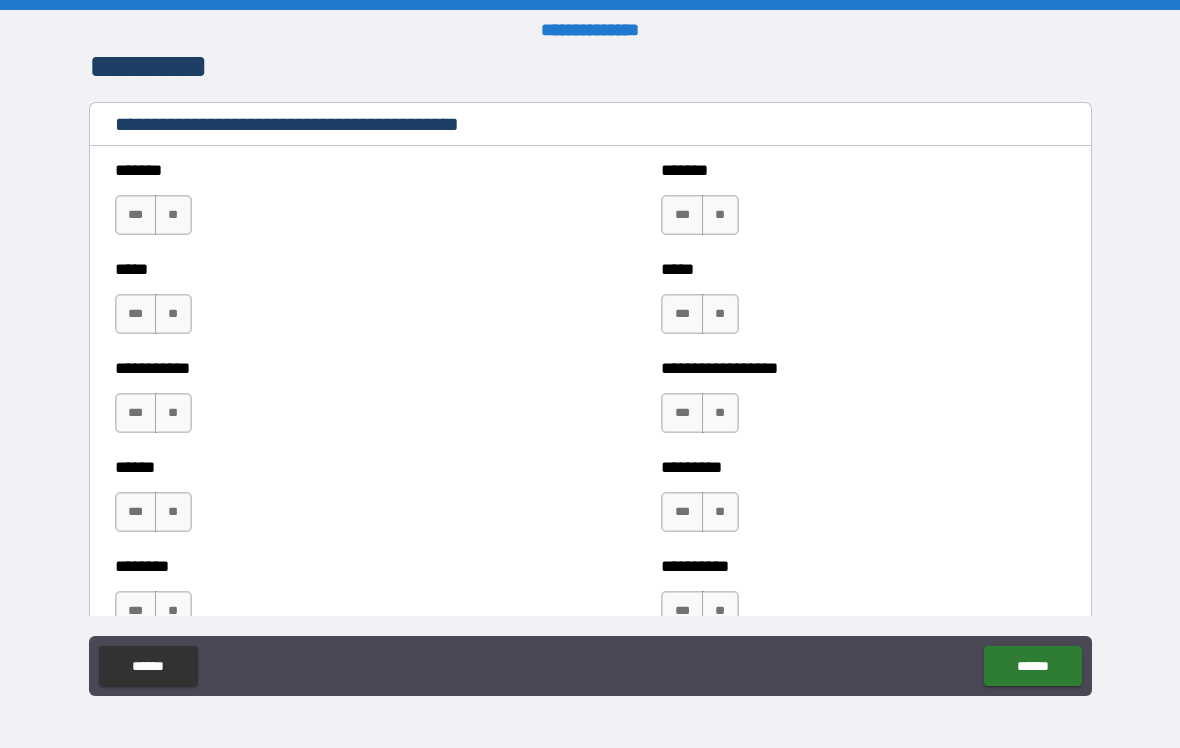 click on "**" at bounding box center [173, 215] 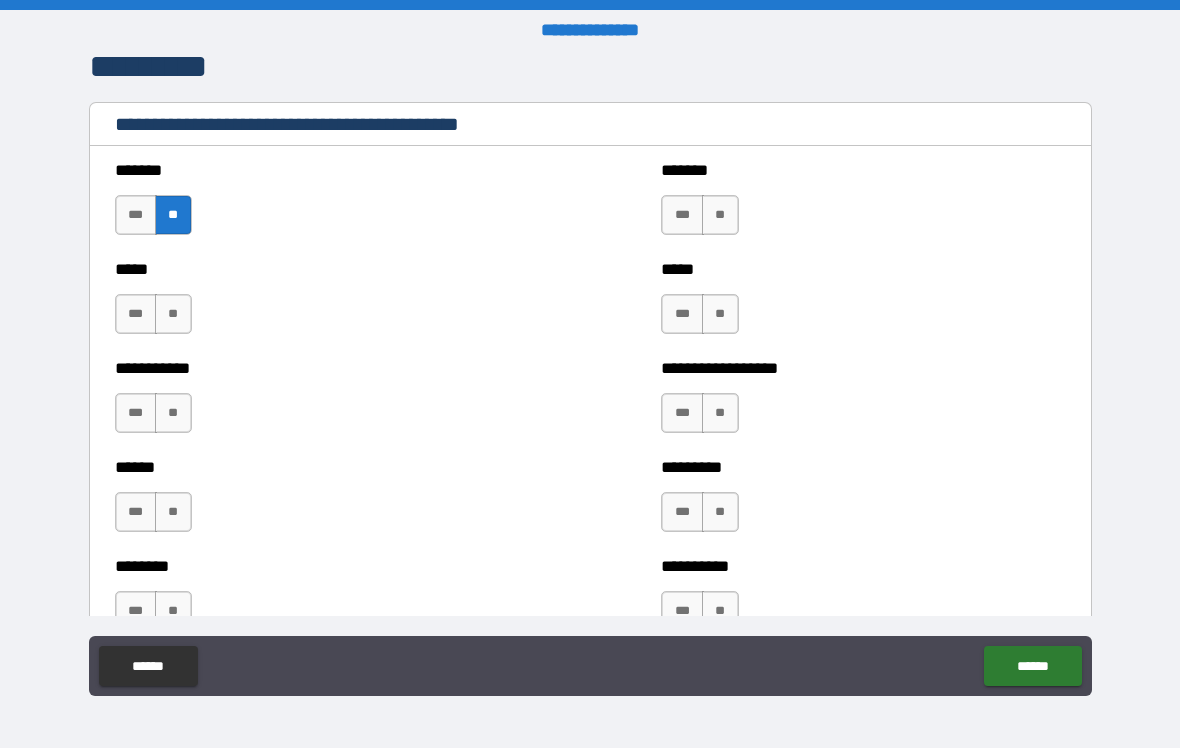 click on "**" at bounding box center (173, 314) 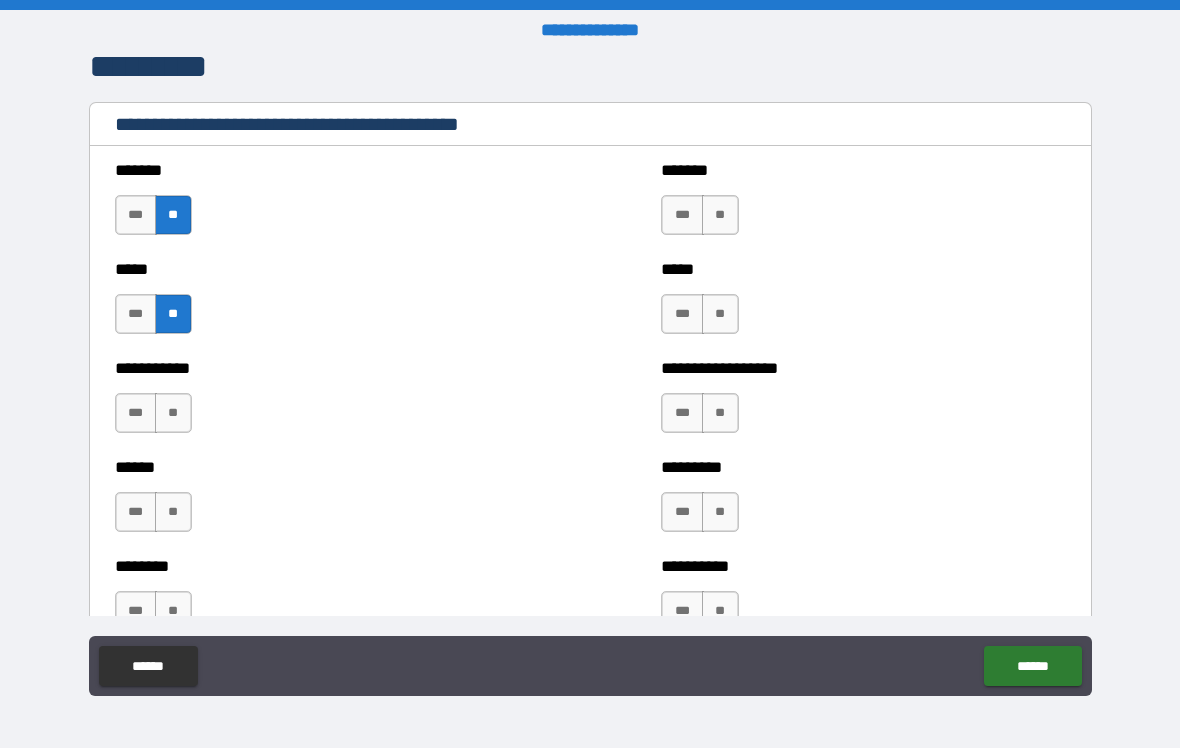 click on "***" at bounding box center (136, 413) 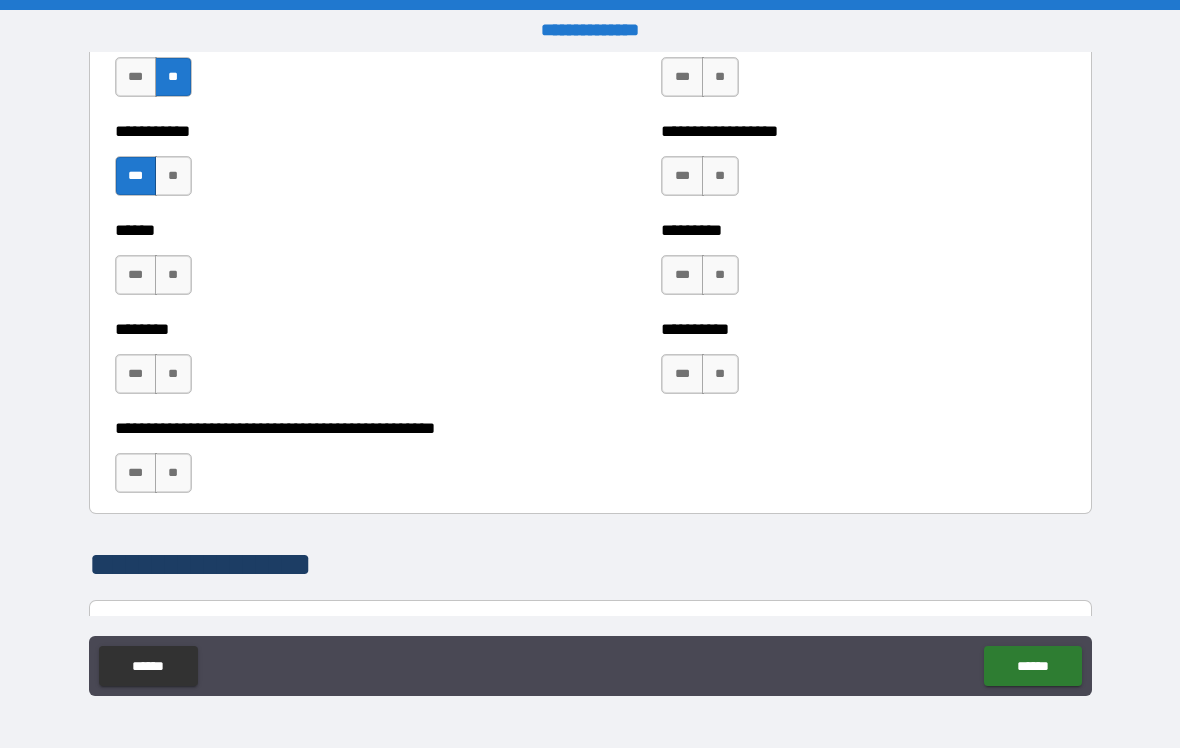 scroll, scrollTop: 1788, scrollLeft: 0, axis: vertical 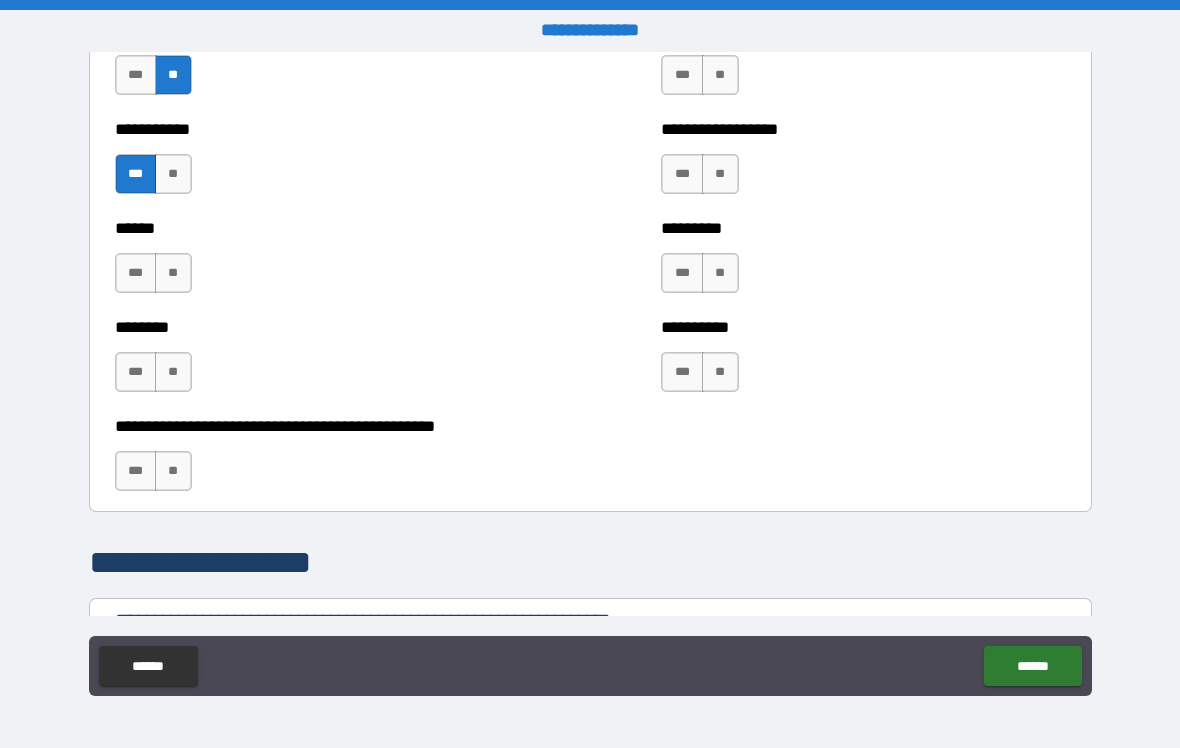 click on "***" at bounding box center [136, 372] 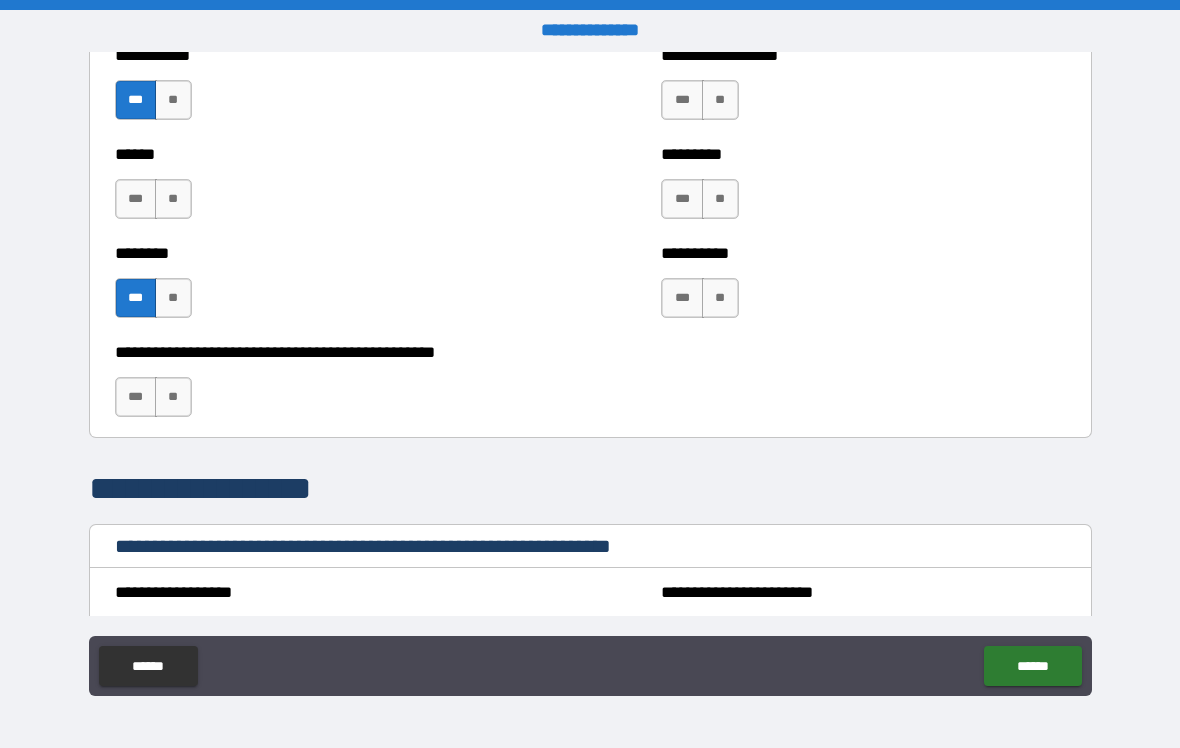 scroll, scrollTop: 1863, scrollLeft: 0, axis: vertical 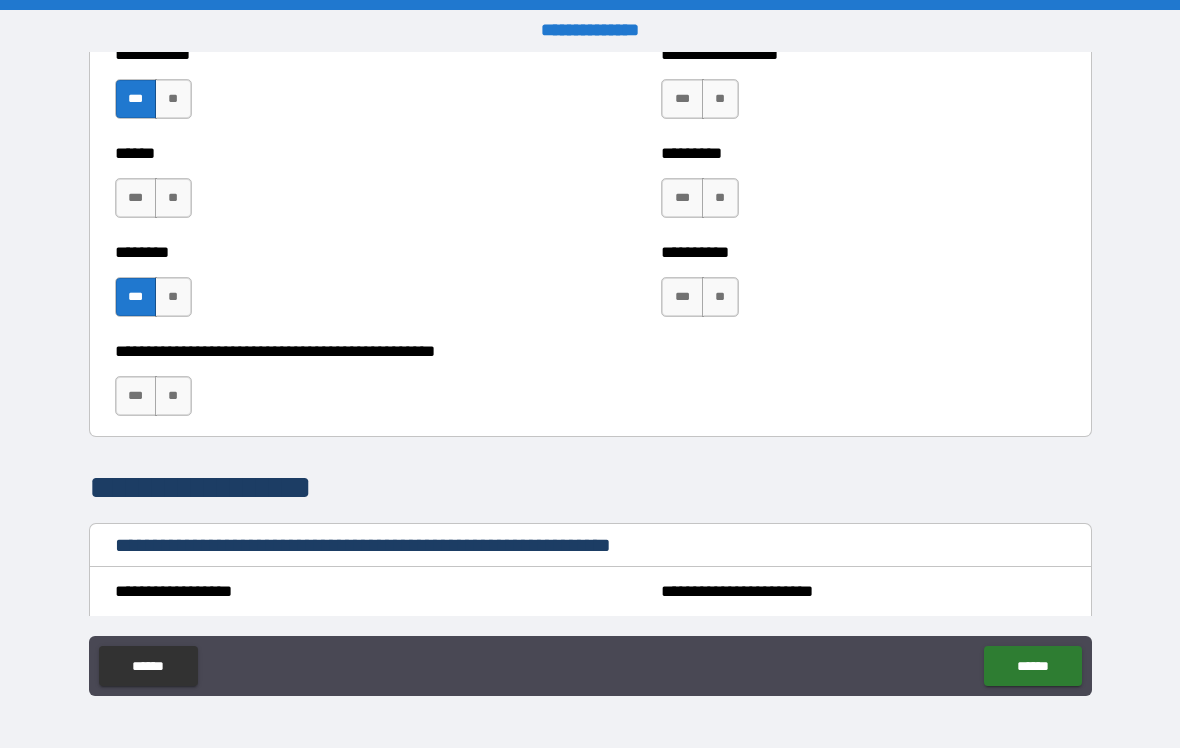 click on "***" at bounding box center (136, 396) 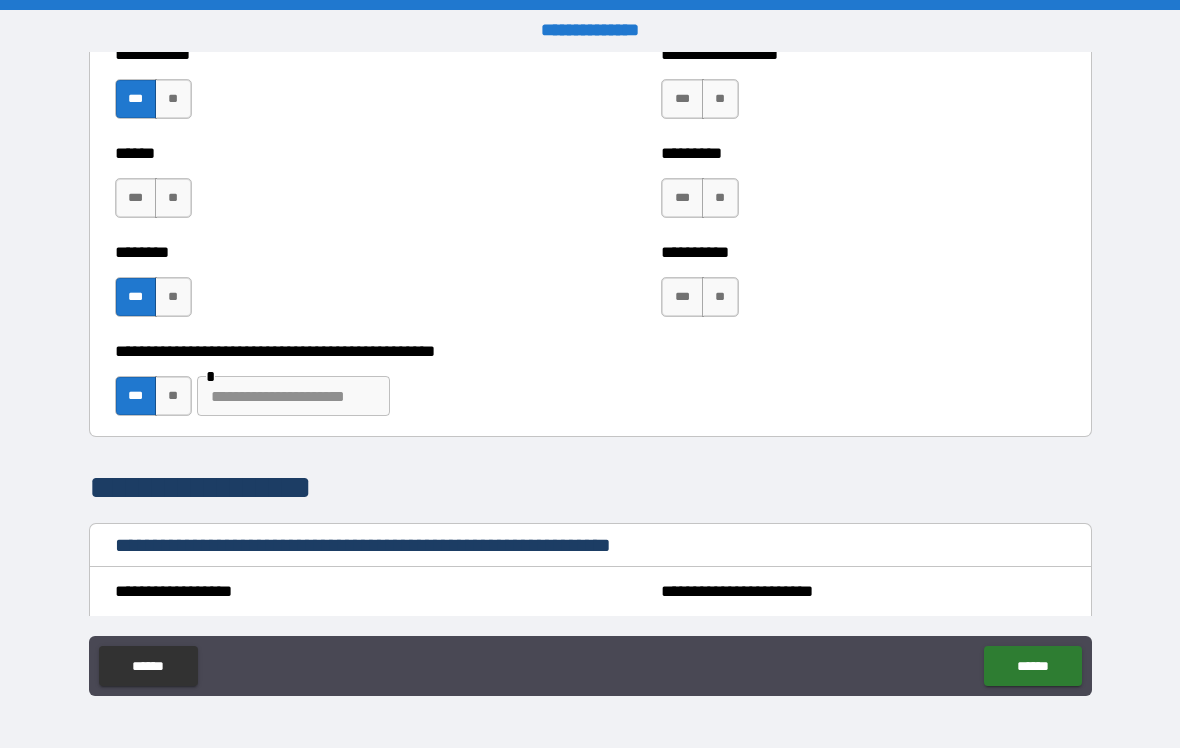 click at bounding box center [293, 396] 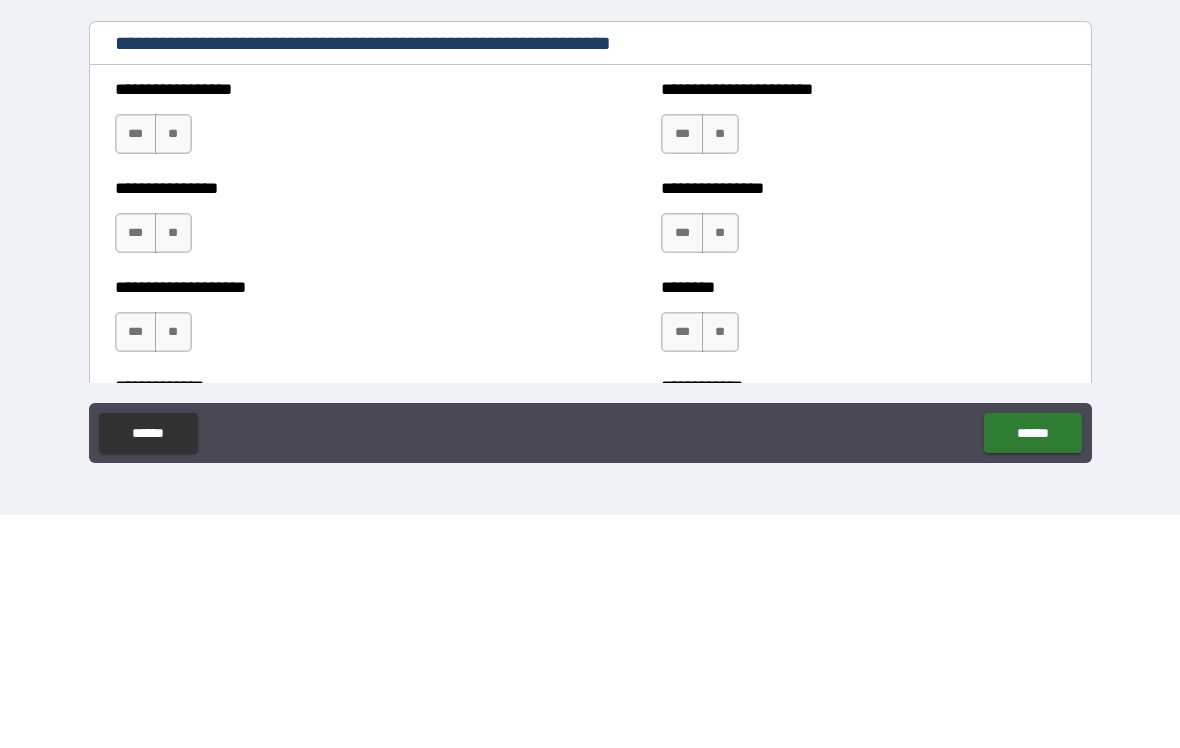 scroll, scrollTop: 2134, scrollLeft: 0, axis: vertical 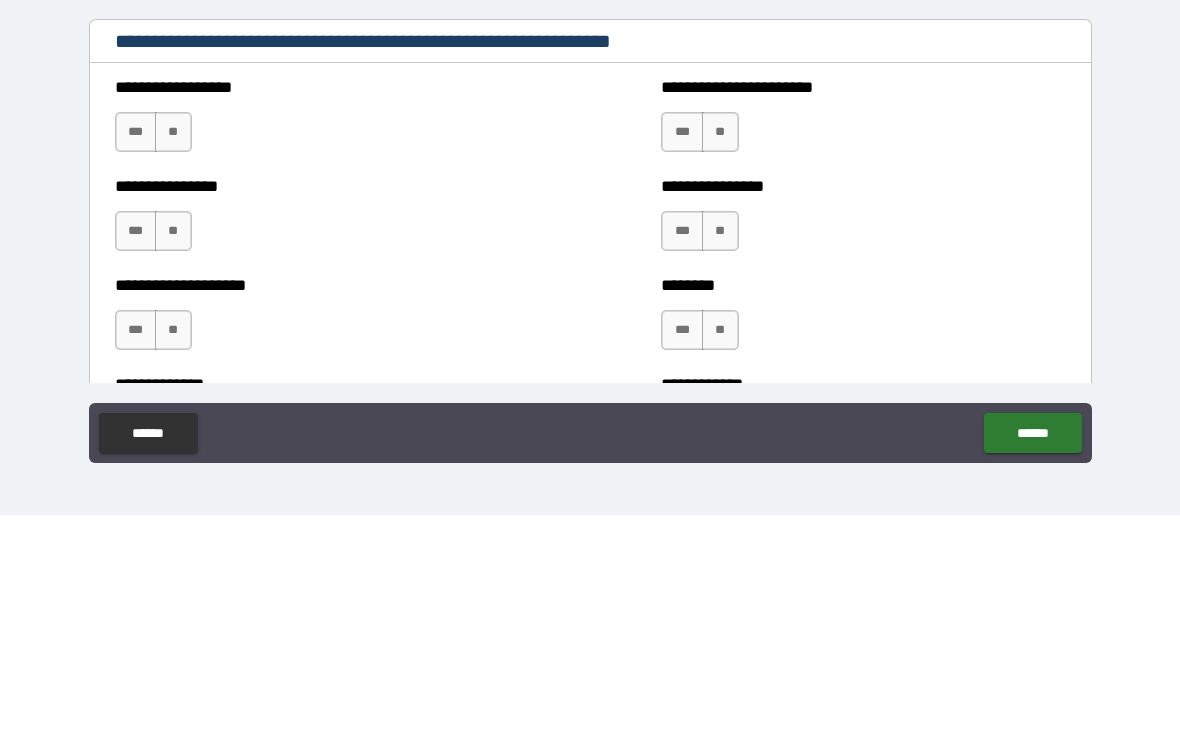 click on "**" at bounding box center (173, 365) 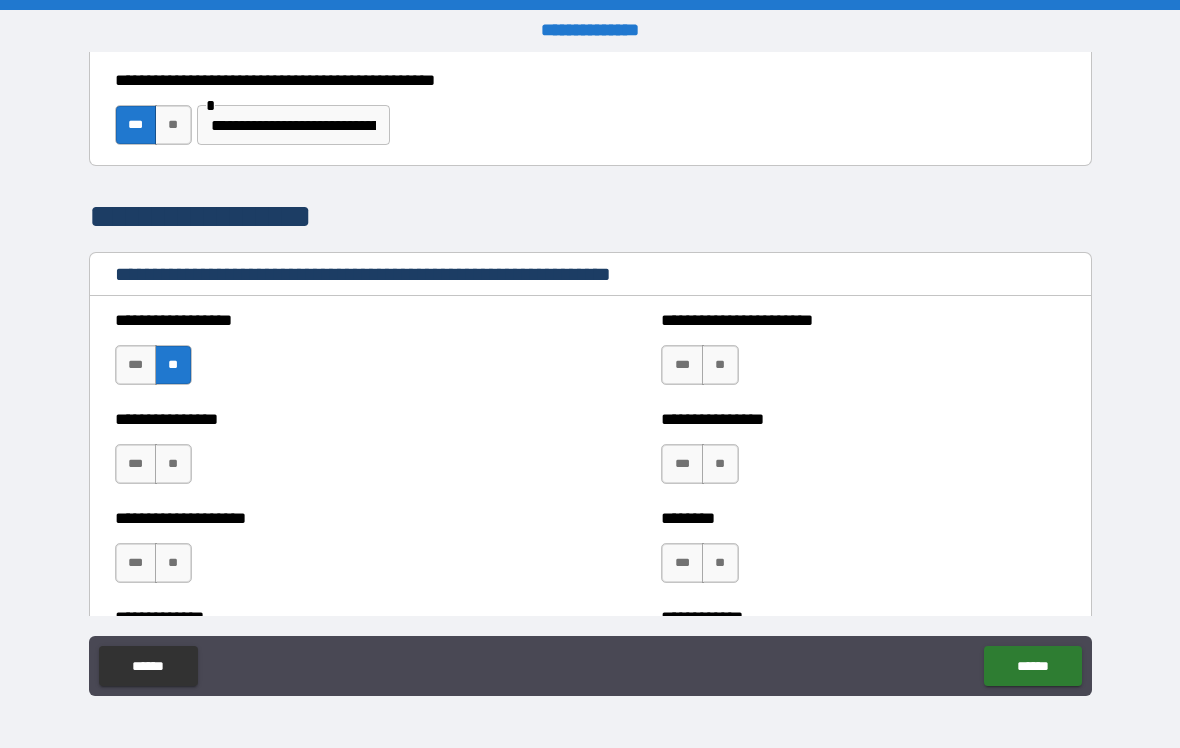 click on "**" at bounding box center [173, 464] 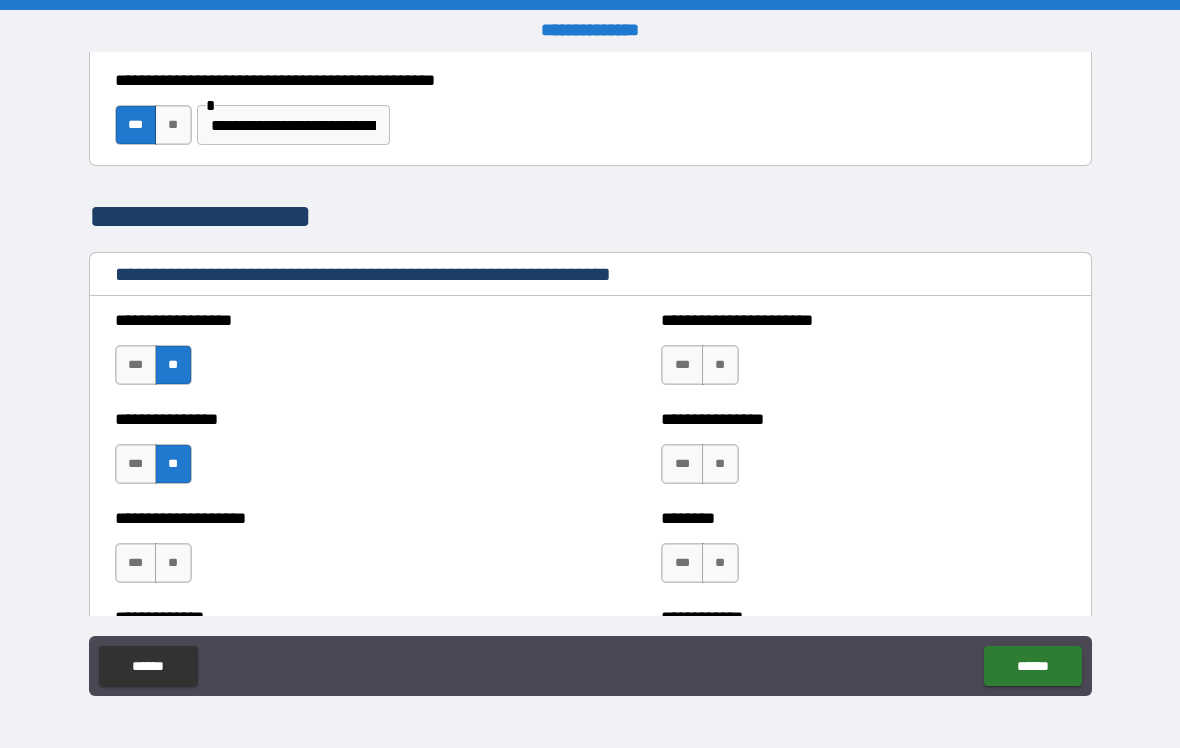 click on "**" at bounding box center (173, 563) 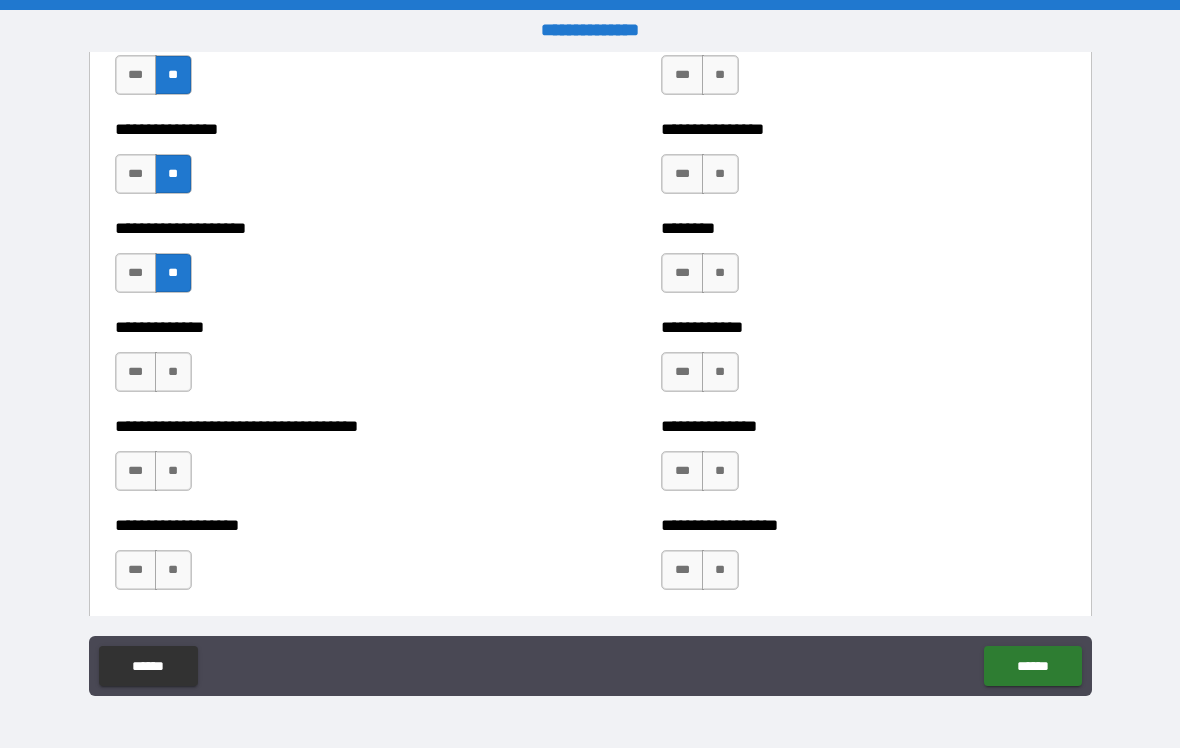 scroll, scrollTop: 2429, scrollLeft: 0, axis: vertical 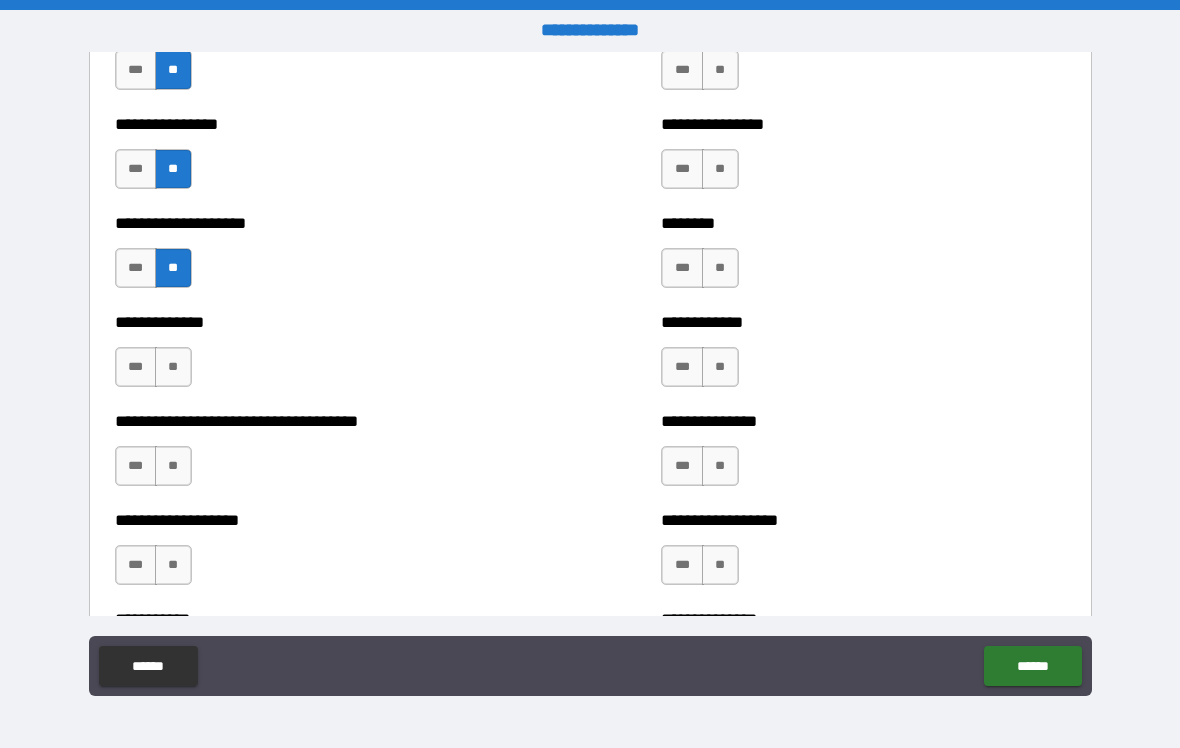 click on "**" at bounding box center [173, 367] 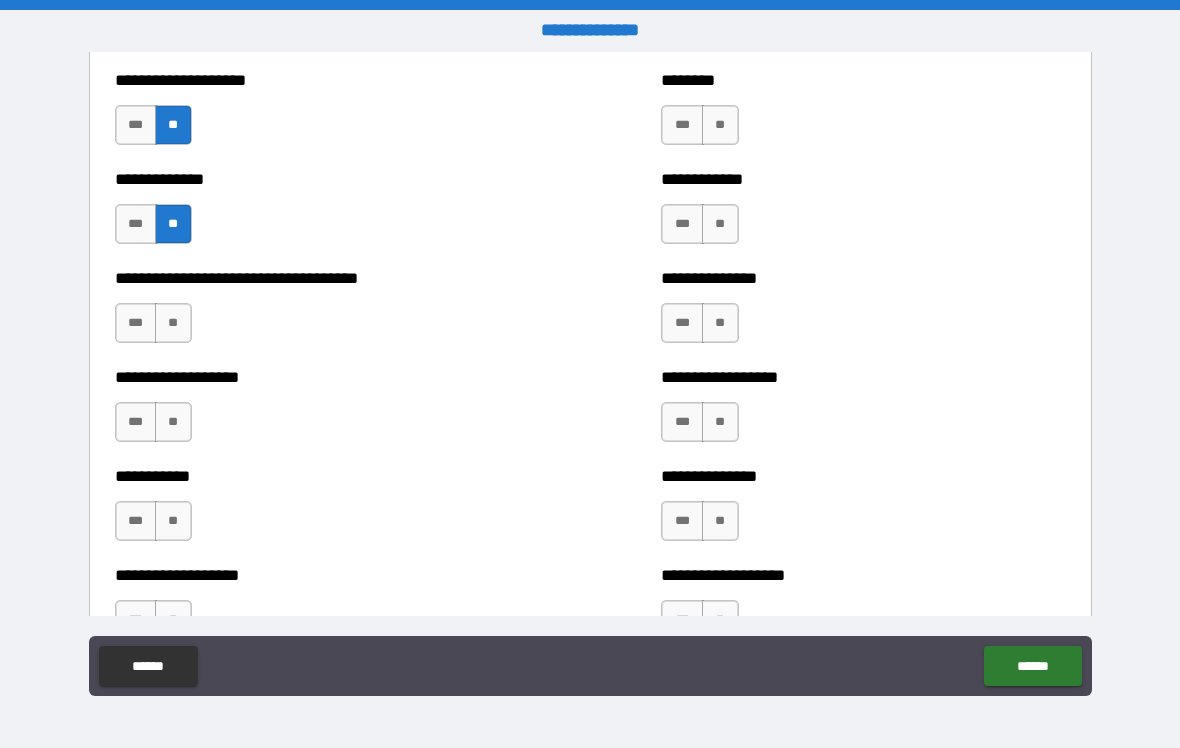 scroll, scrollTop: 2589, scrollLeft: 0, axis: vertical 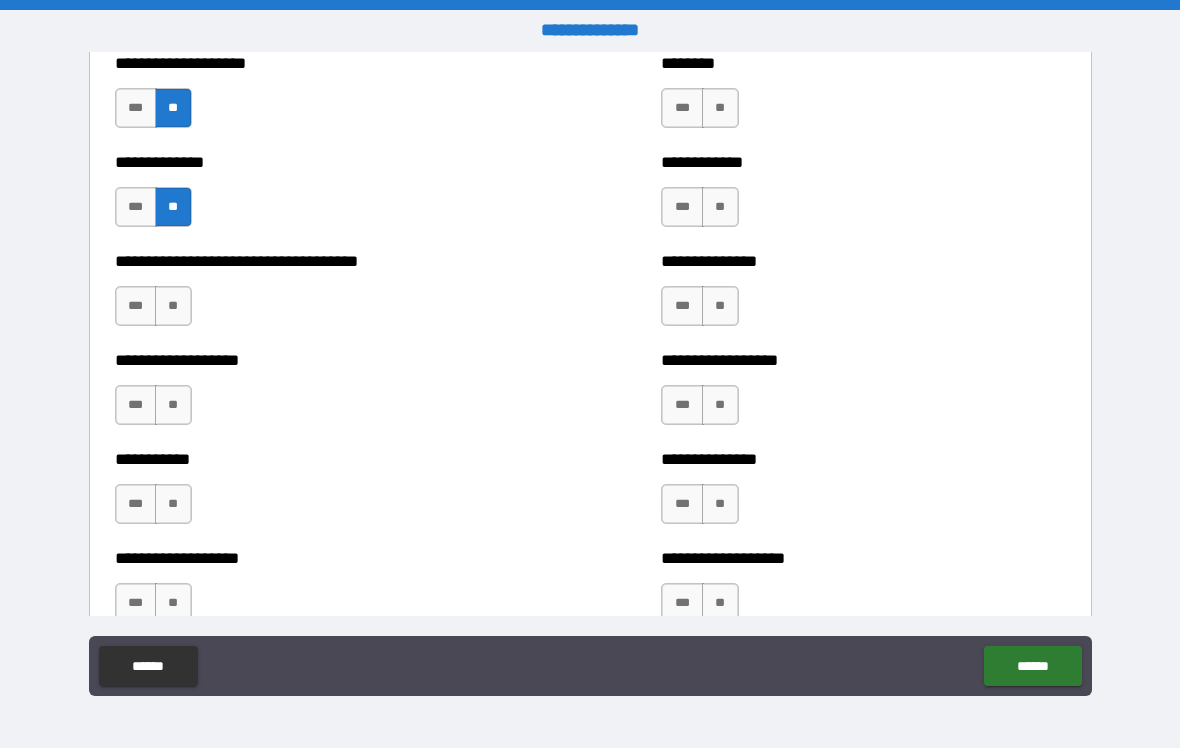 click on "**" at bounding box center (173, 306) 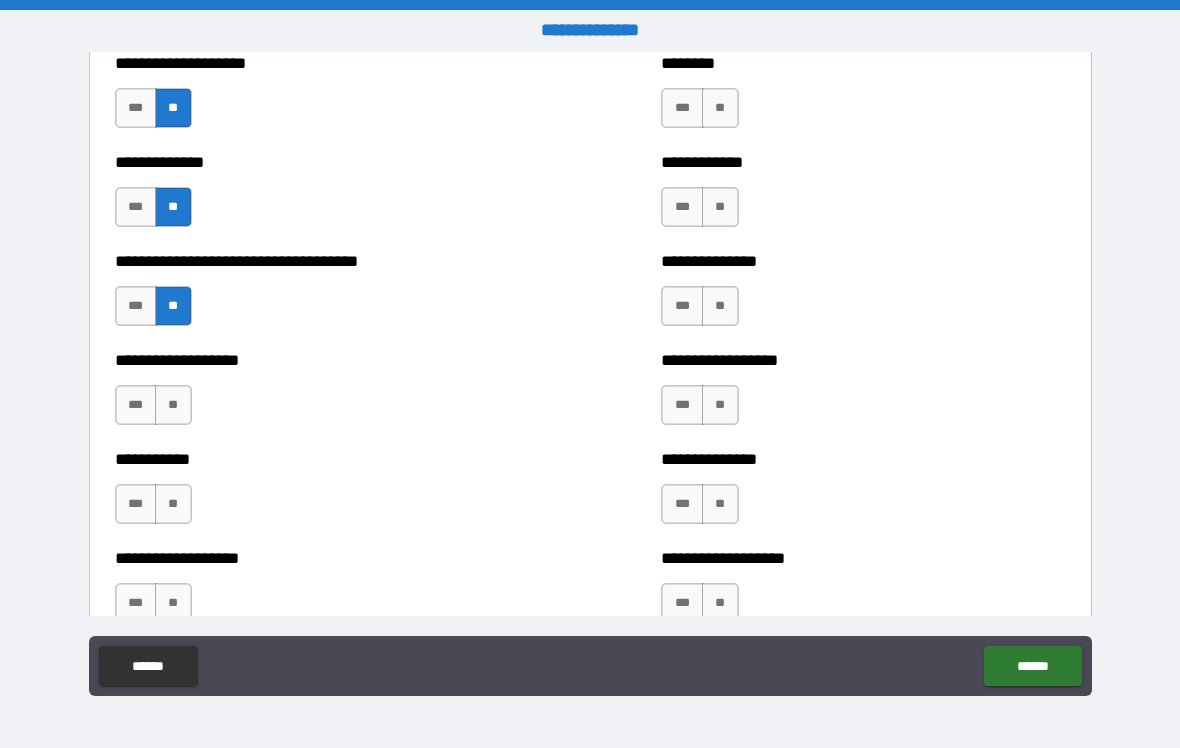 click on "***" at bounding box center (136, 405) 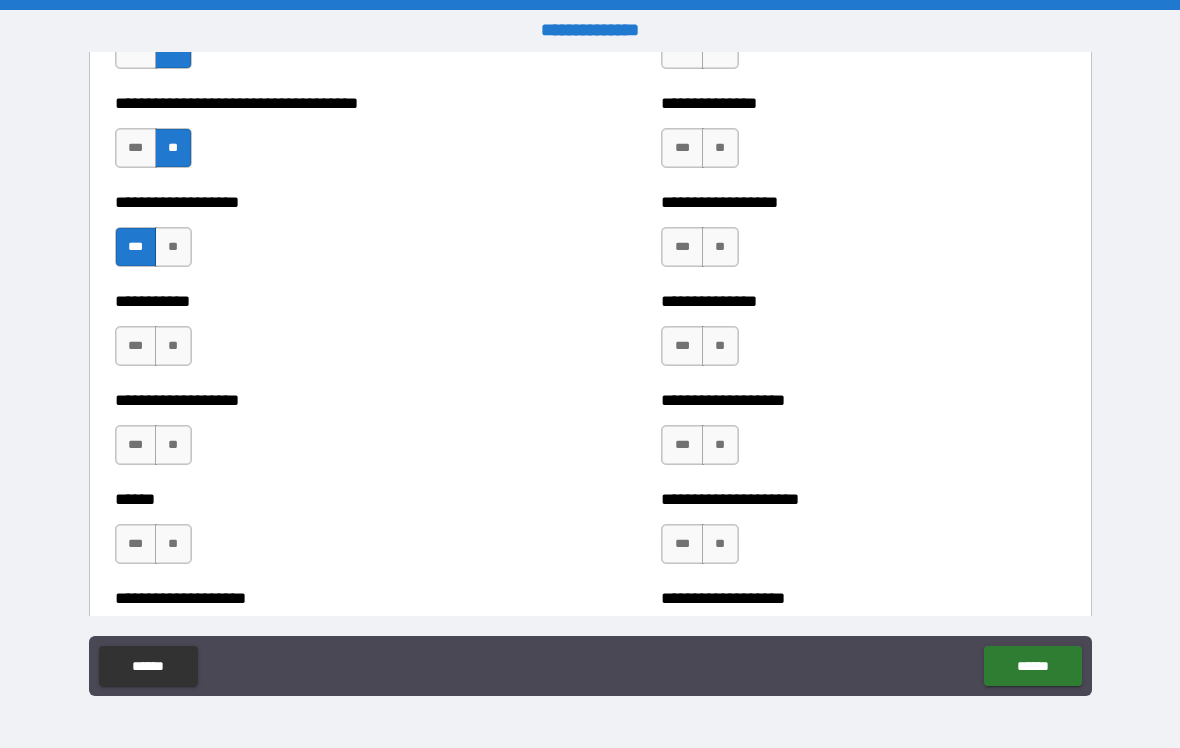 scroll, scrollTop: 2748, scrollLeft: 0, axis: vertical 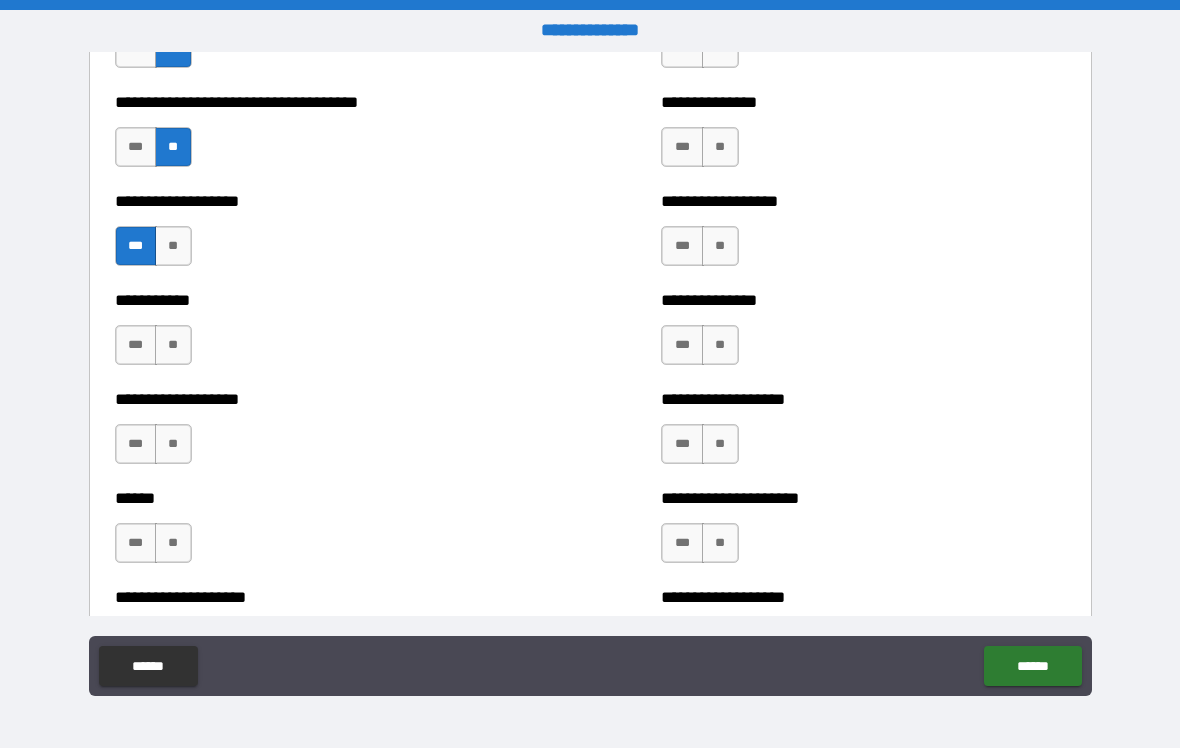 click on "**" at bounding box center [173, 246] 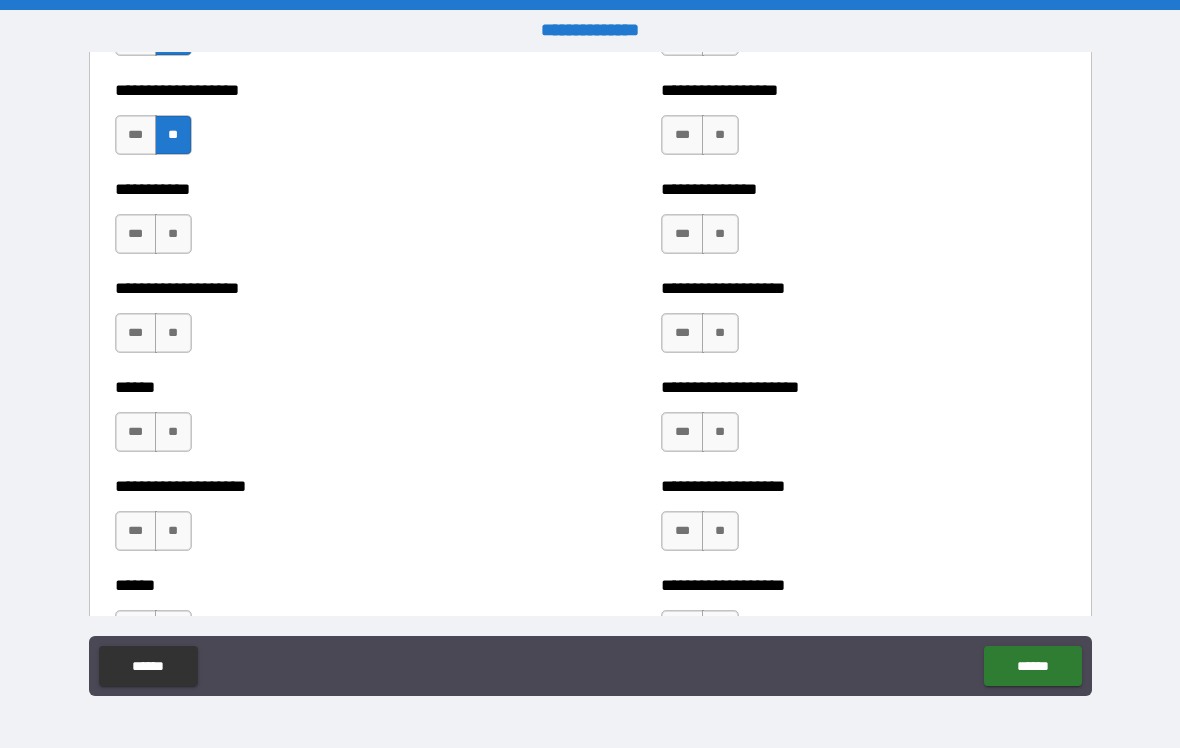 scroll, scrollTop: 2860, scrollLeft: 0, axis: vertical 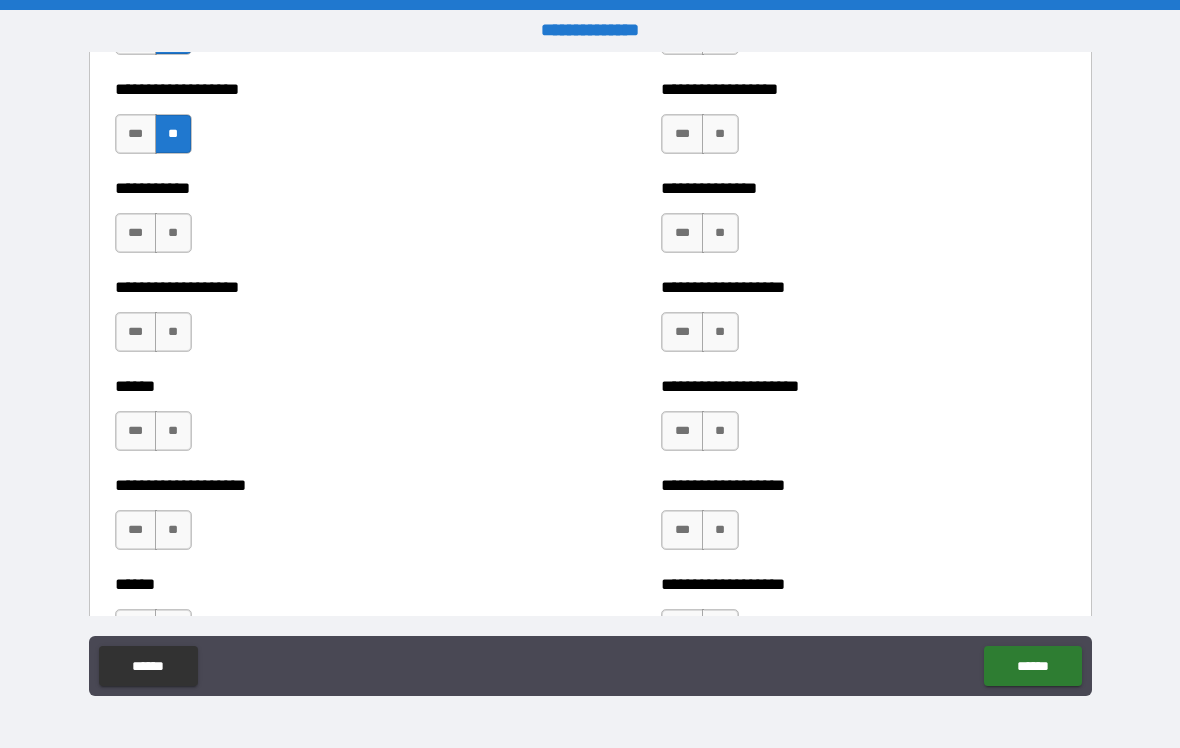 click on "**" at bounding box center [173, 233] 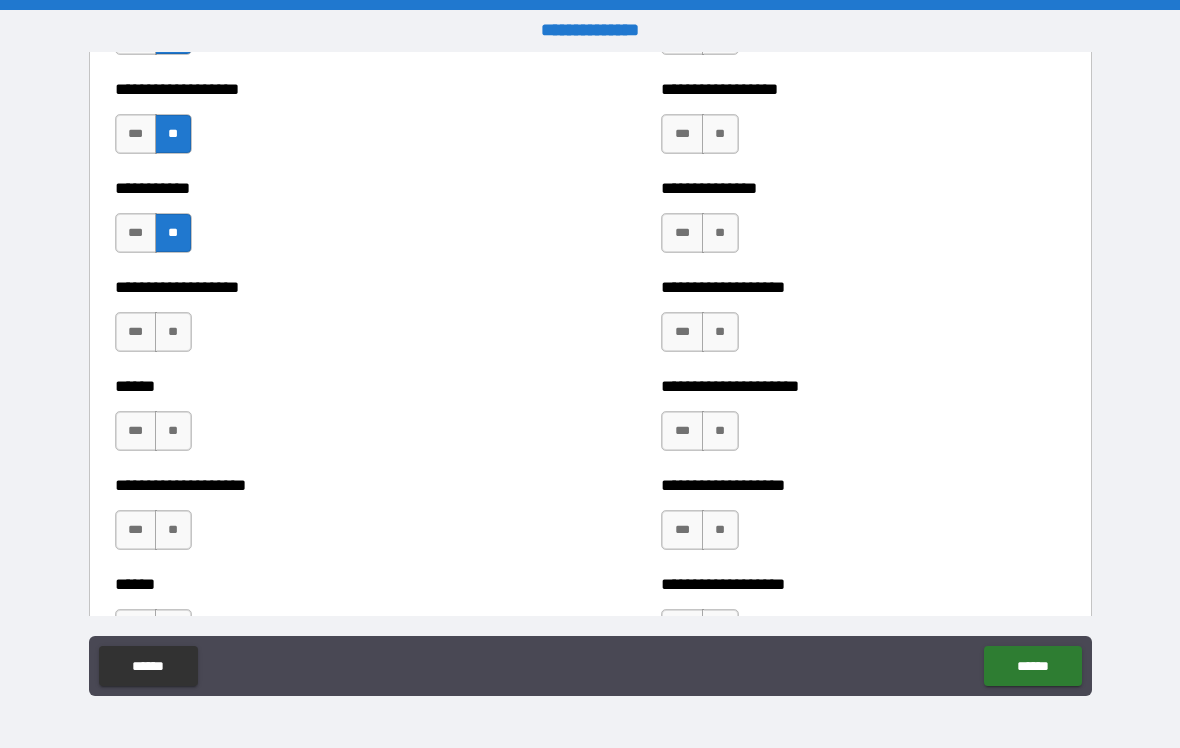 click on "**" at bounding box center (173, 332) 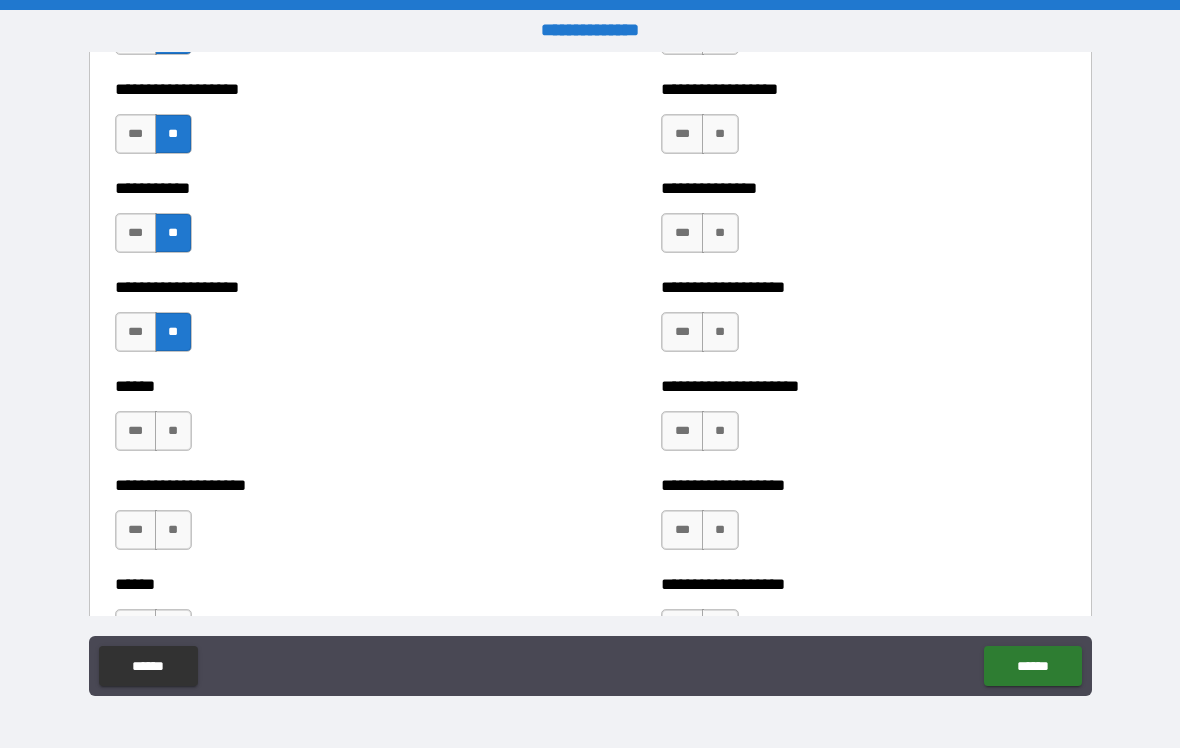 click on "**" at bounding box center [173, 431] 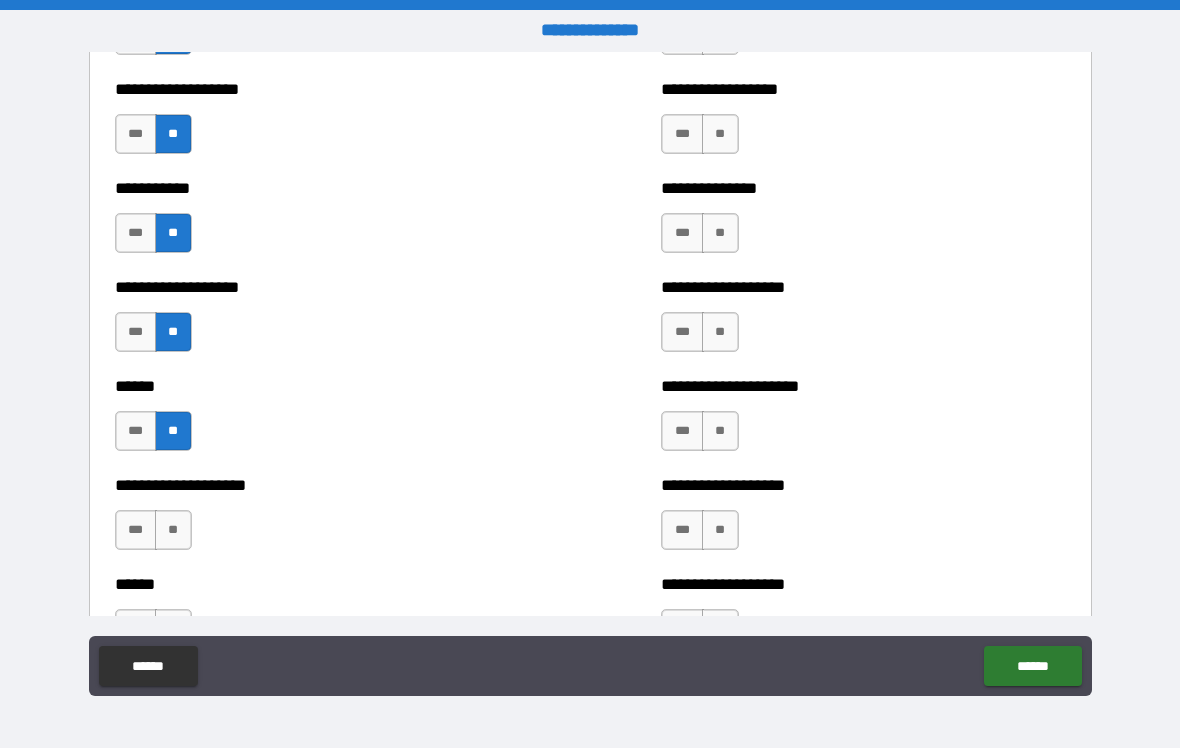 click on "**" at bounding box center (173, 530) 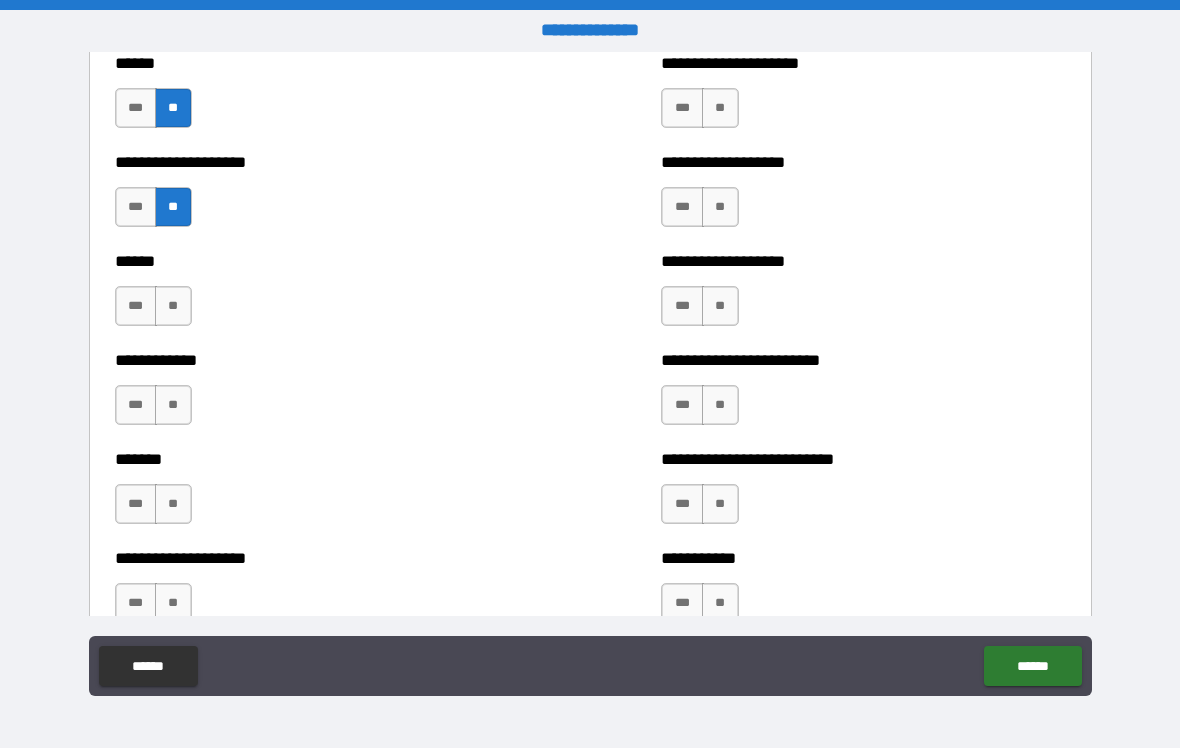scroll, scrollTop: 3186, scrollLeft: 0, axis: vertical 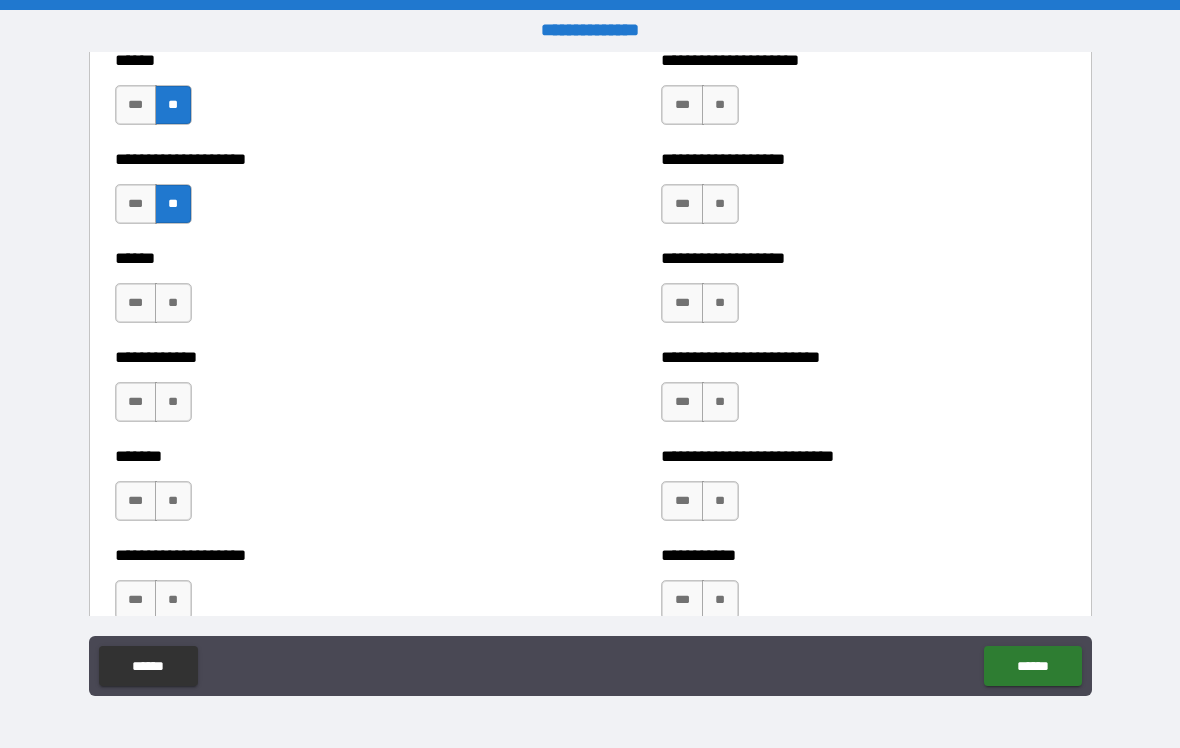 click on "**" at bounding box center [173, 303] 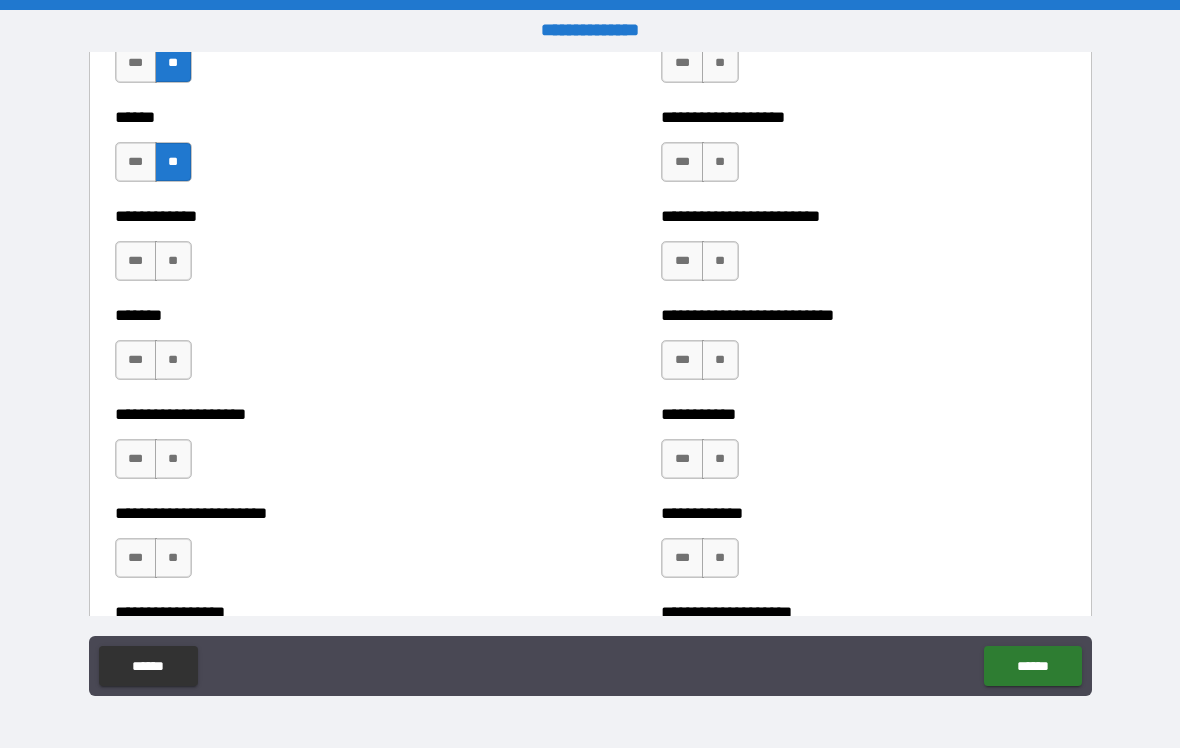 scroll, scrollTop: 3328, scrollLeft: 0, axis: vertical 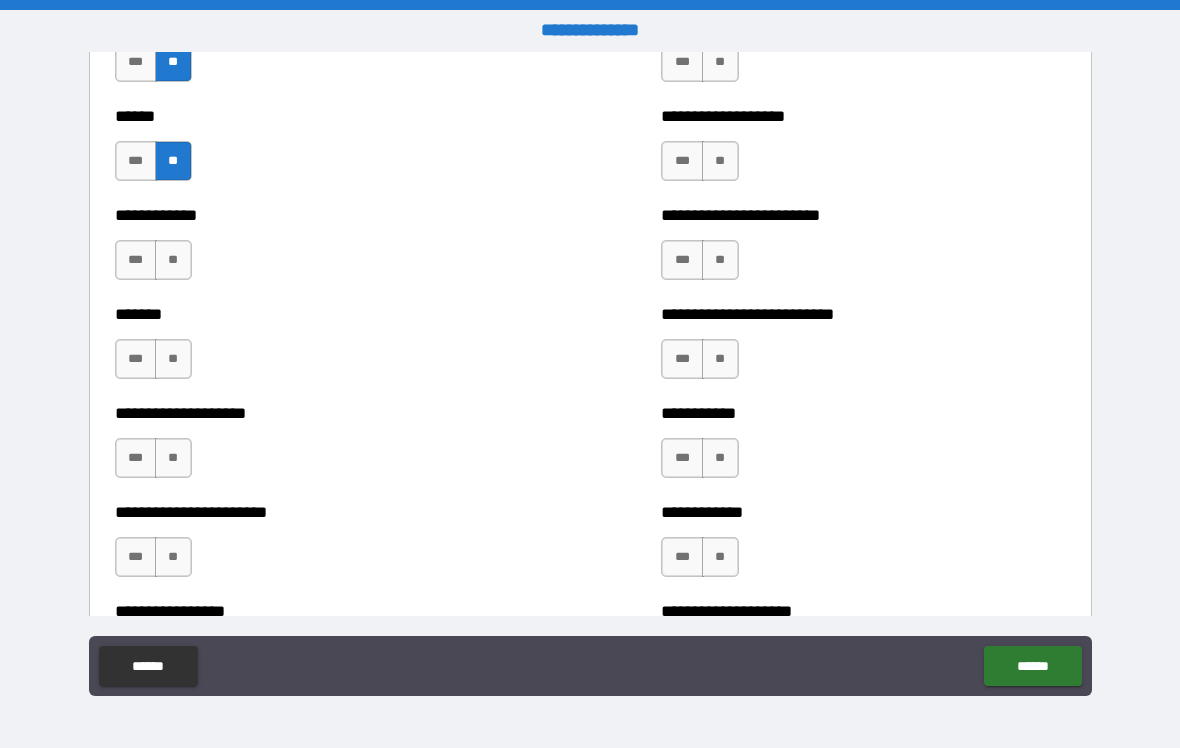 click on "***" at bounding box center (136, 260) 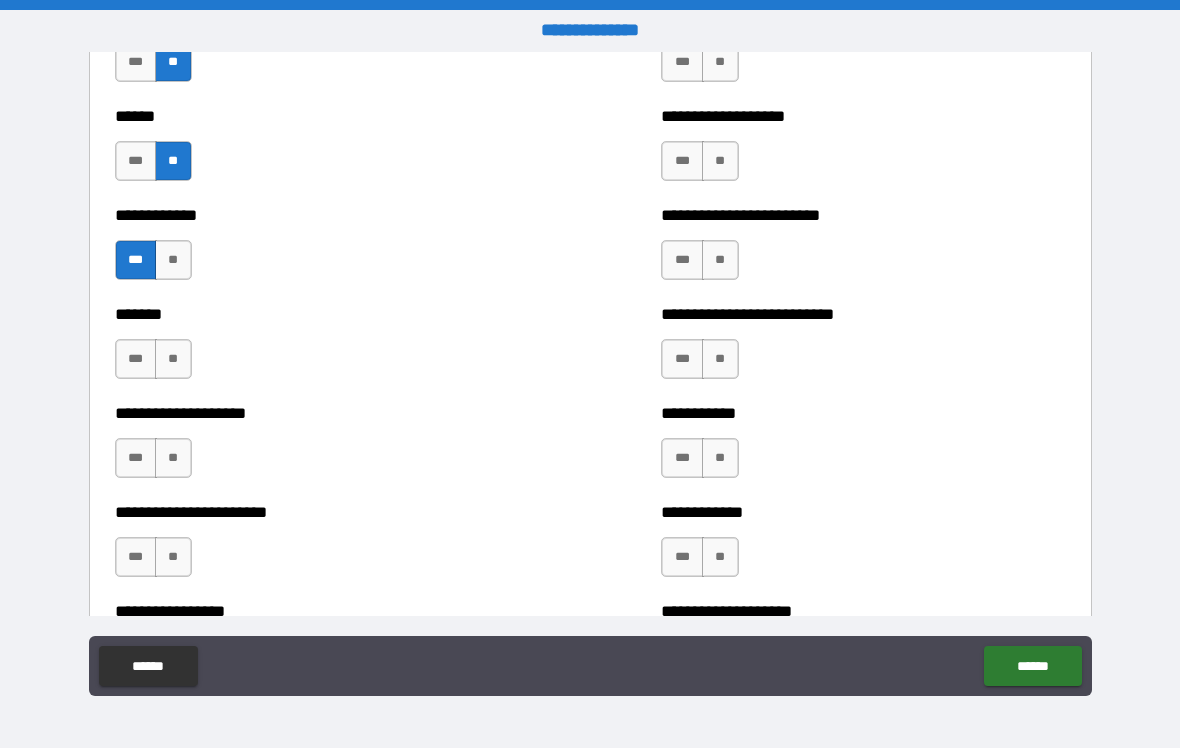 click on "**" at bounding box center [173, 359] 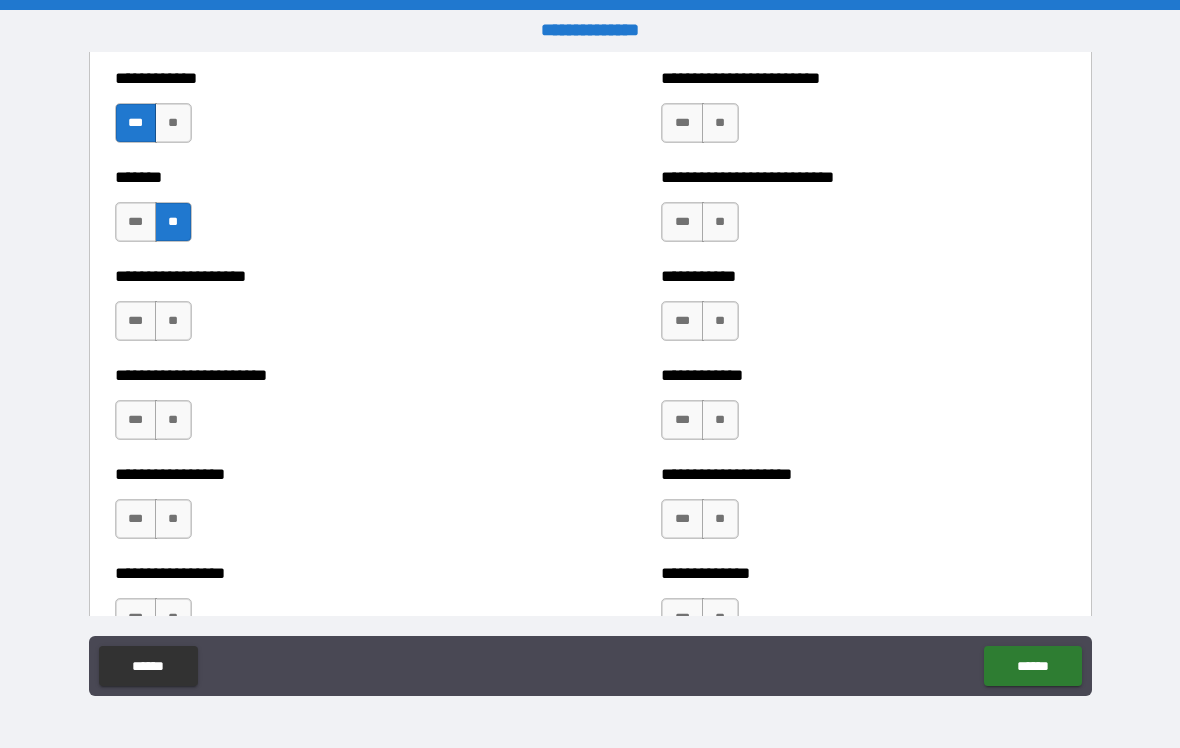 scroll, scrollTop: 3471, scrollLeft: 0, axis: vertical 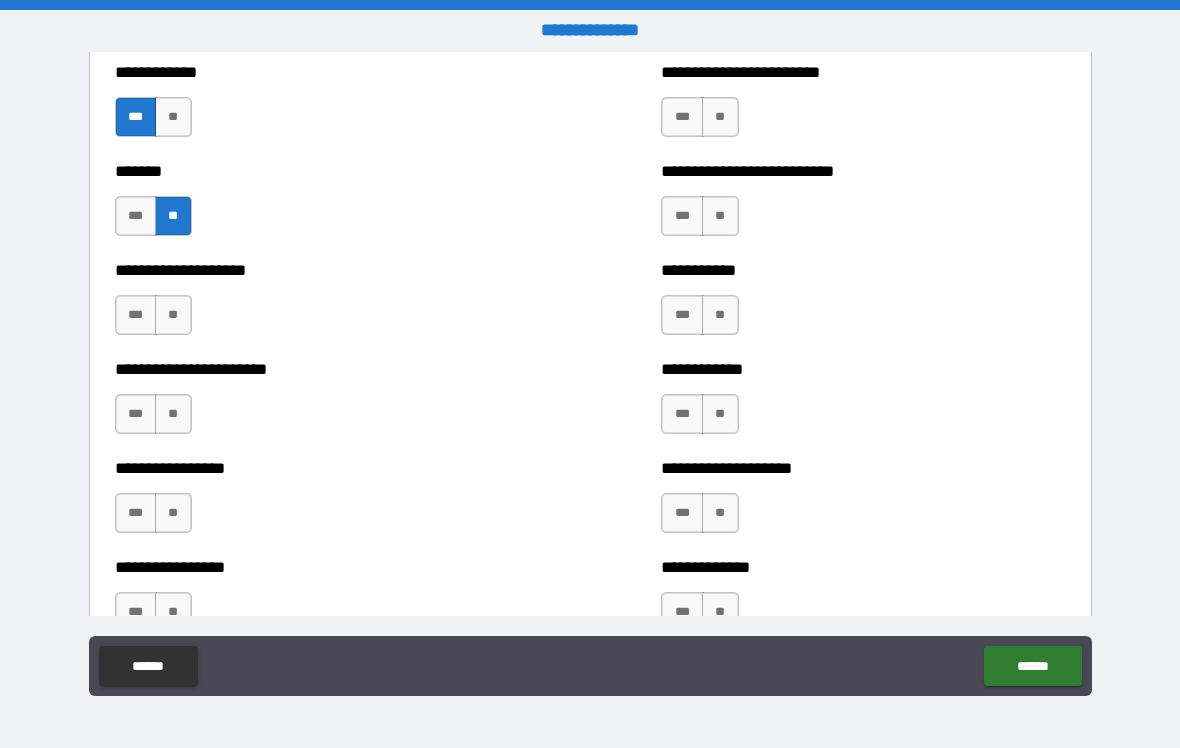 click on "**" at bounding box center (173, 315) 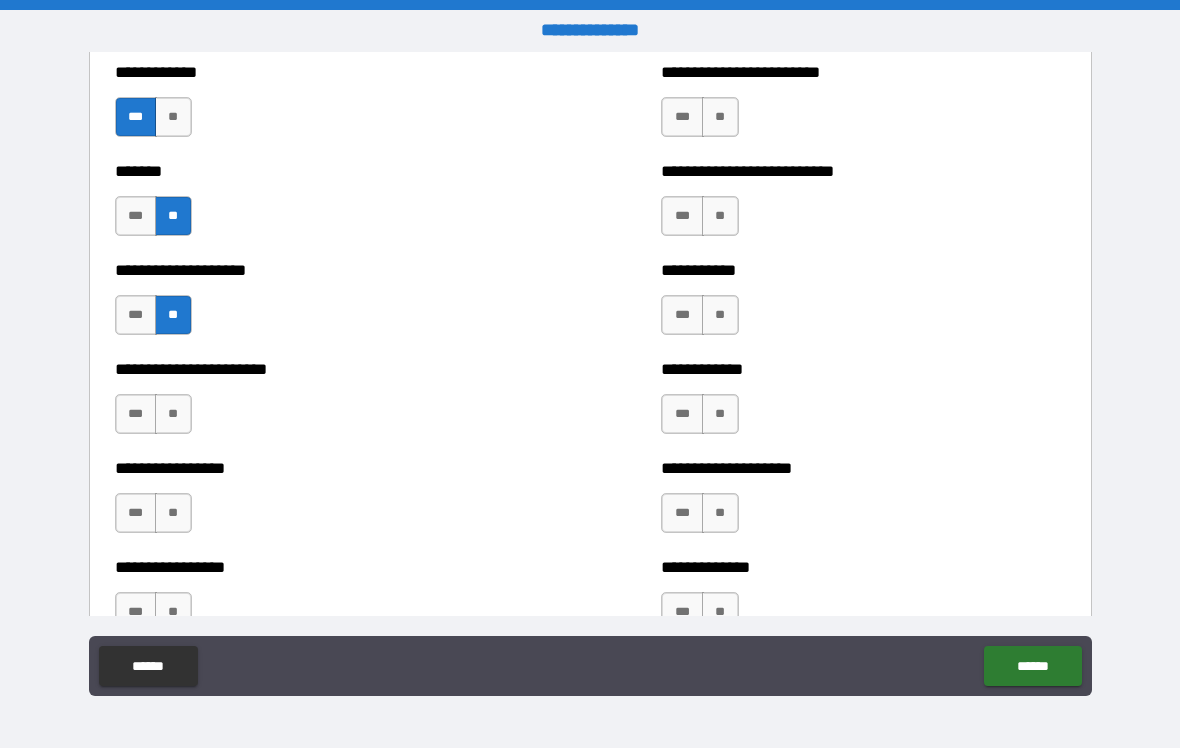 click on "**" at bounding box center (173, 414) 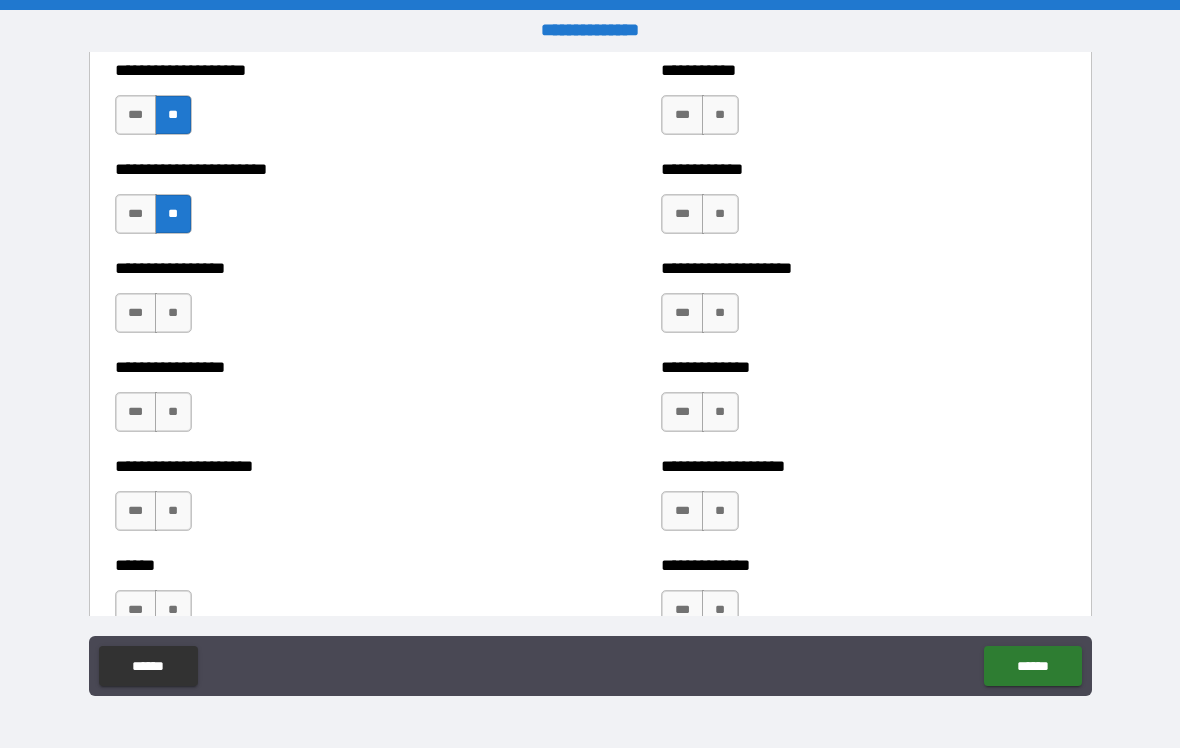 scroll, scrollTop: 3672, scrollLeft: 0, axis: vertical 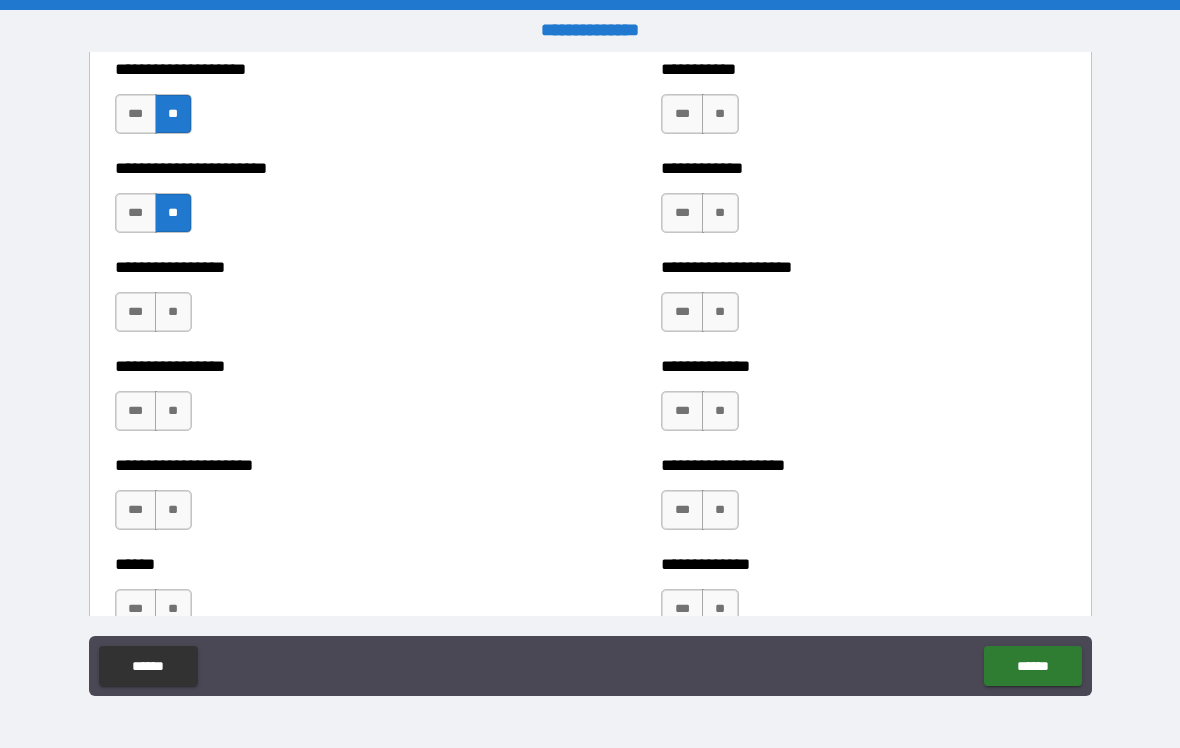 click on "**" at bounding box center [173, 312] 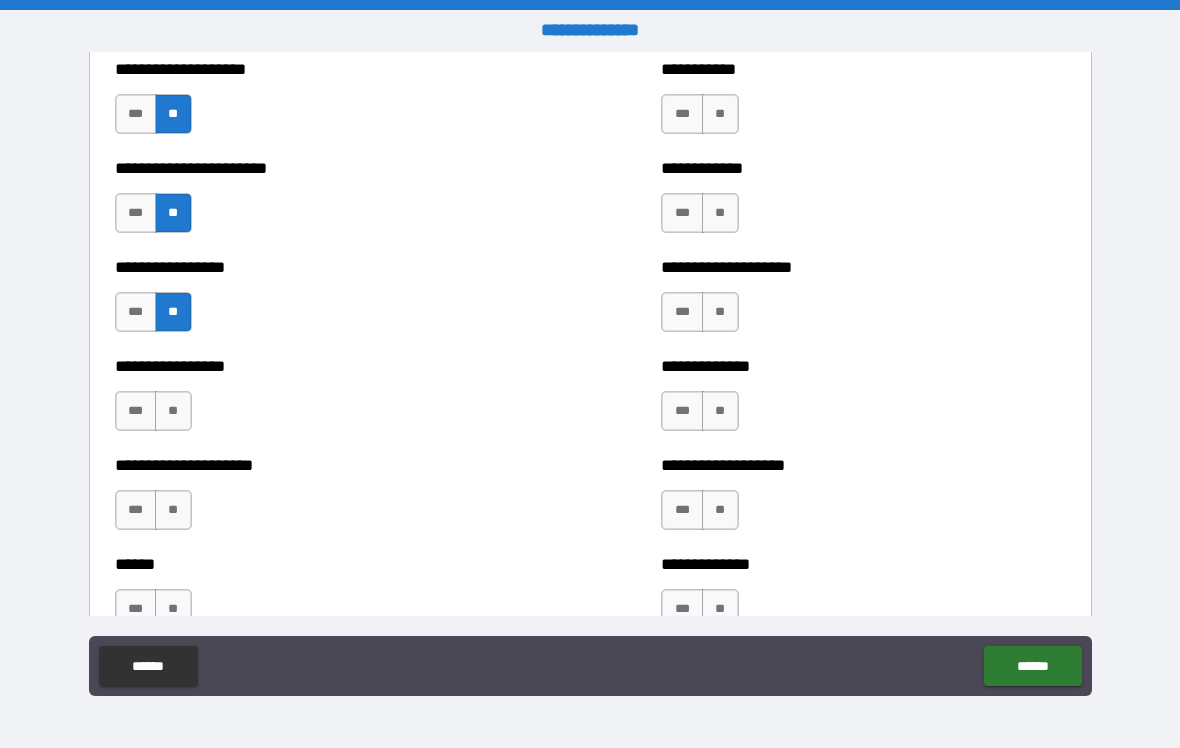 click on "**" at bounding box center (173, 411) 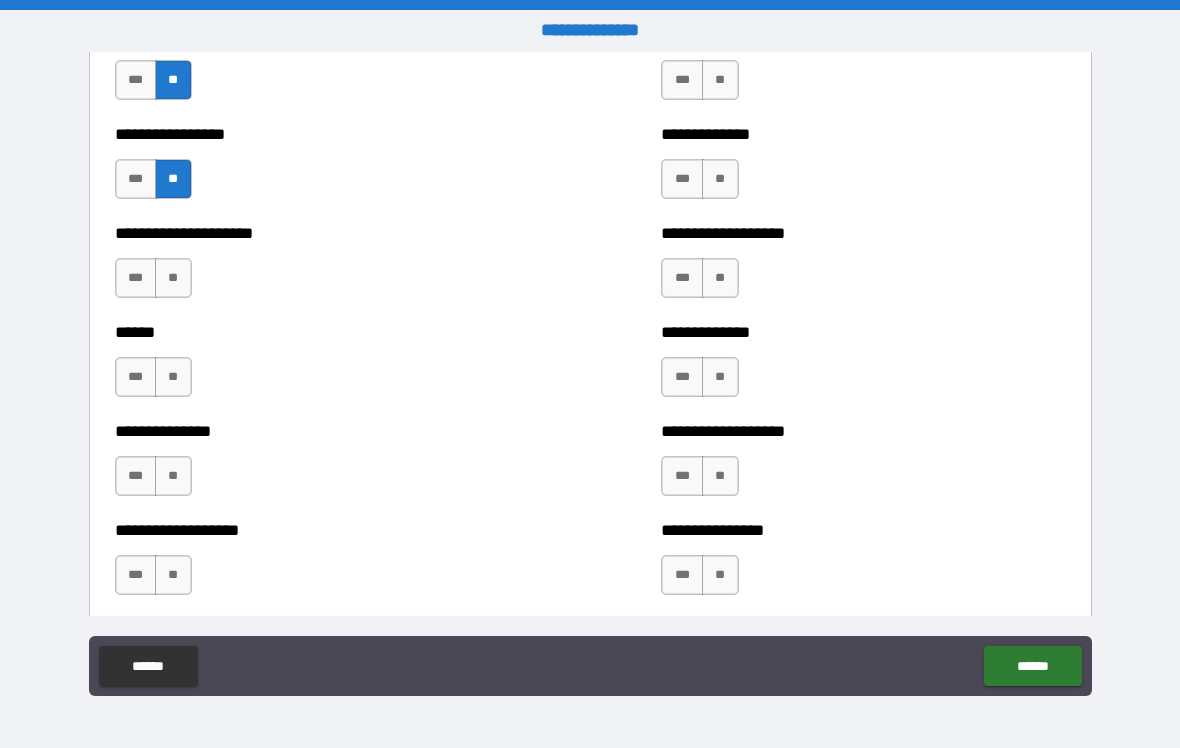 scroll, scrollTop: 3909, scrollLeft: 0, axis: vertical 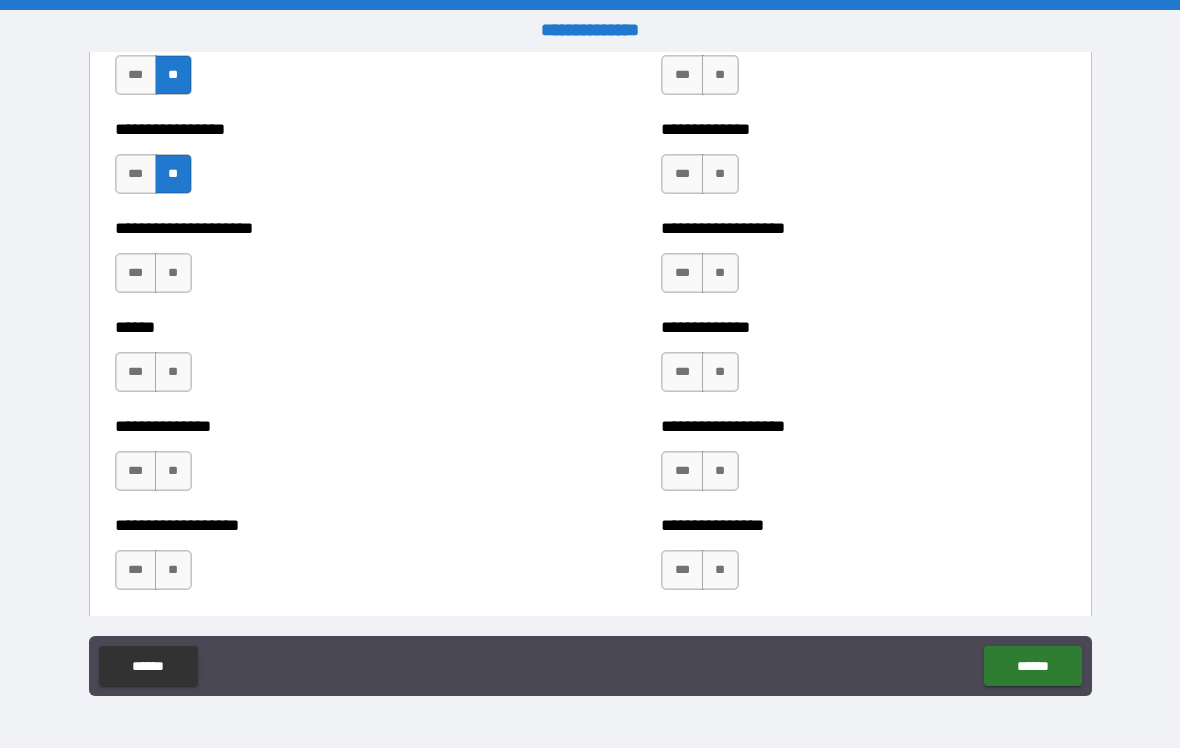 click on "**" at bounding box center (173, 273) 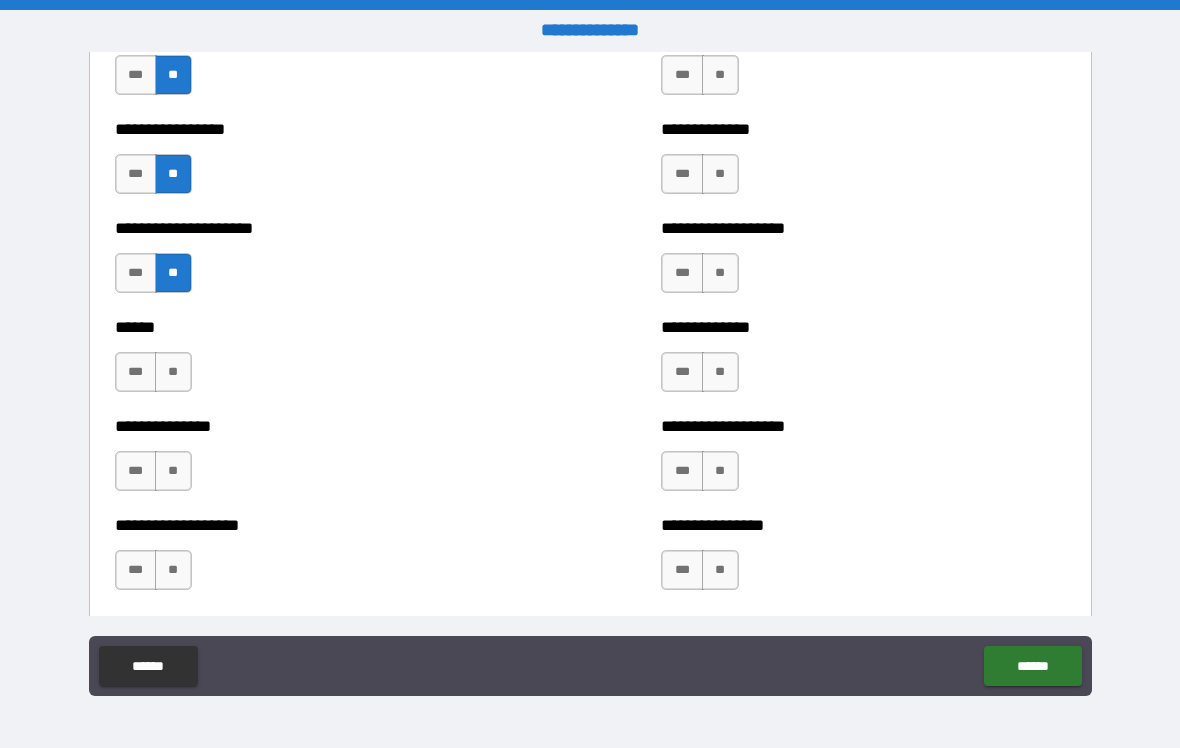 click on "**" at bounding box center (173, 372) 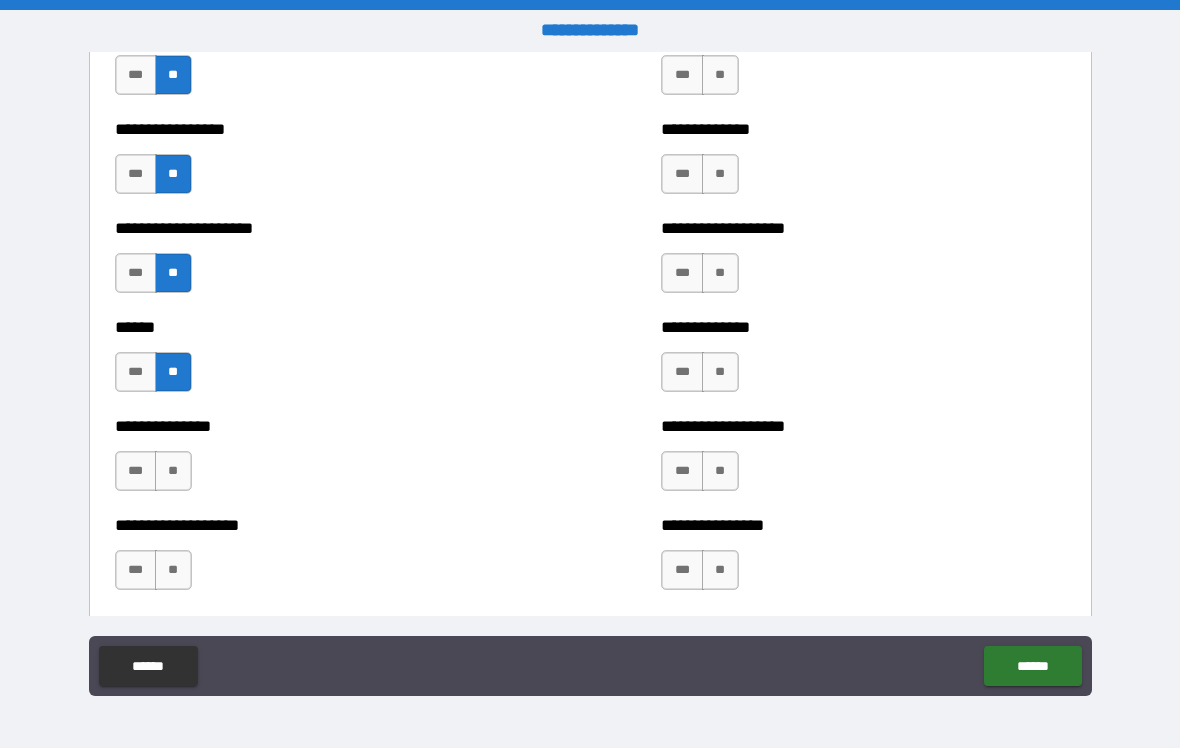 click on "**" at bounding box center (173, 471) 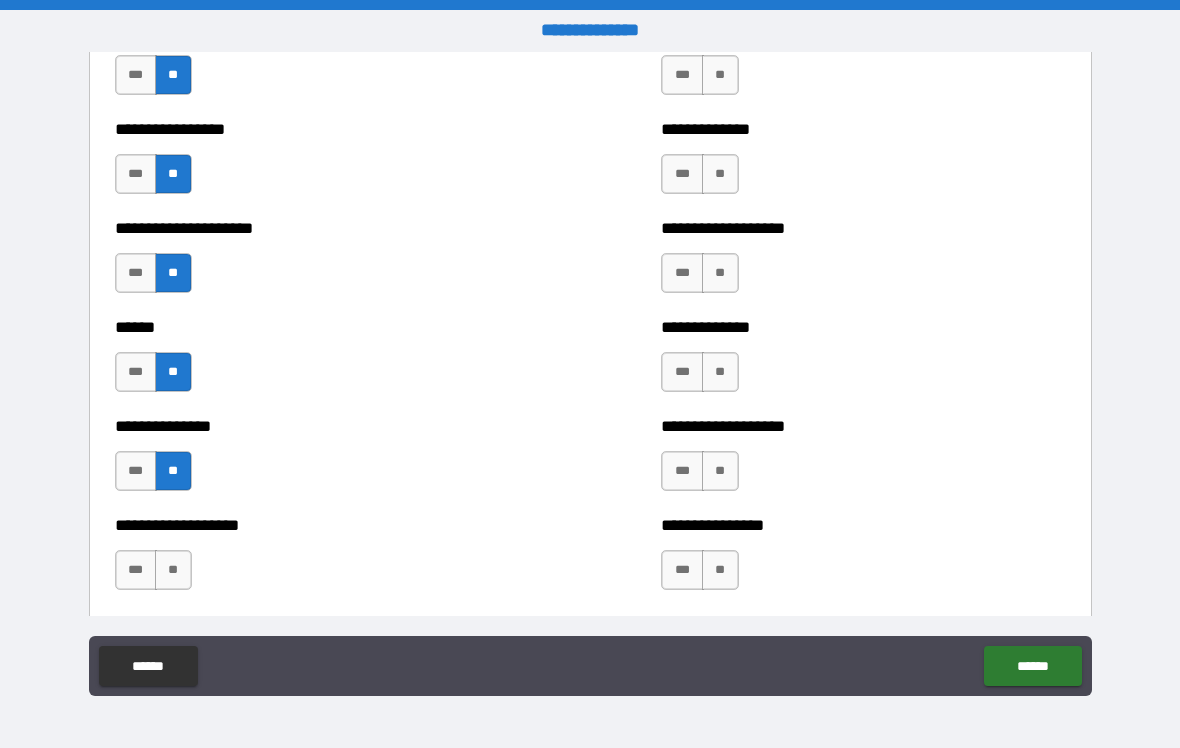 click on "**" at bounding box center (173, 570) 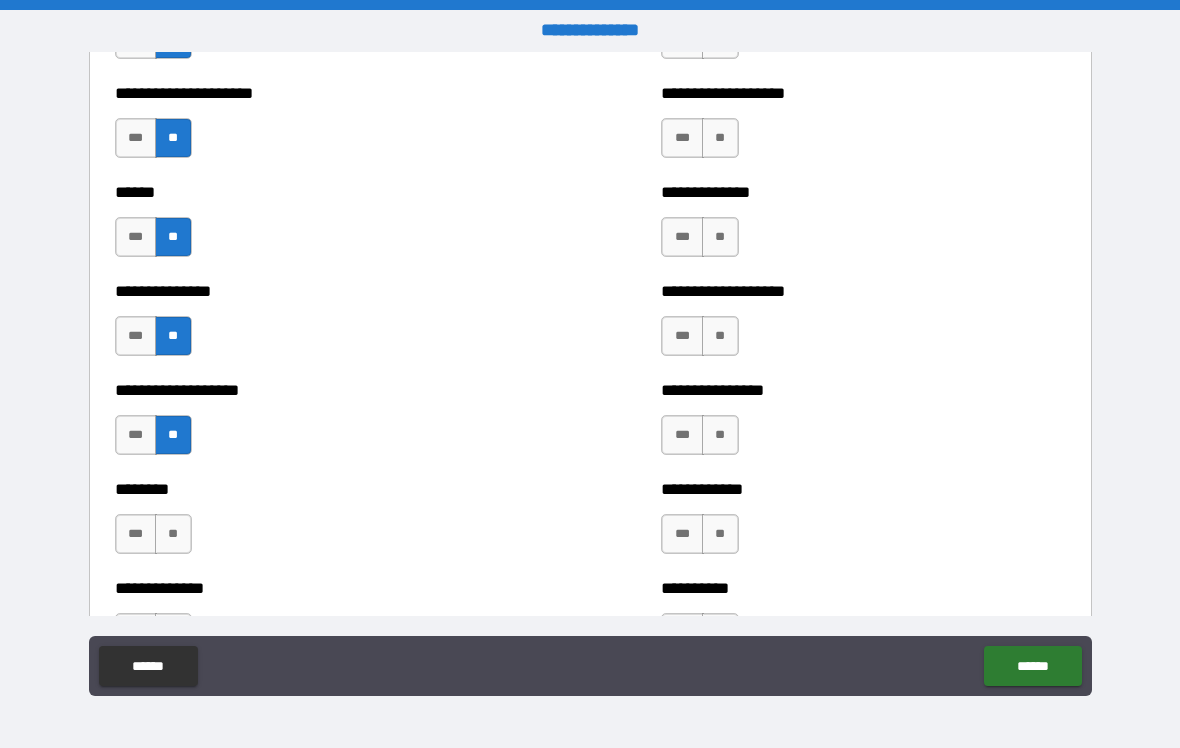 scroll, scrollTop: 4130, scrollLeft: 0, axis: vertical 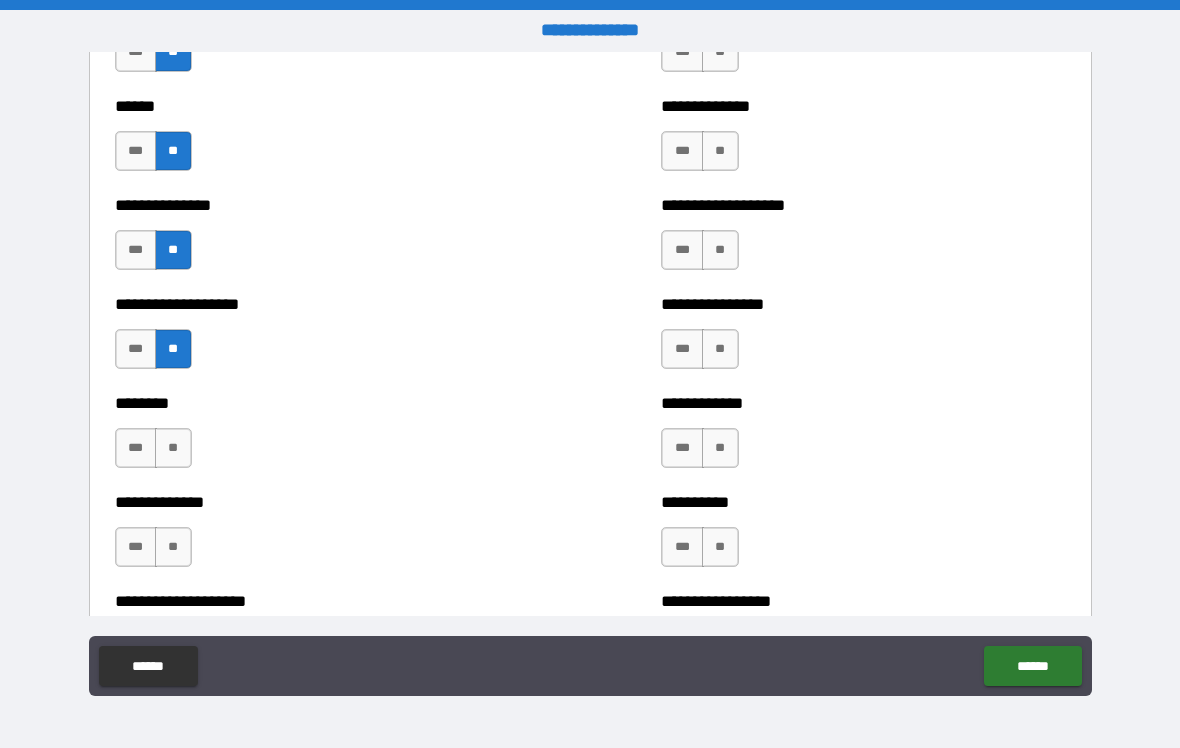 click on "**" at bounding box center (173, 448) 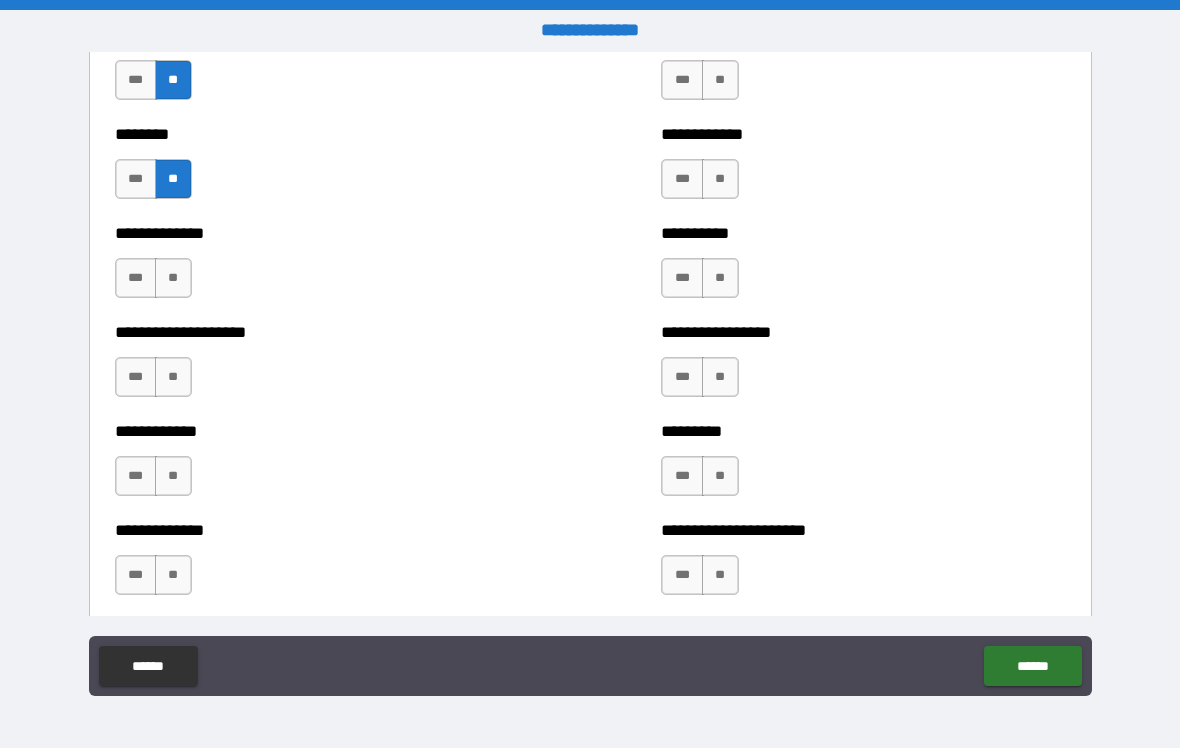 scroll, scrollTop: 4405, scrollLeft: 0, axis: vertical 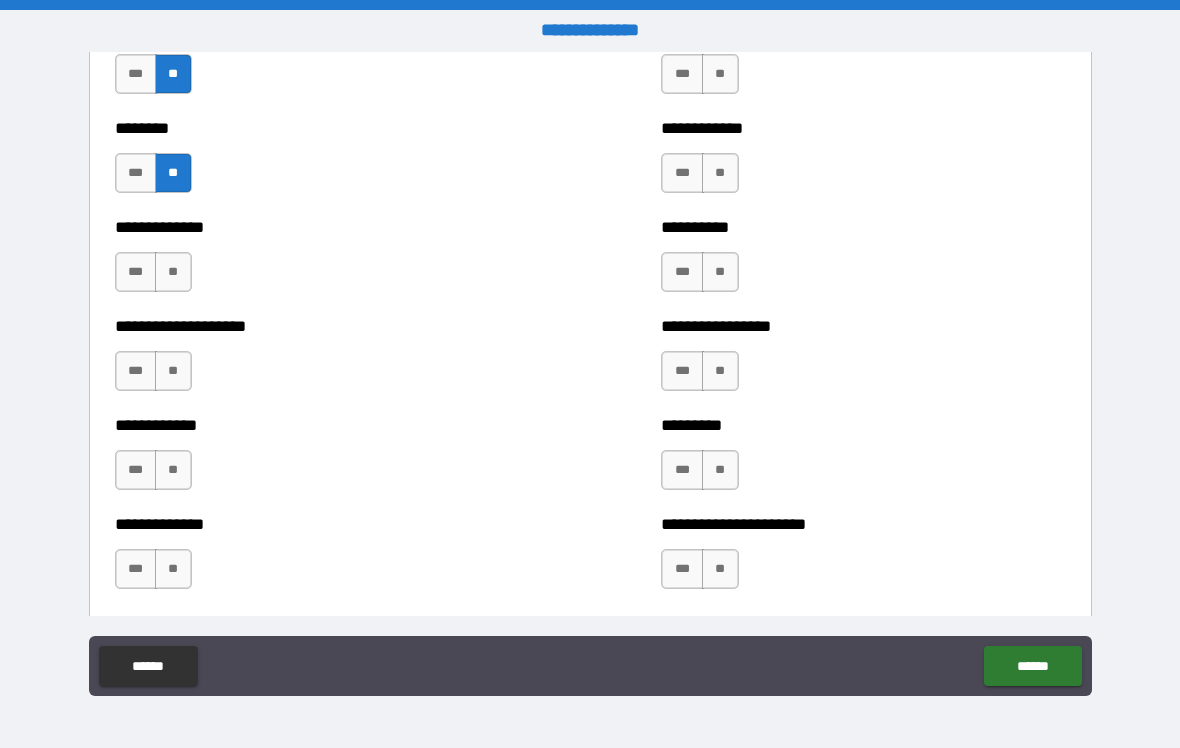 click on "**" at bounding box center [173, 272] 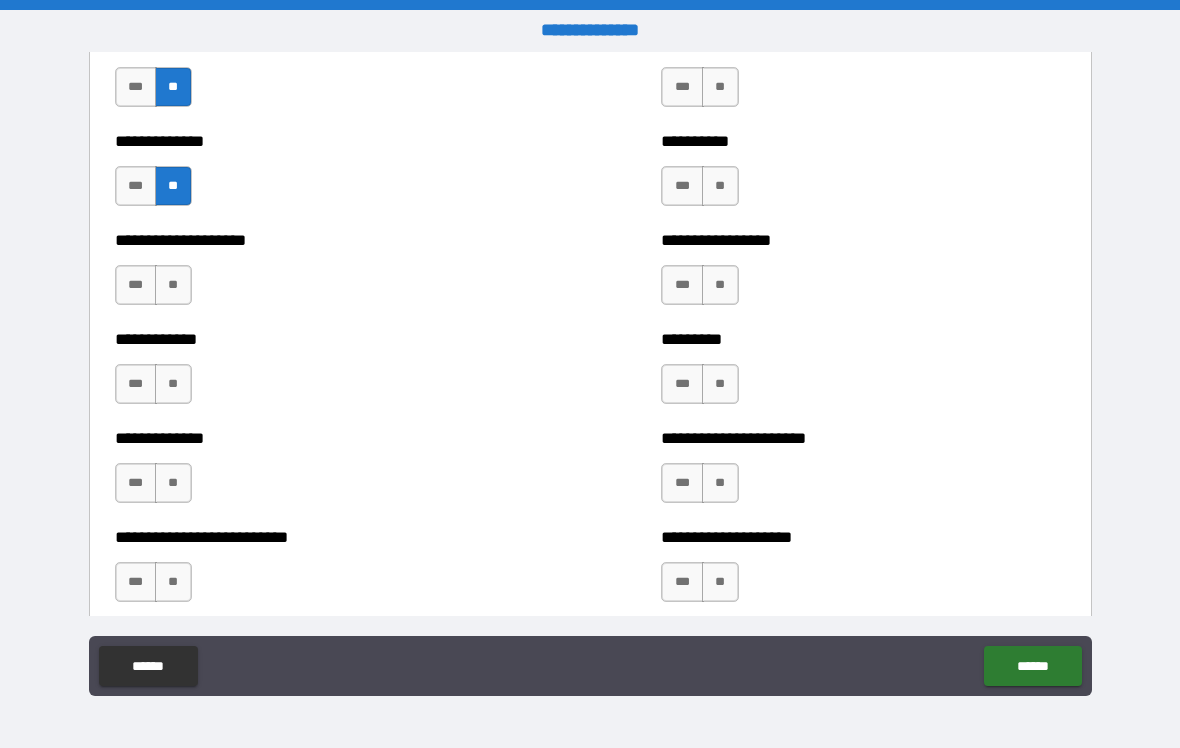 scroll, scrollTop: 4504, scrollLeft: 0, axis: vertical 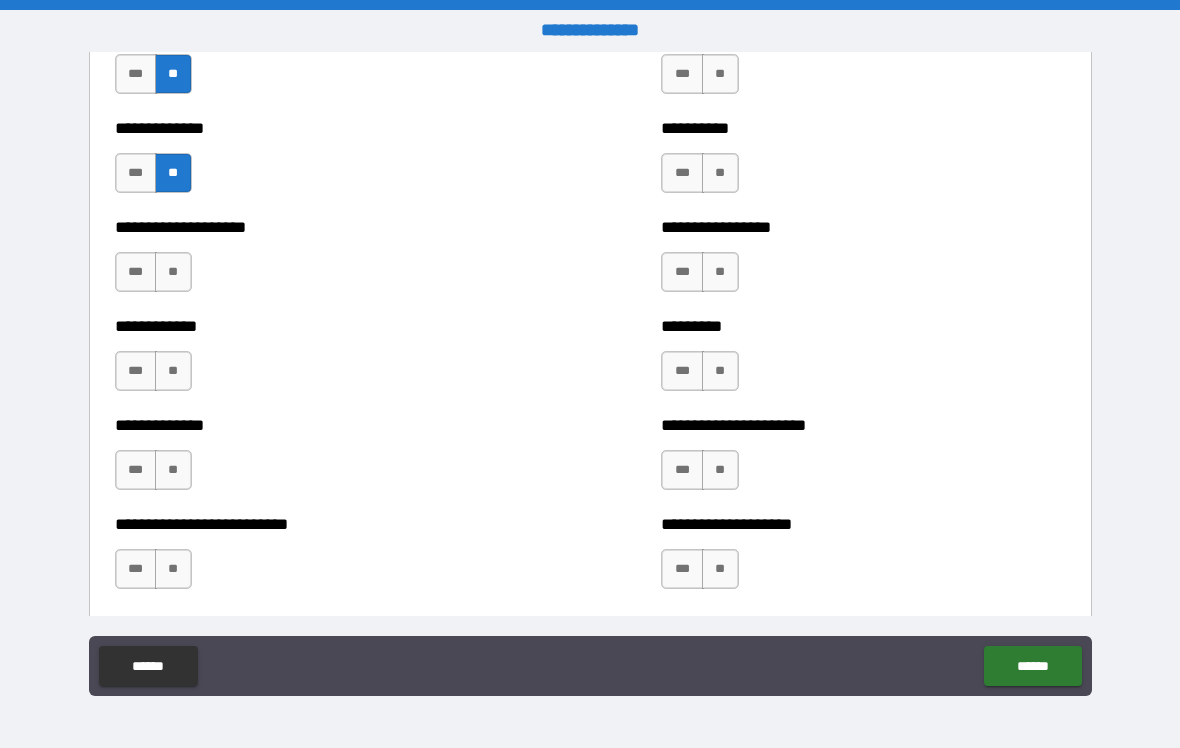 click on "**" at bounding box center [173, 272] 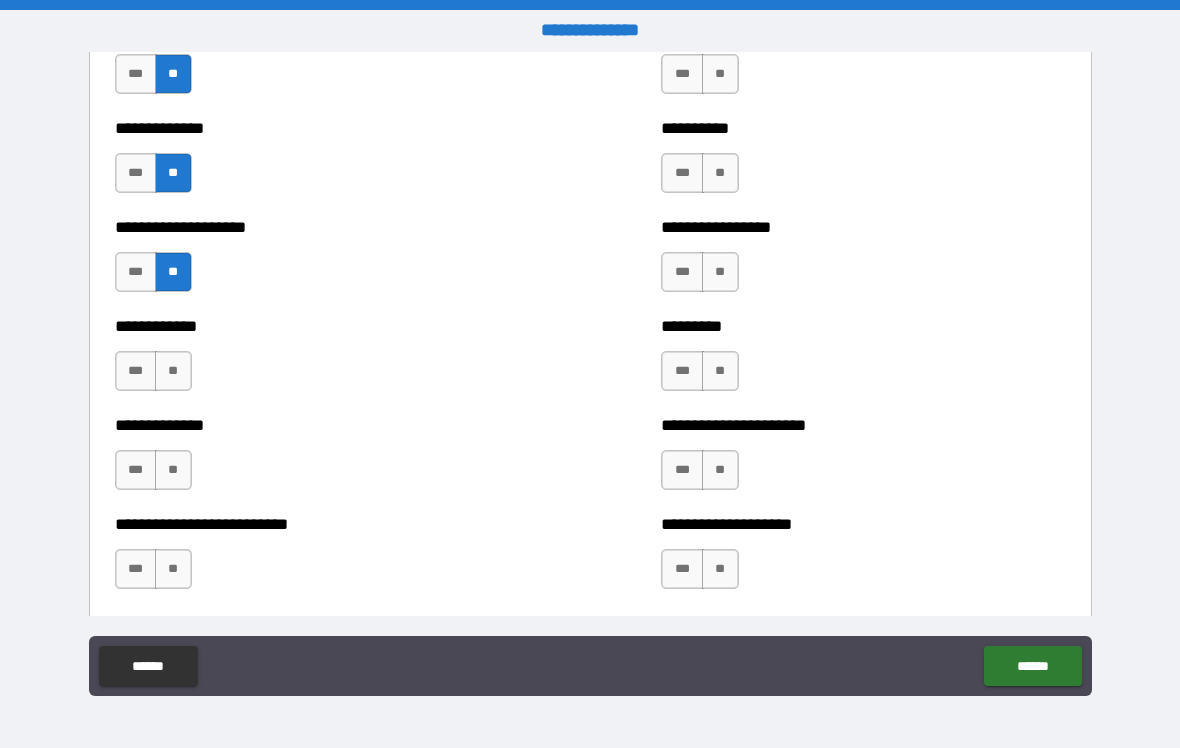 click on "**" at bounding box center (173, 371) 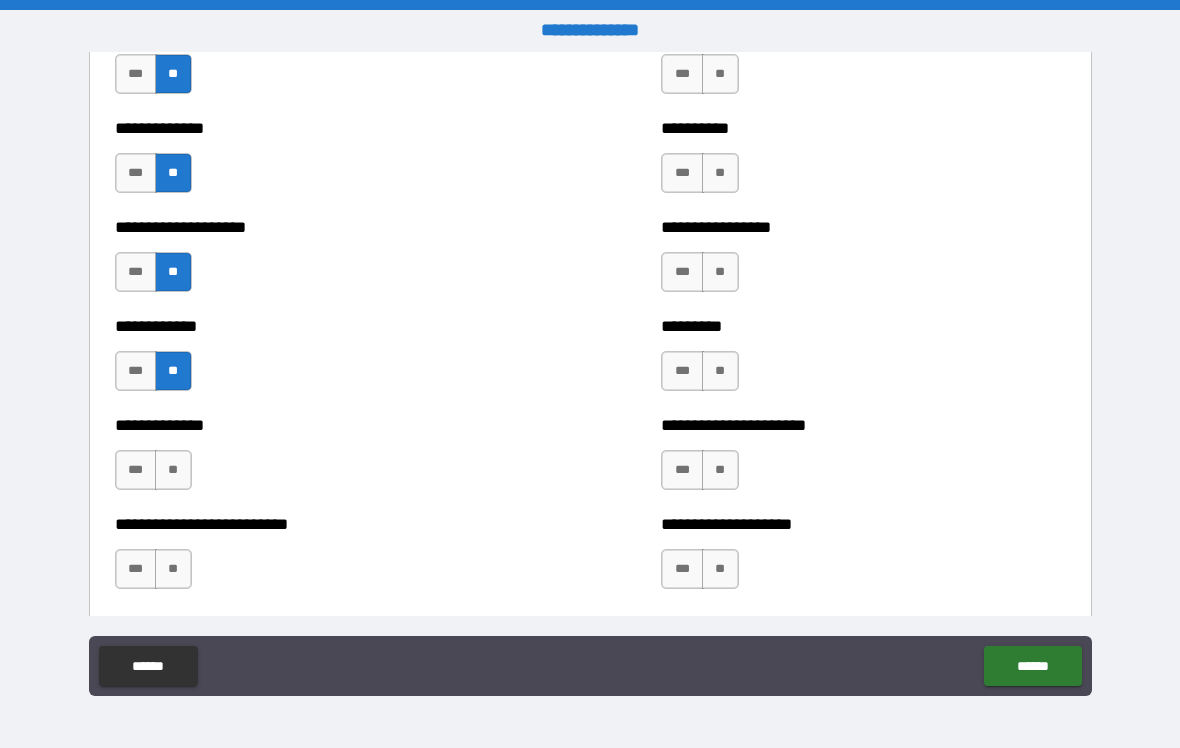 click on "***" at bounding box center (136, 470) 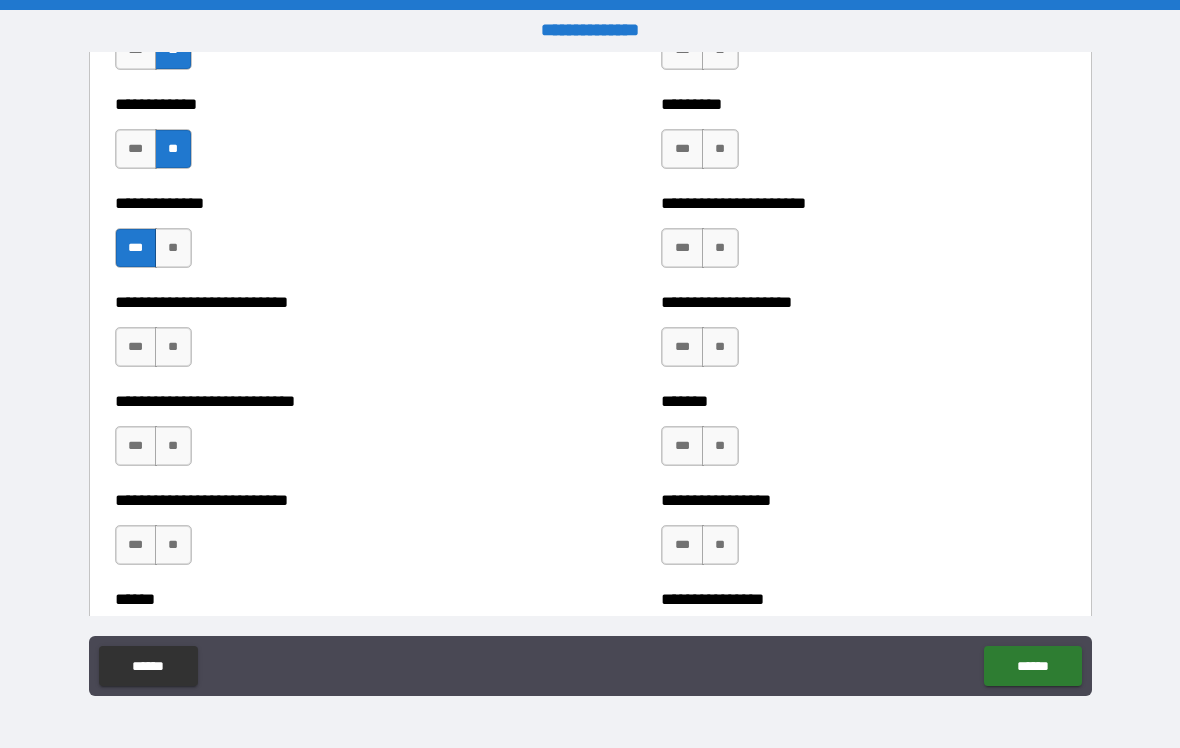 scroll, scrollTop: 4750, scrollLeft: 0, axis: vertical 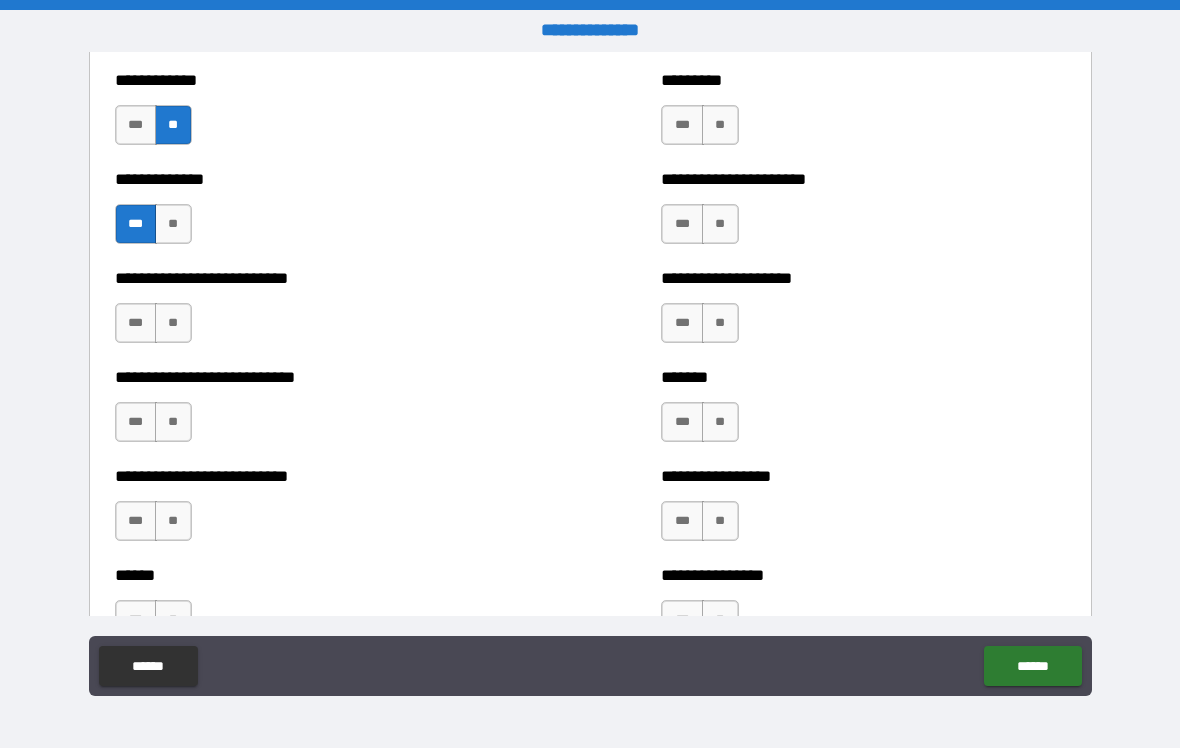 click on "**" at bounding box center [173, 323] 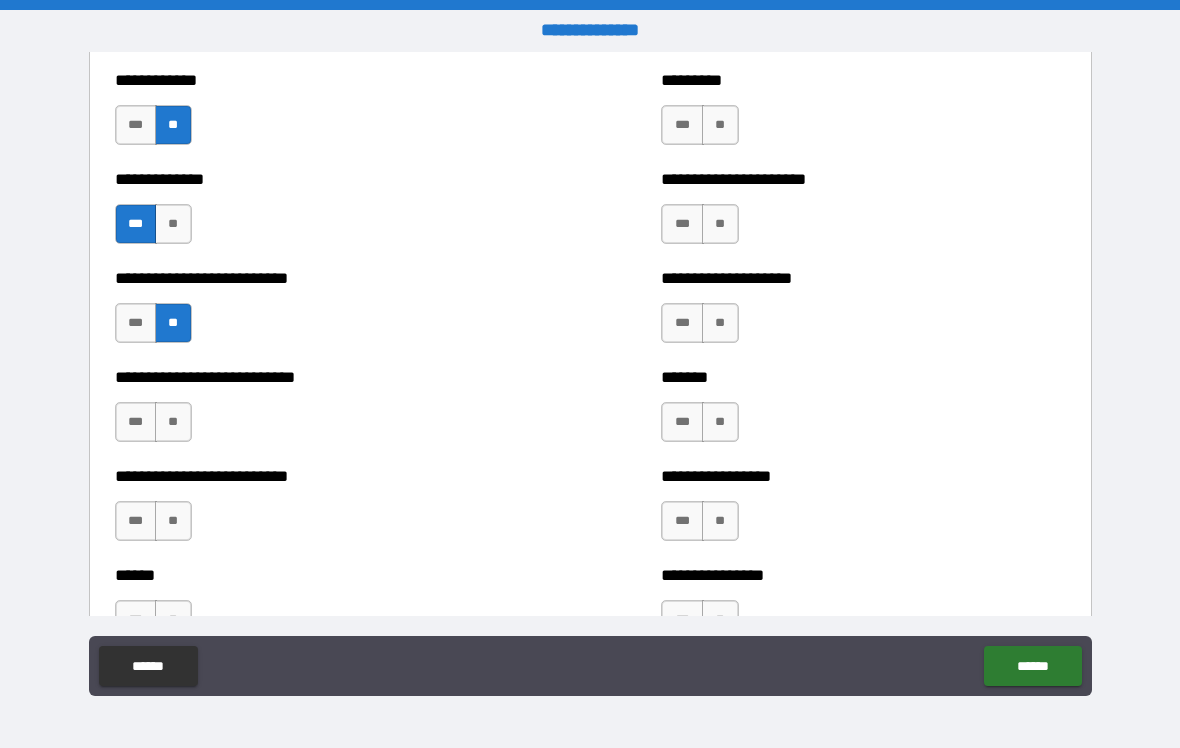 click on "***" at bounding box center [136, 422] 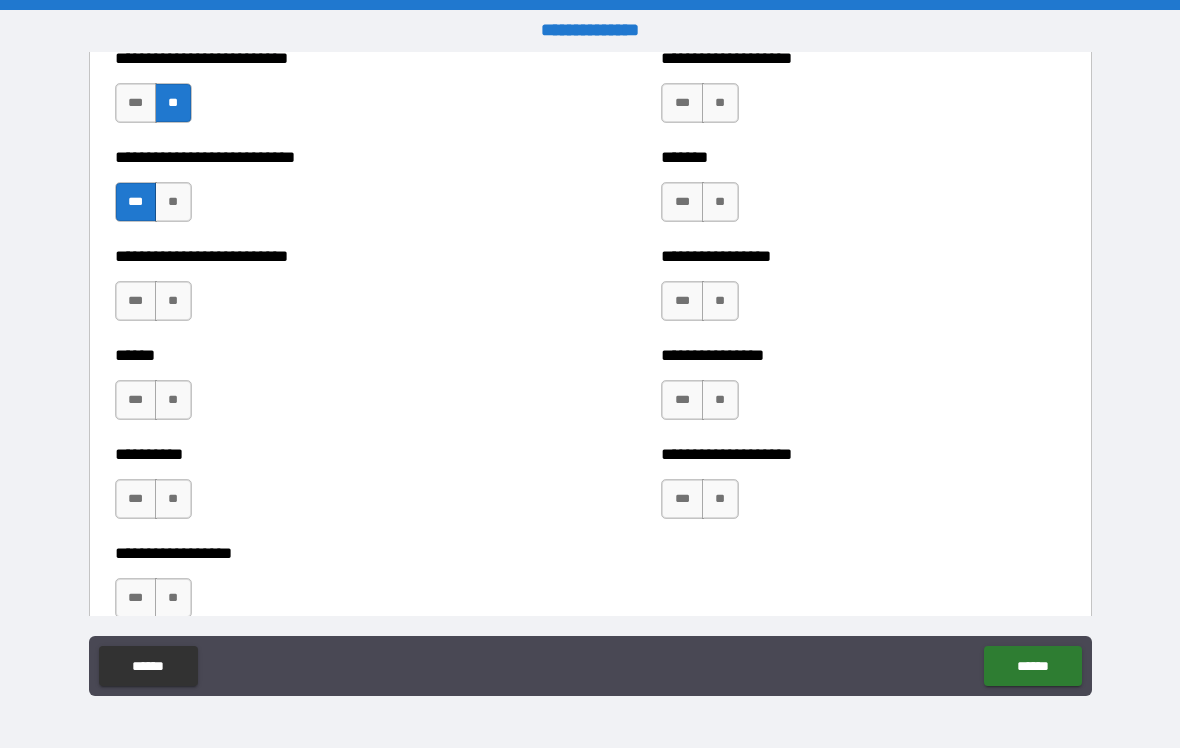 scroll, scrollTop: 4980, scrollLeft: 0, axis: vertical 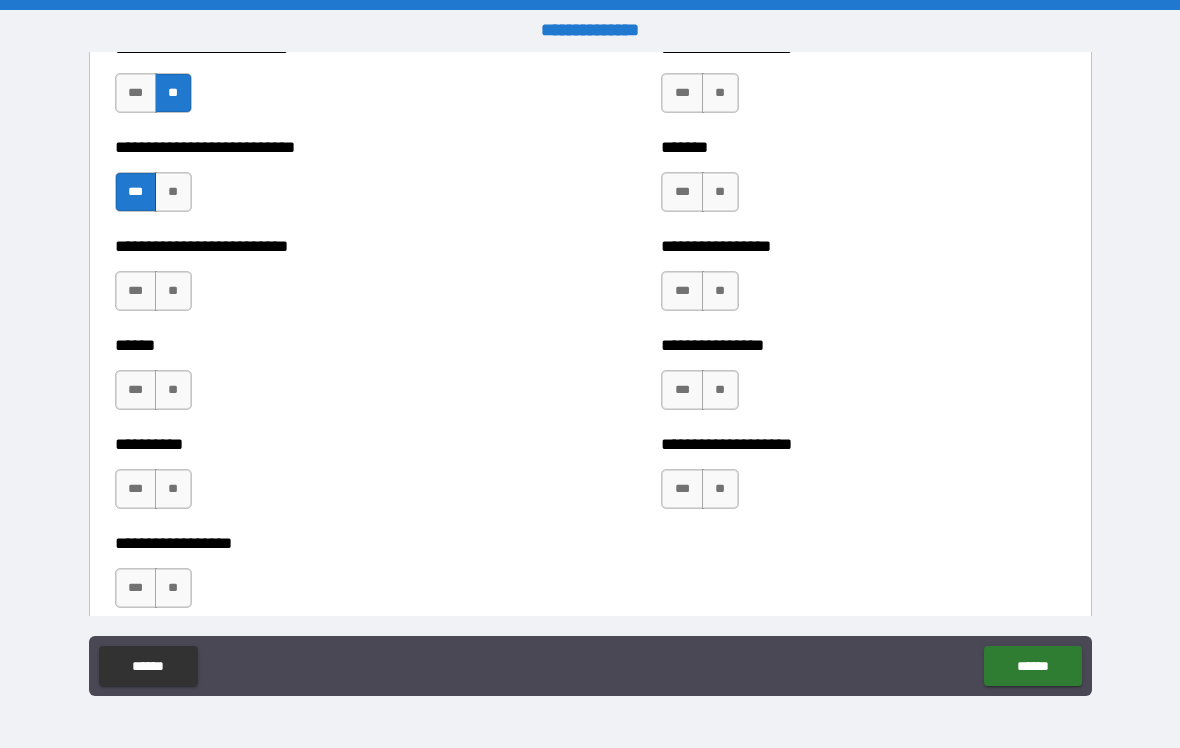 click on "**" at bounding box center (173, 291) 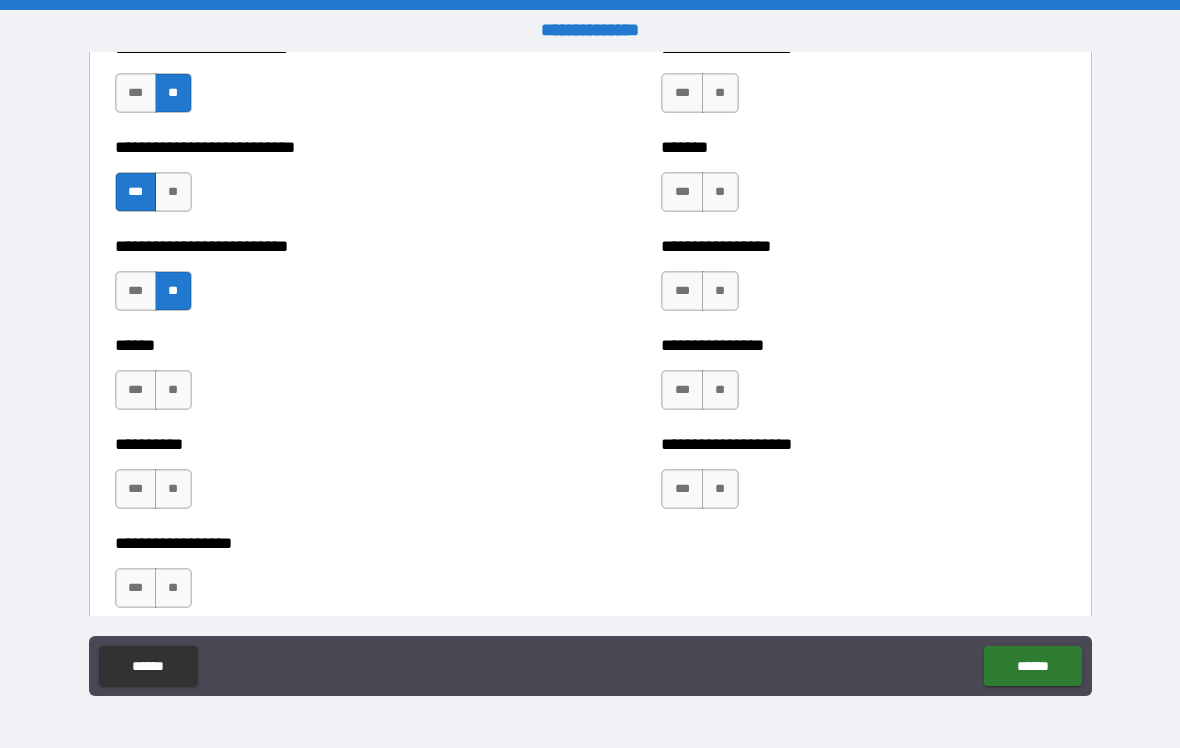 click on "**" at bounding box center (173, 390) 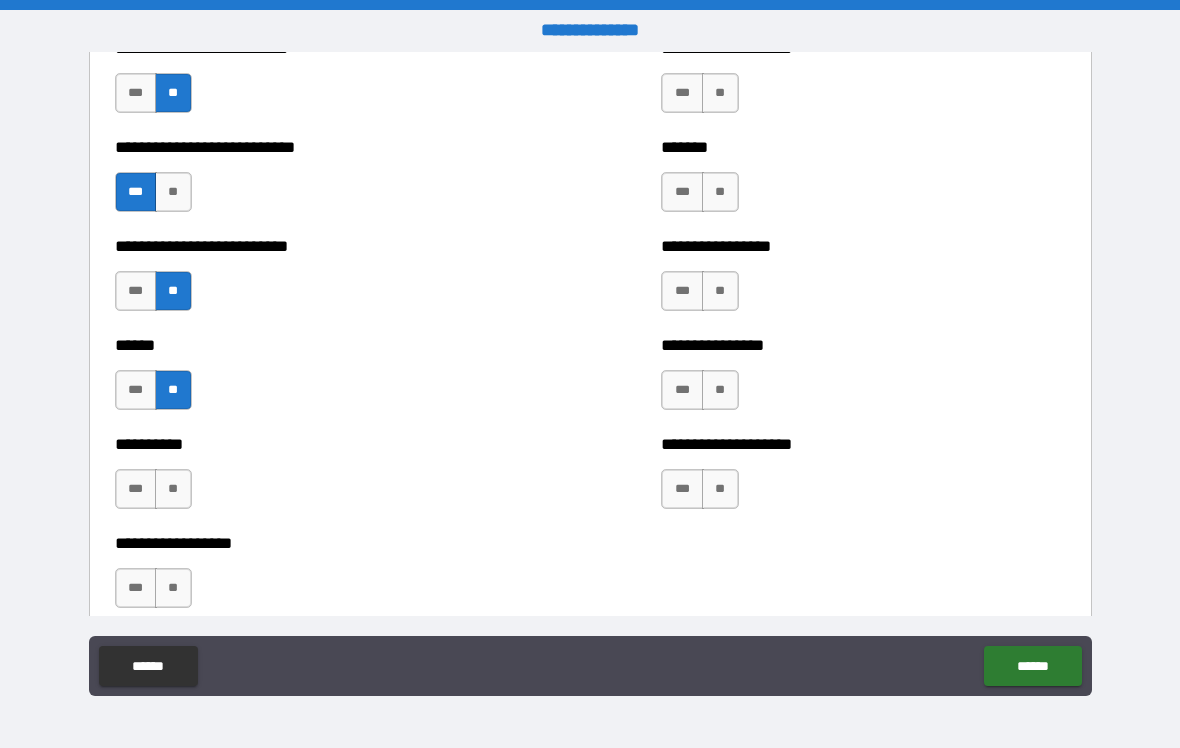 click on "**" at bounding box center (173, 489) 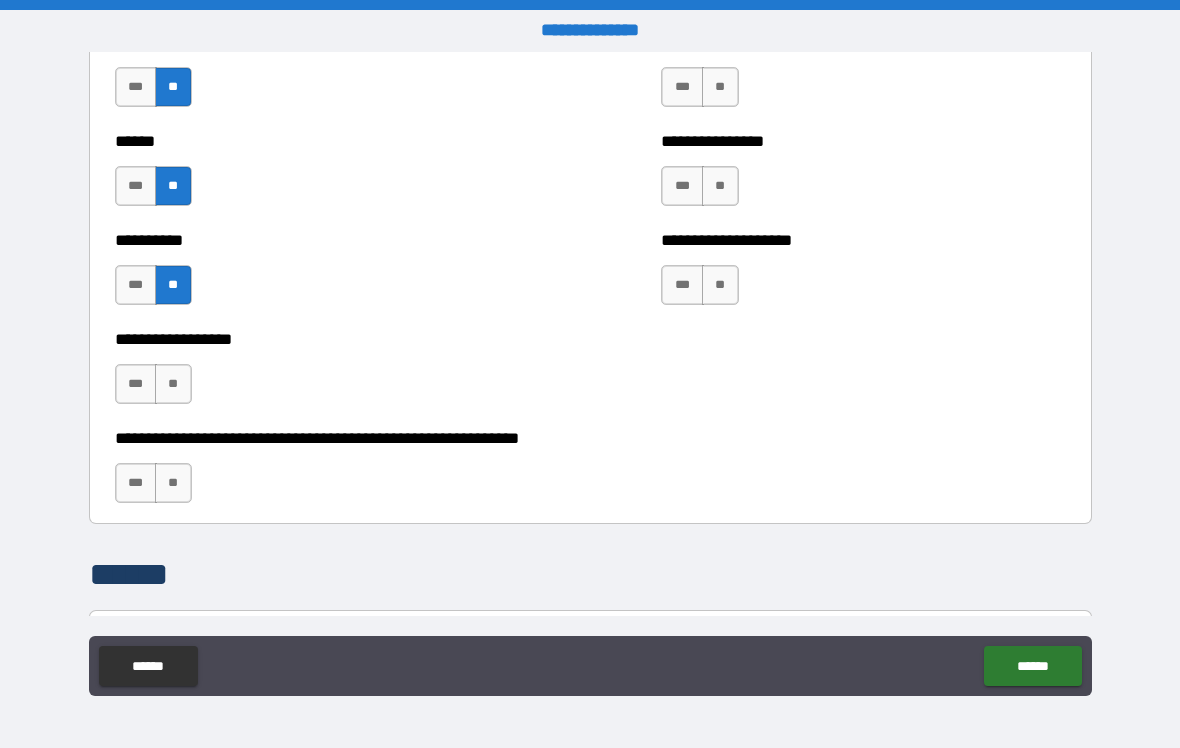 scroll, scrollTop: 5185, scrollLeft: 0, axis: vertical 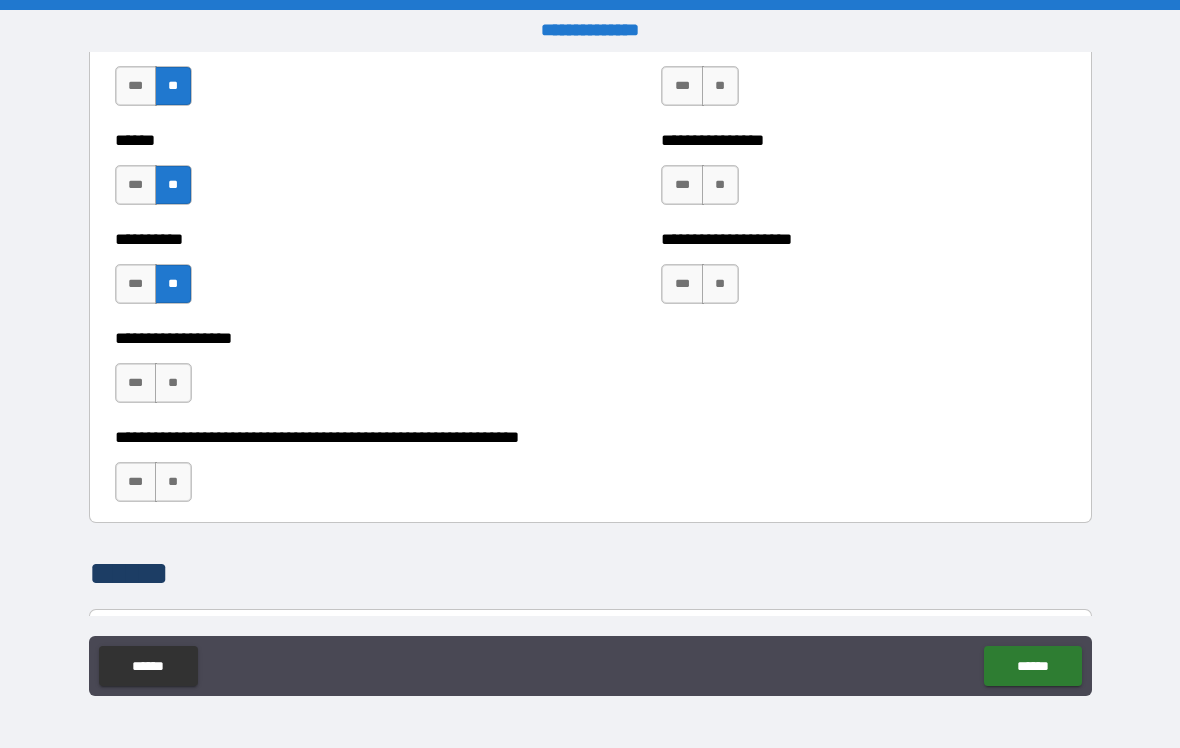 click on "**" at bounding box center (173, 383) 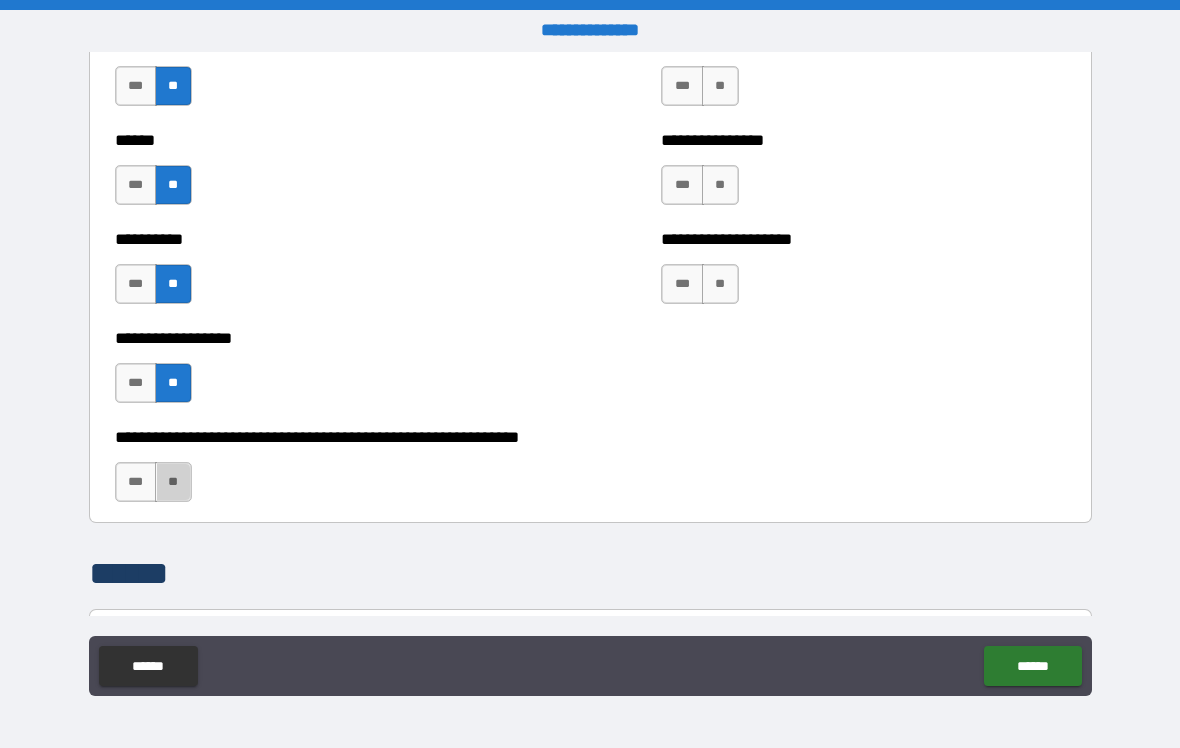 click on "**" at bounding box center (173, 482) 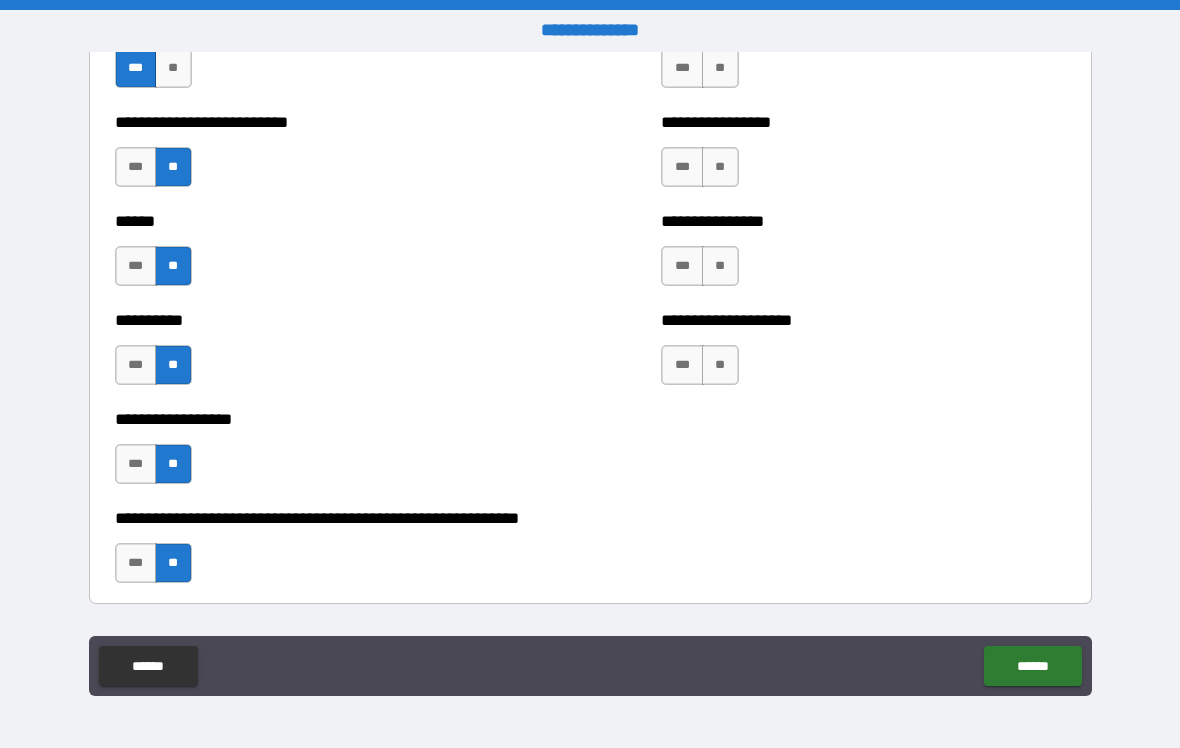 scroll, scrollTop: 5099, scrollLeft: 0, axis: vertical 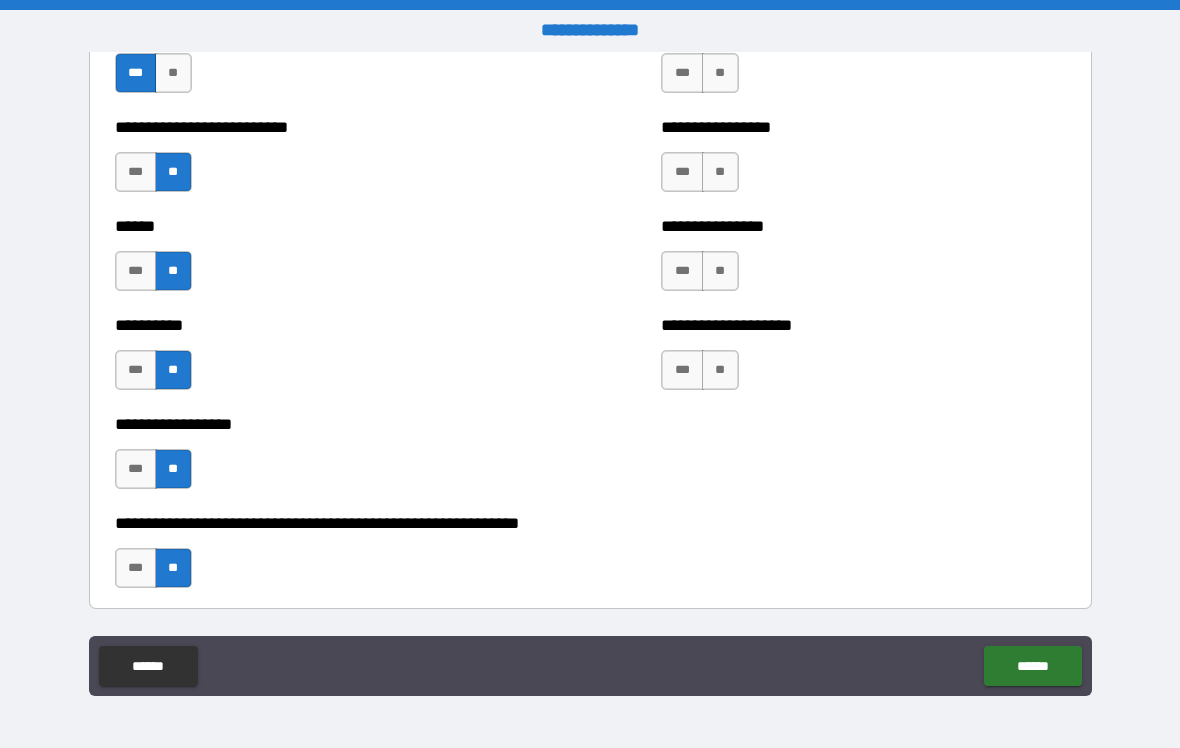 click on "***" at bounding box center [682, 370] 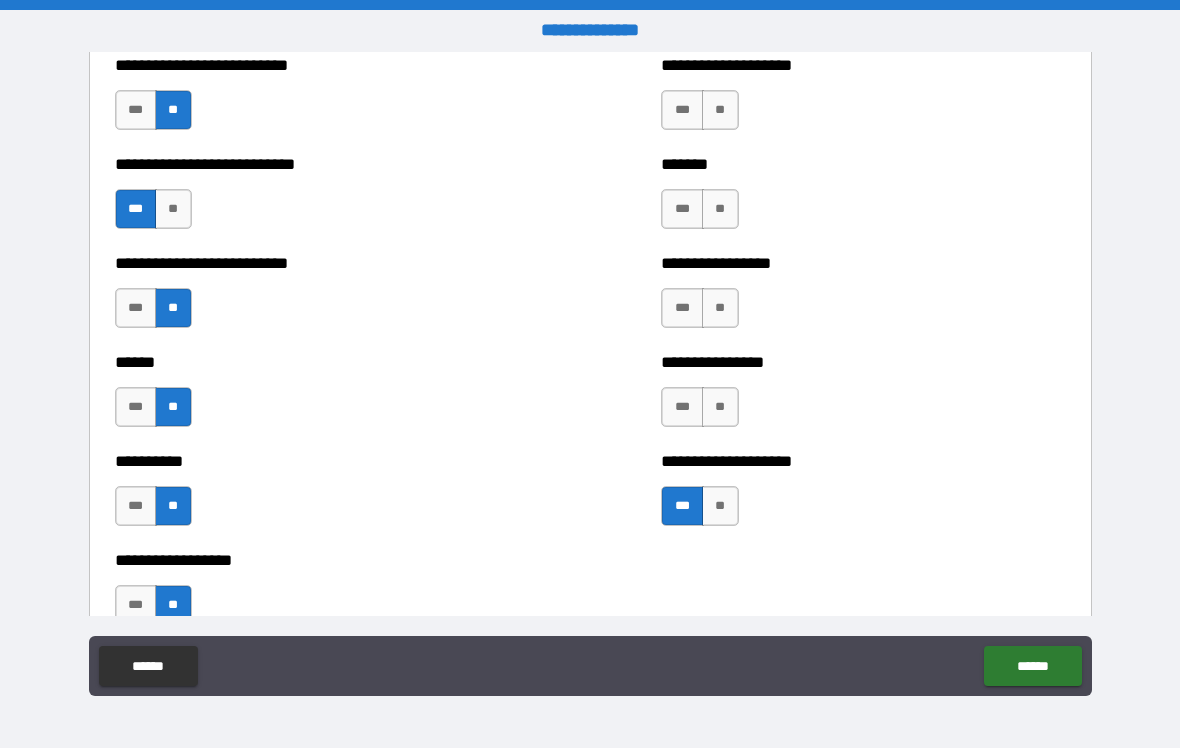 scroll, scrollTop: 4961, scrollLeft: 0, axis: vertical 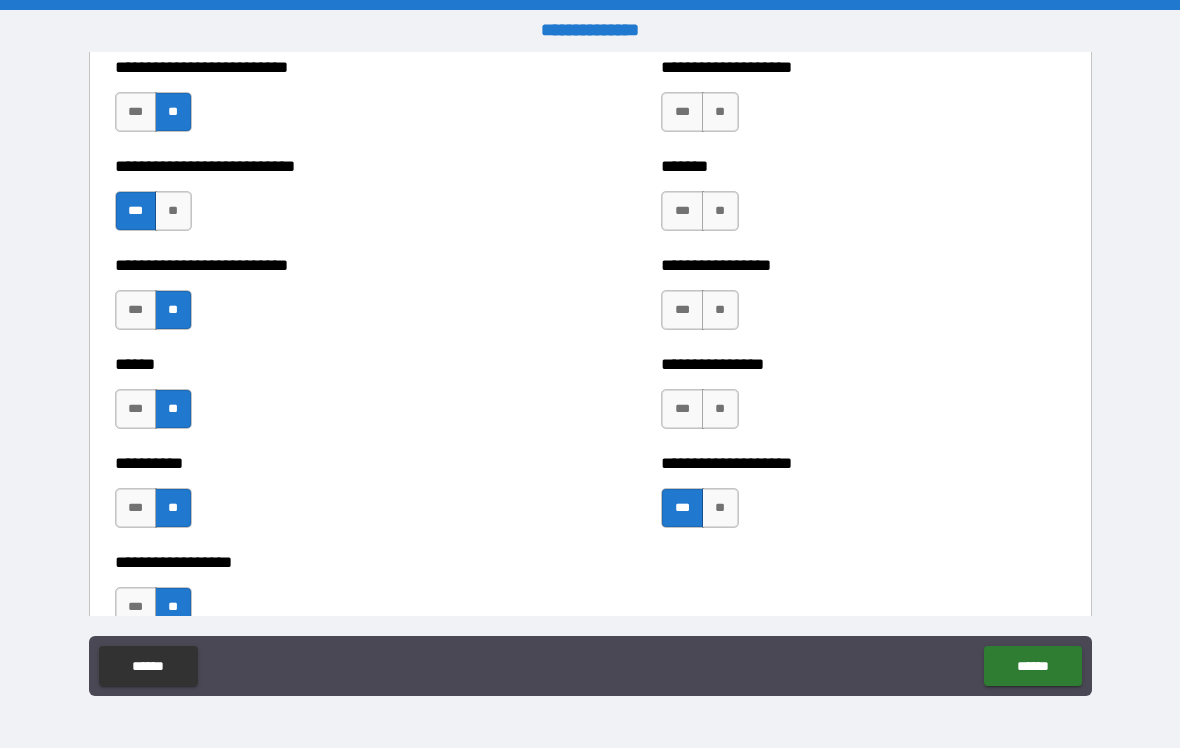 click on "**" at bounding box center (720, 409) 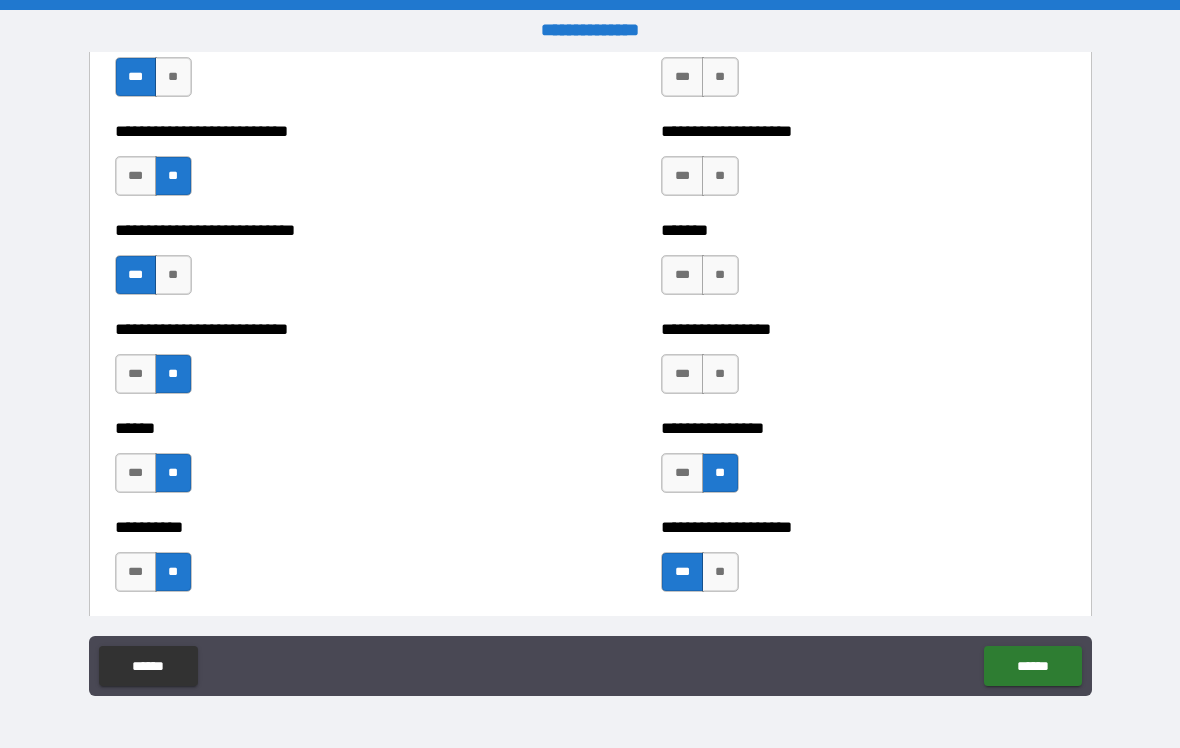 scroll, scrollTop: 4896, scrollLeft: 0, axis: vertical 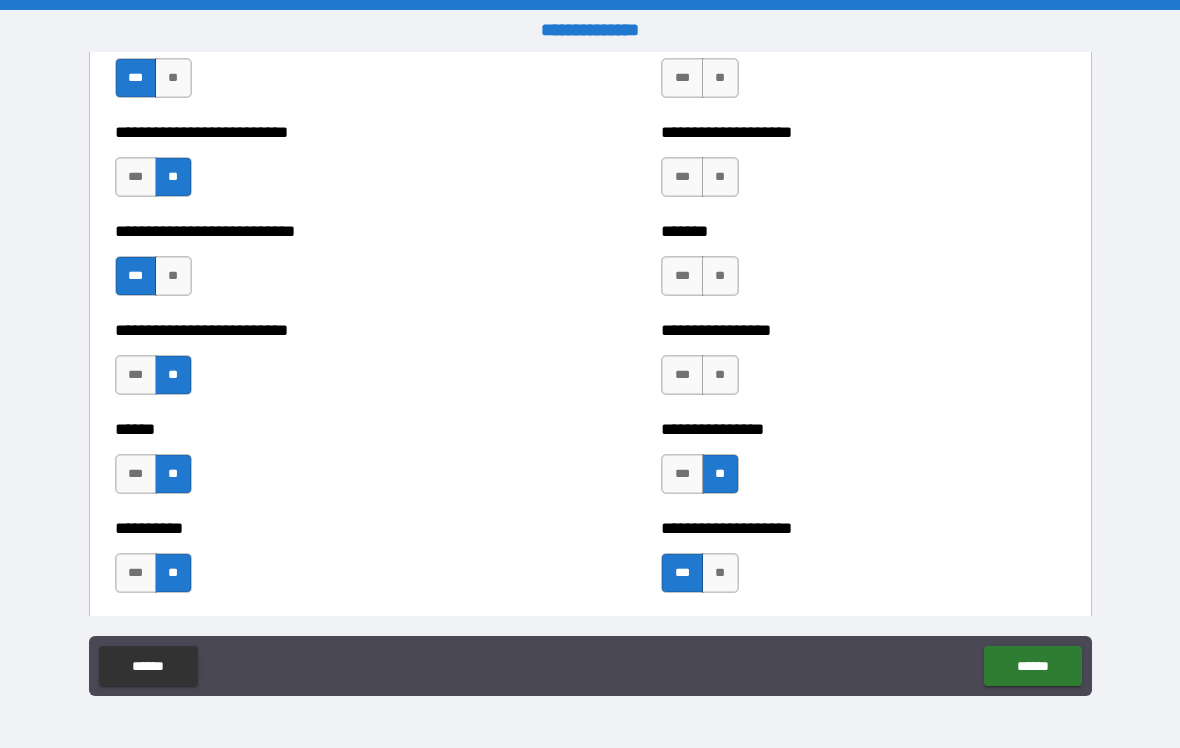 click on "**" at bounding box center (720, 375) 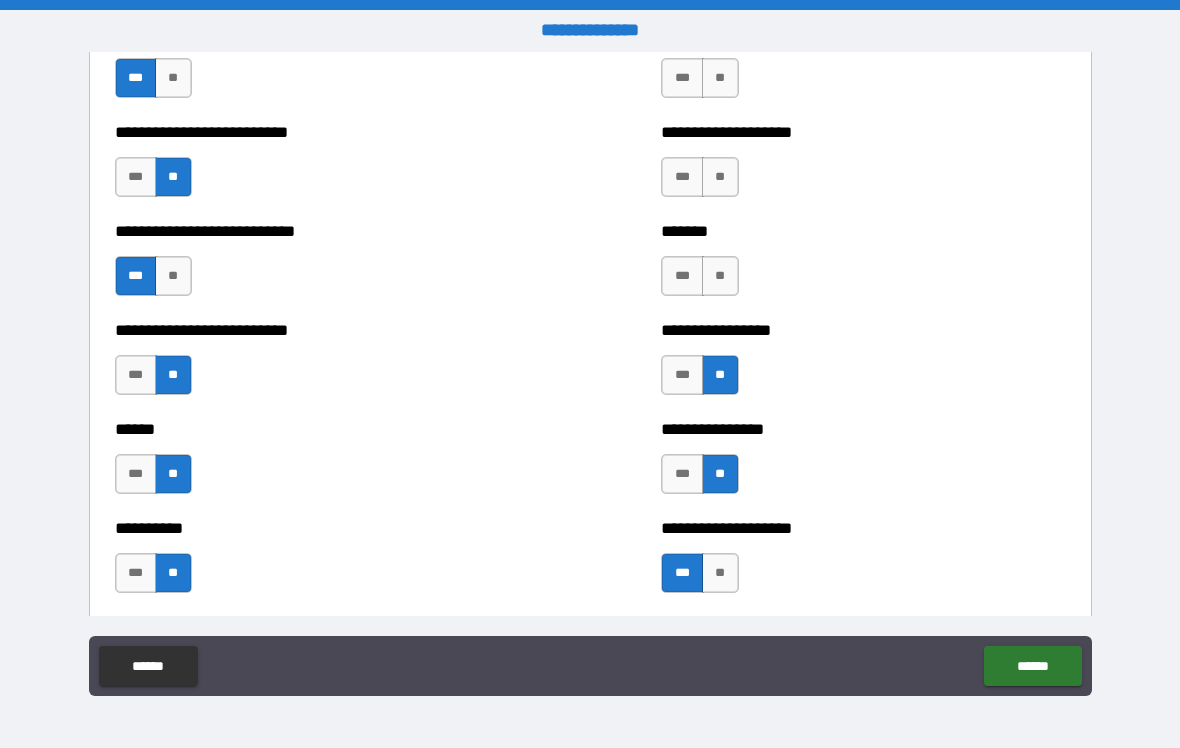 click on "***" at bounding box center [682, 276] 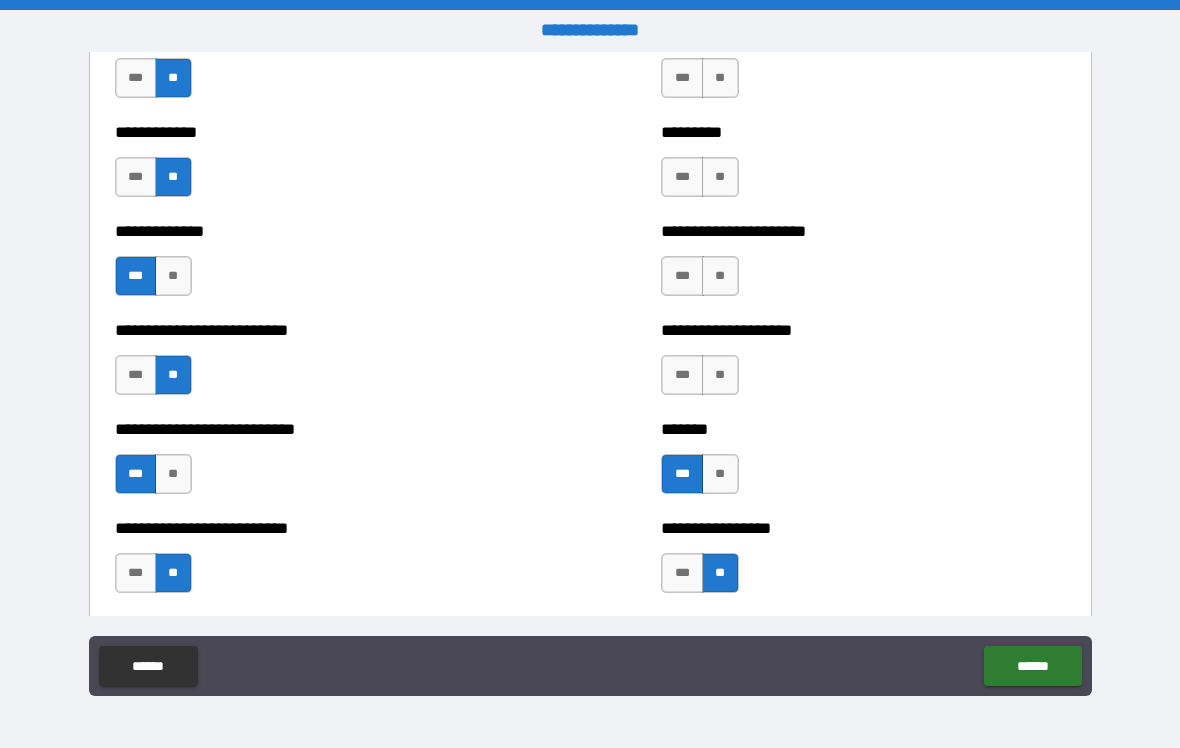scroll, scrollTop: 4696, scrollLeft: 0, axis: vertical 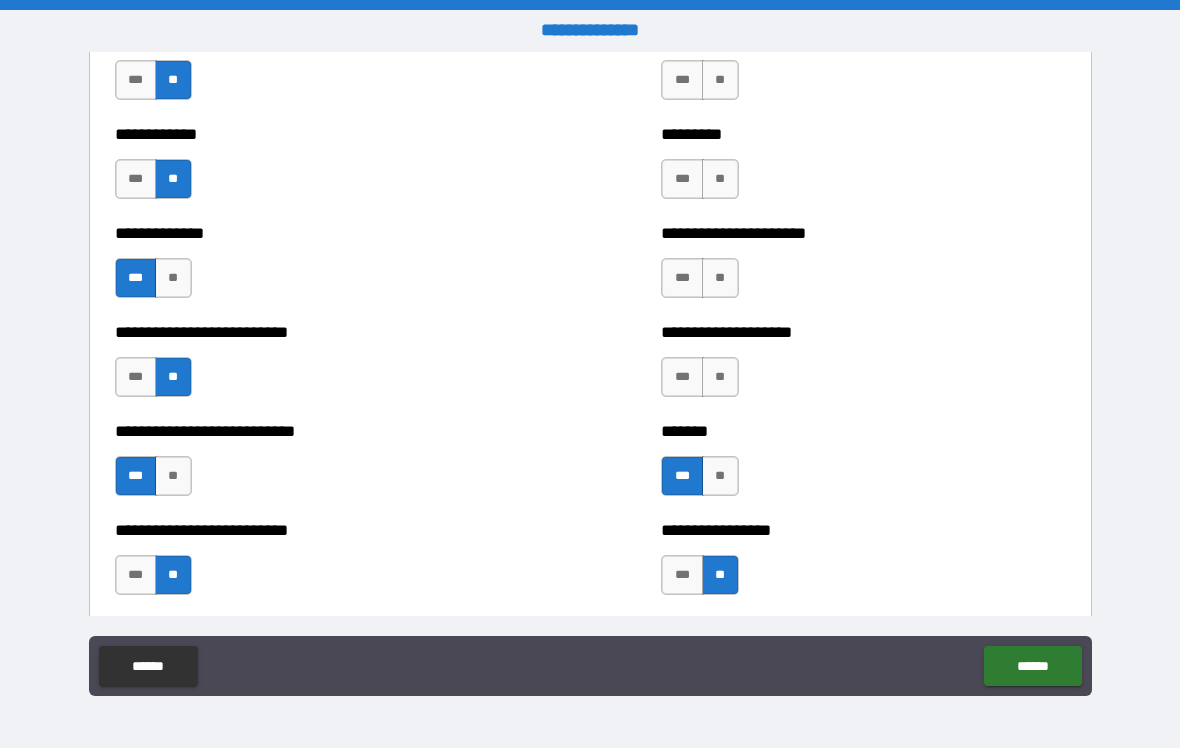 click on "***" at bounding box center (682, 377) 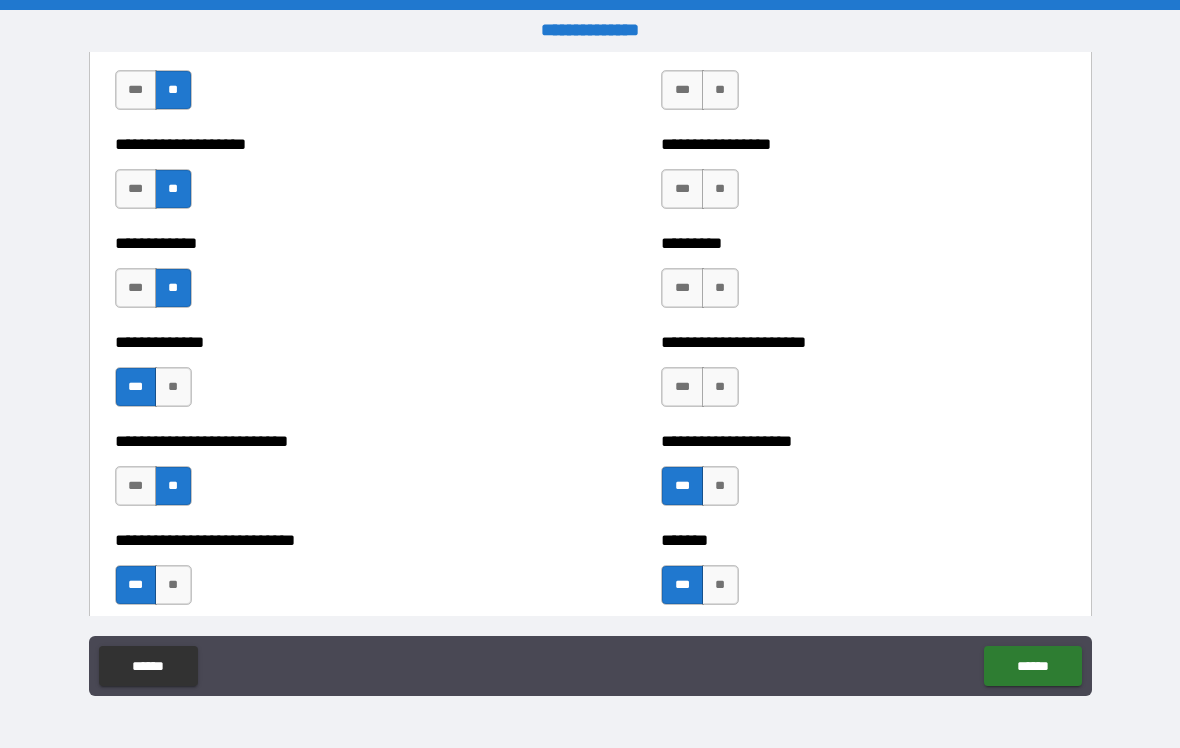 scroll, scrollTop: 4584, scrollLeft: 0, axis: vertical 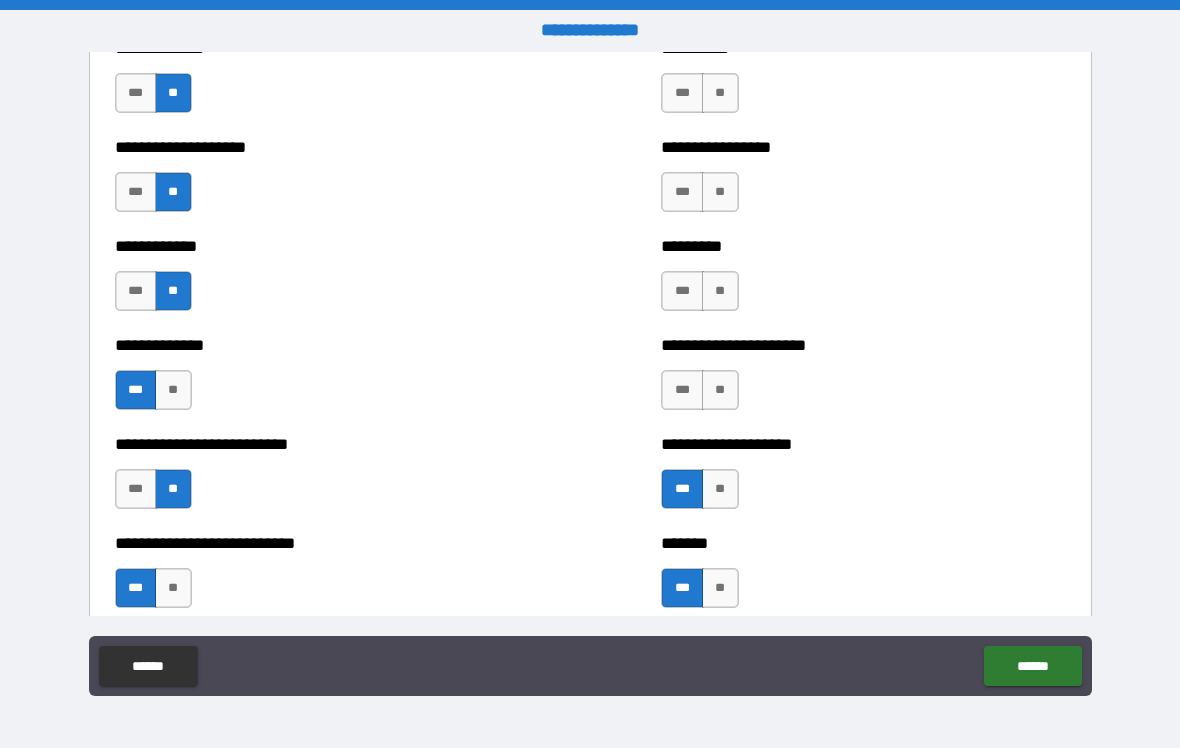click on "***" at bounding box center (682, 390) 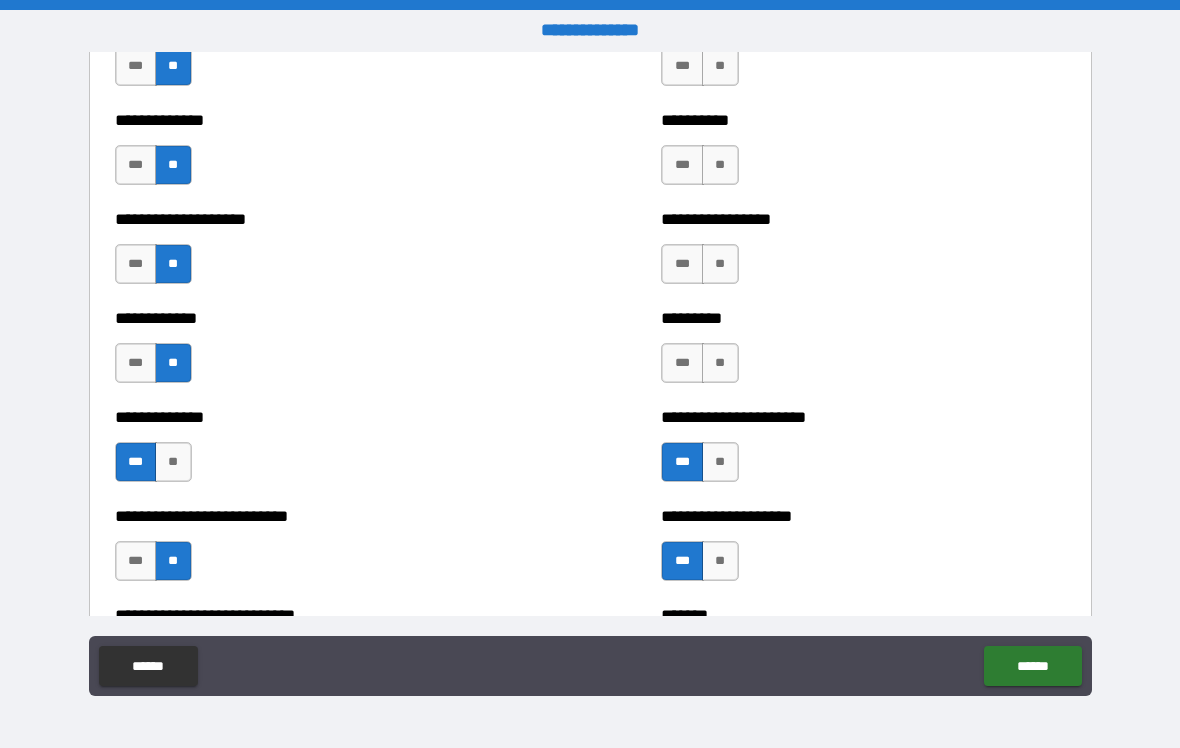 scroll, scrollTop: 4511, scrollLeft: 0, axis: vertical 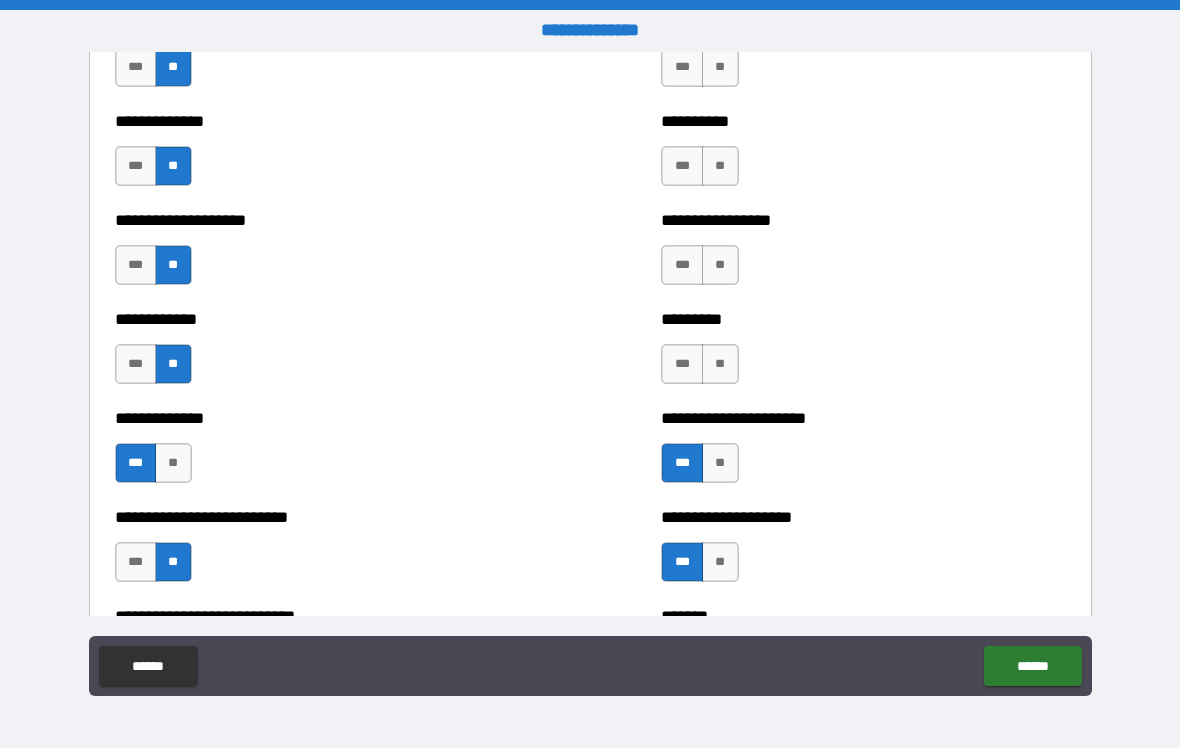 click on "**" at bounding box center (720, 364) 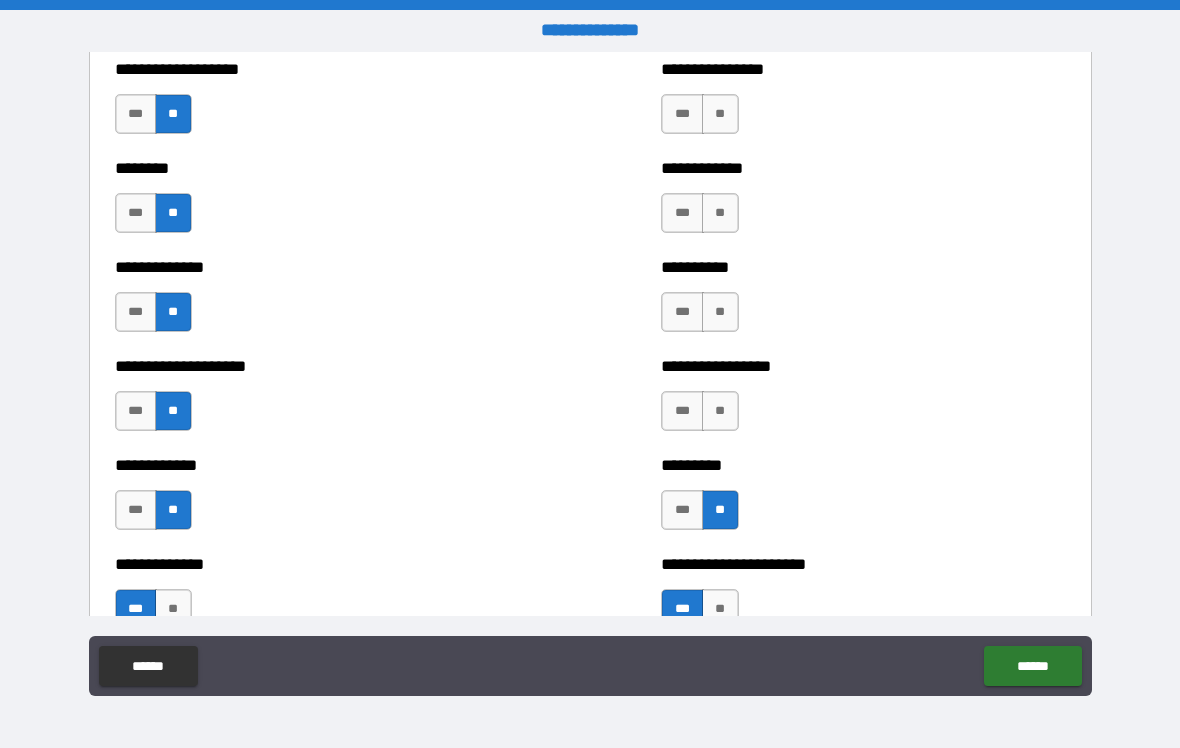 scroll, scrollTop: 4362, scrollLeft: 0, axis: vertical 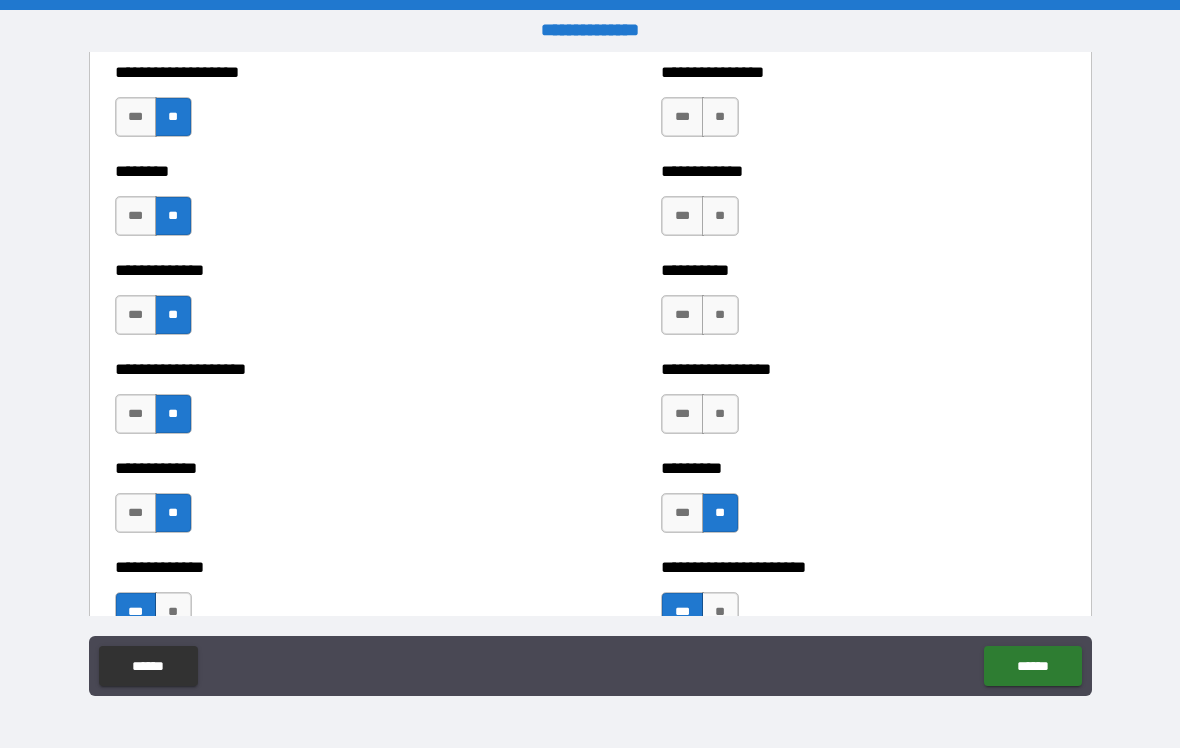 click on "**" at bounding box center [720, 414] 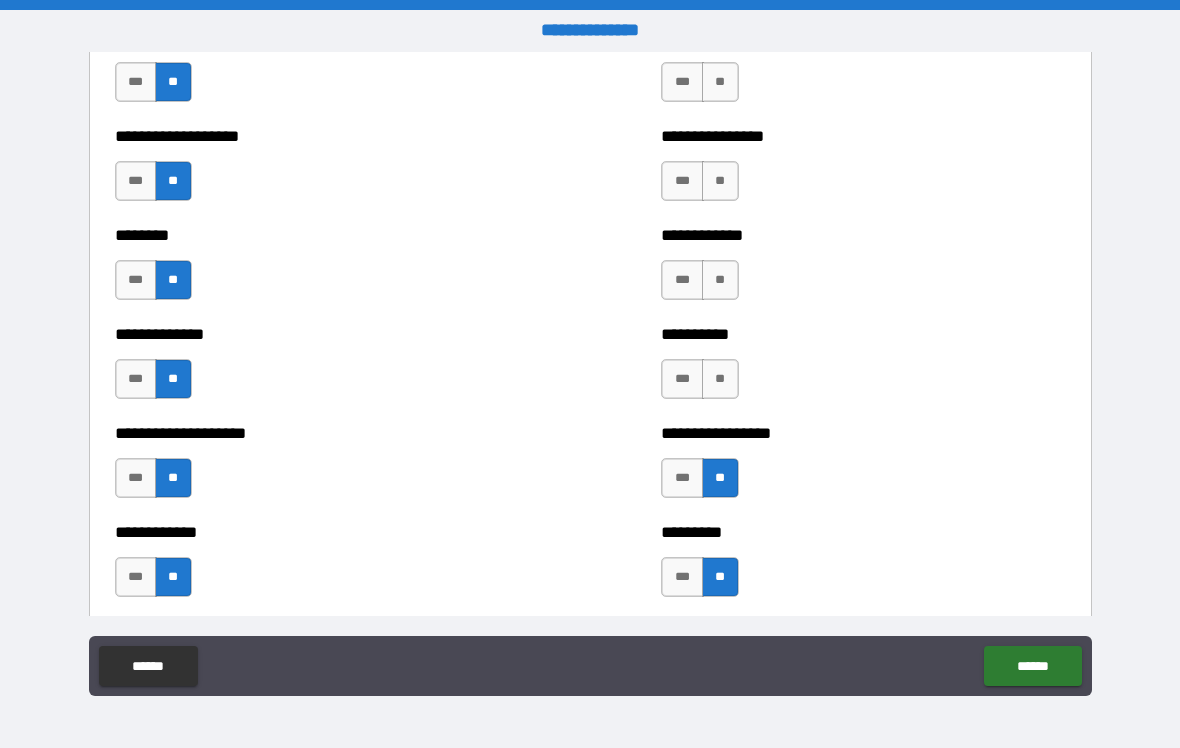 scroll, scrollTop: 4295, scrollLeft: 0, axis: vertical 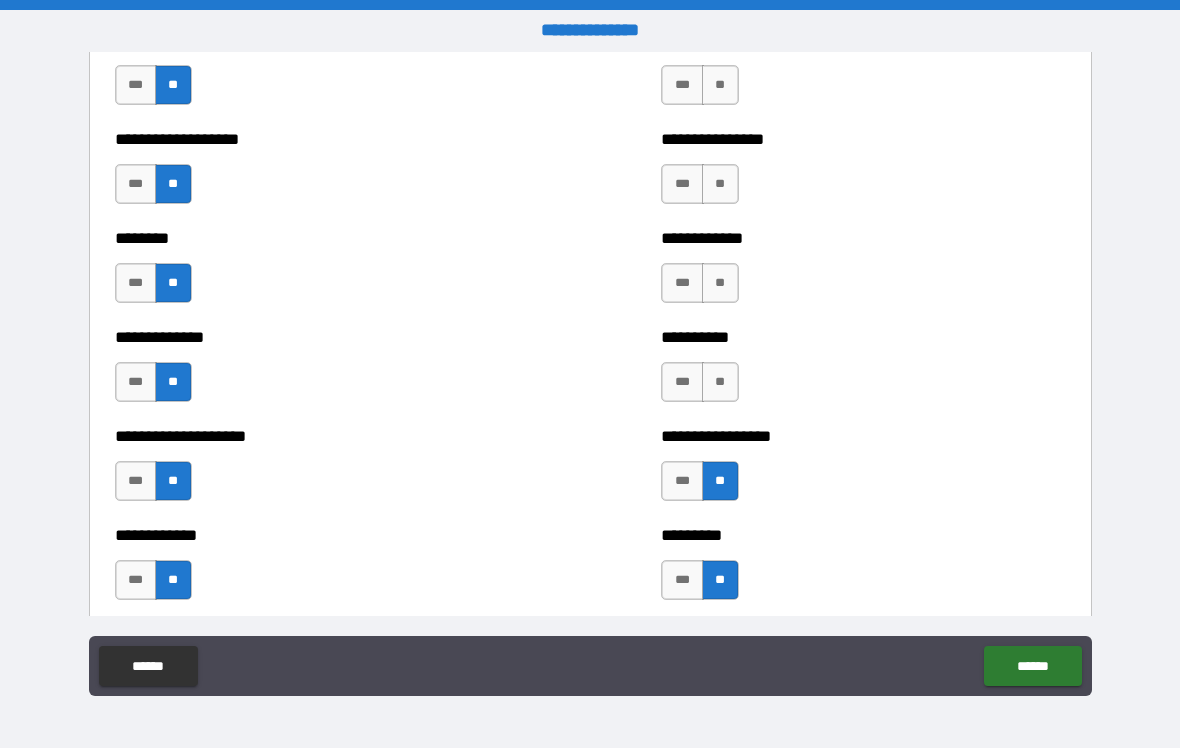click on "**" at bounding box center (720, 382) 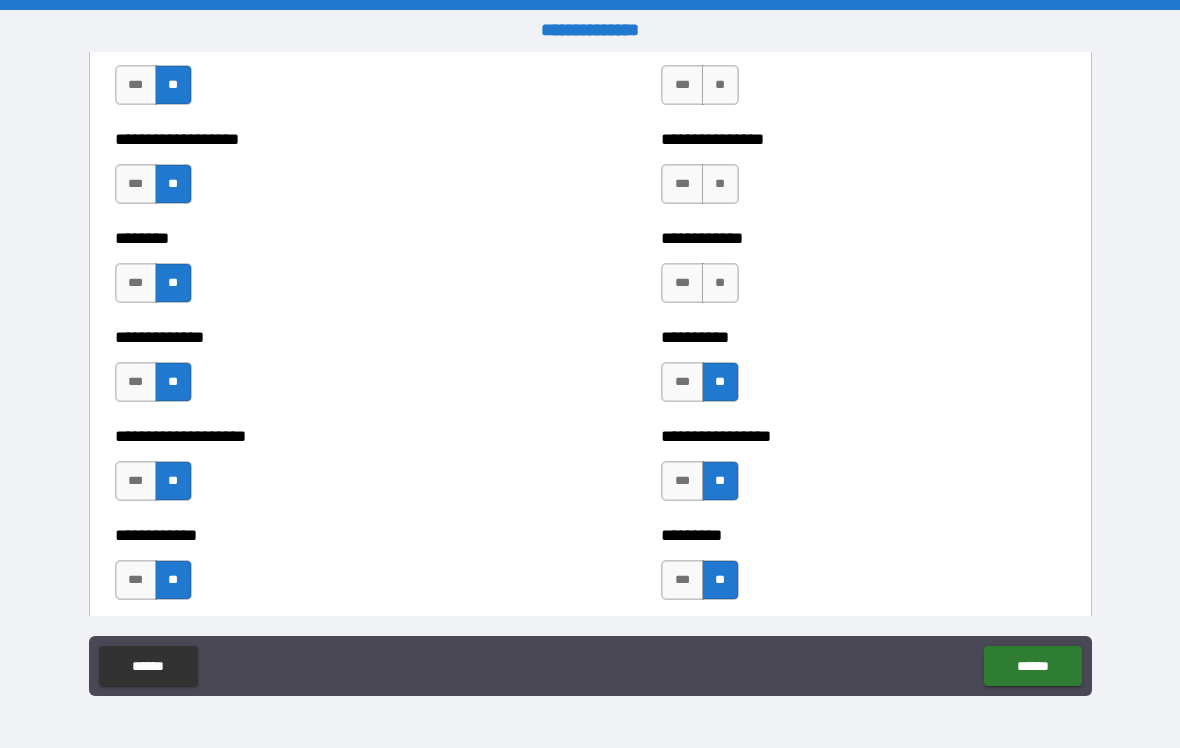 click on "***" at bounding box center (682, 283) 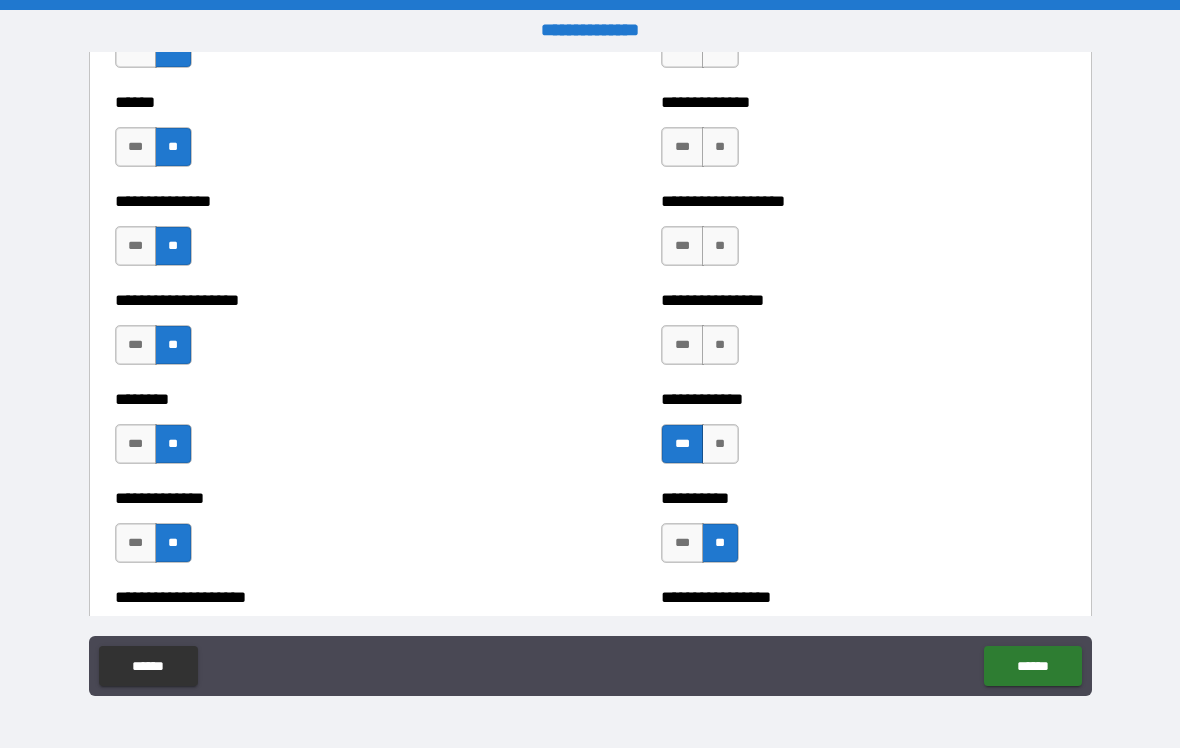 scroll, scrollTop: 4086, scrollLeft: 0, axis: vertical 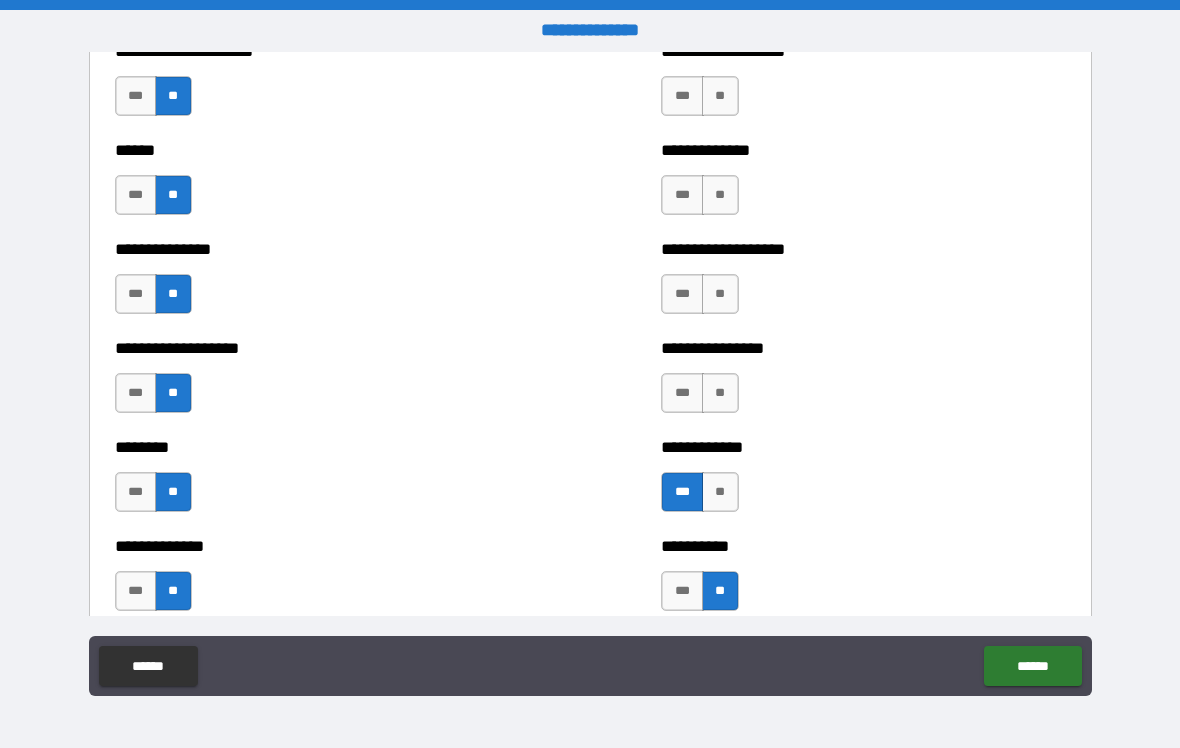 click on "**" at bounding box center [720, 393] 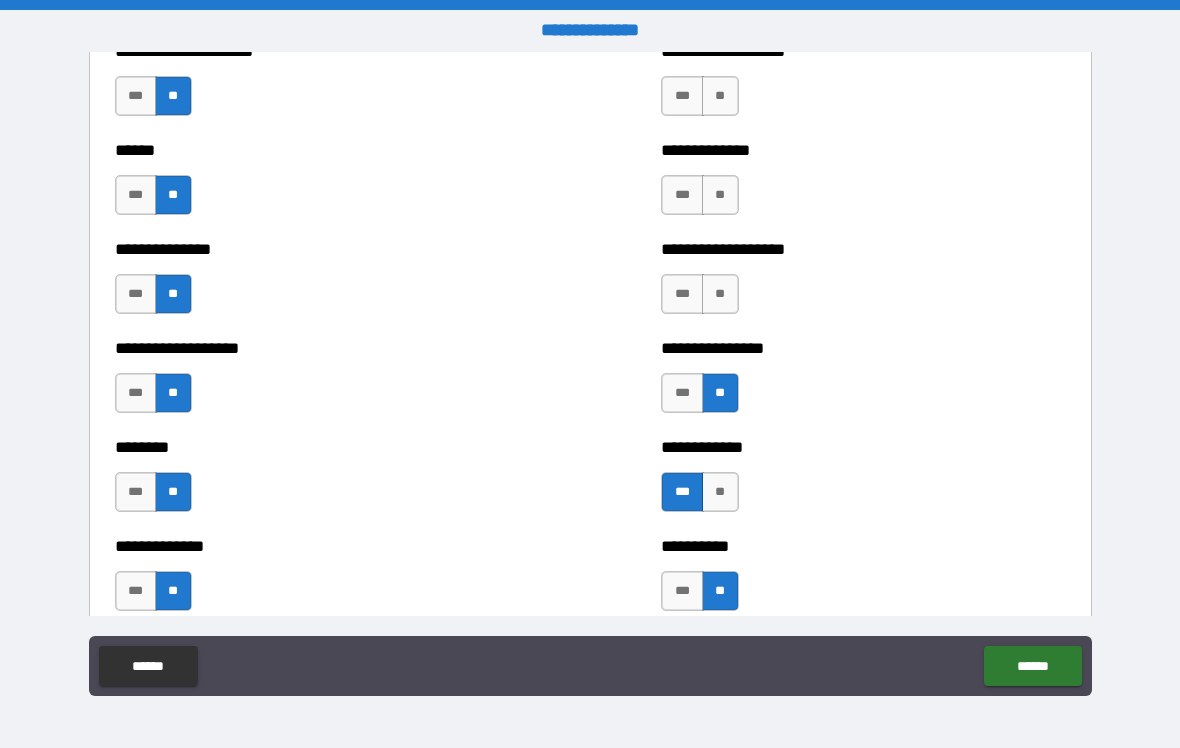 click on "**" at bounding box center (720, 294) 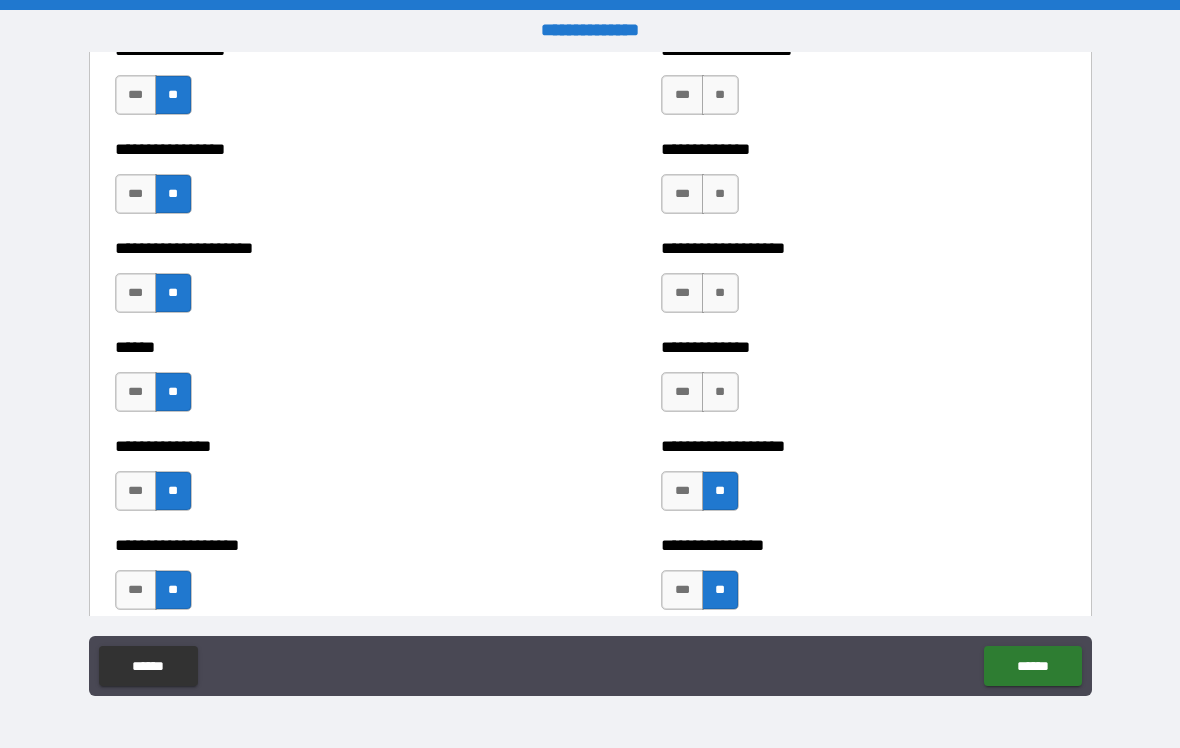 scroll, scrollTop: 3885, scrollLeft: 0, axis: vertical 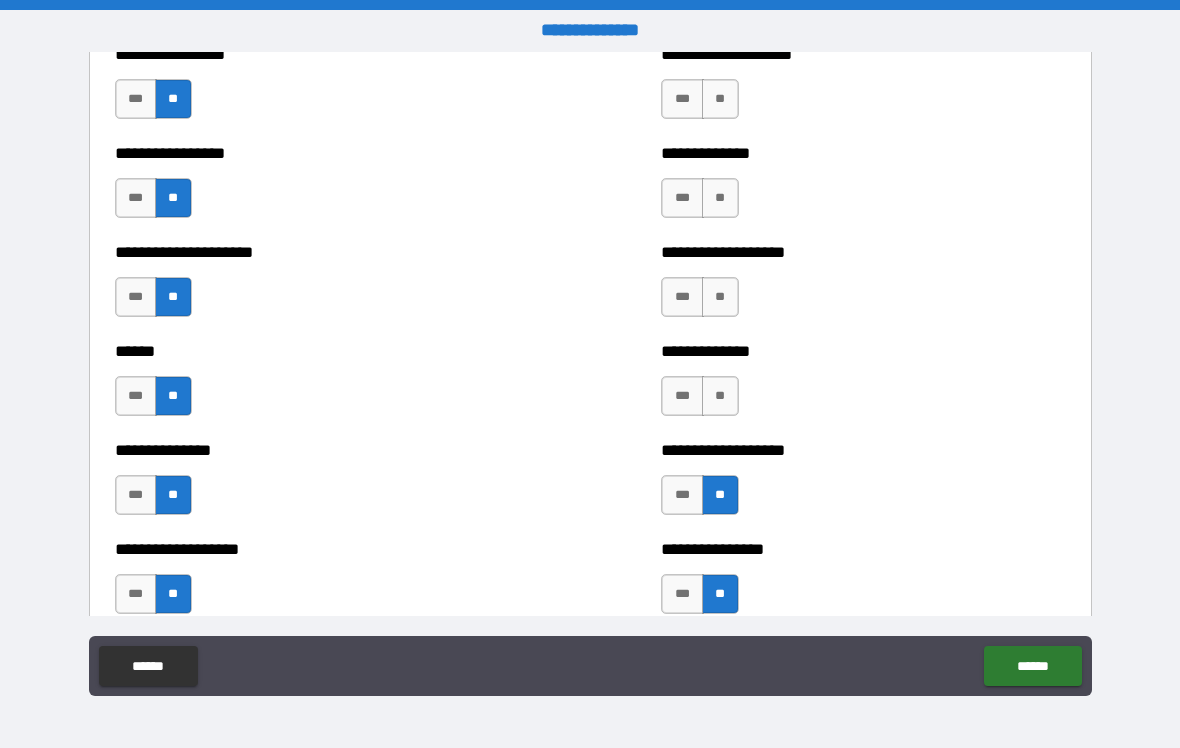 click on "**" at bounding box center [720, 396] 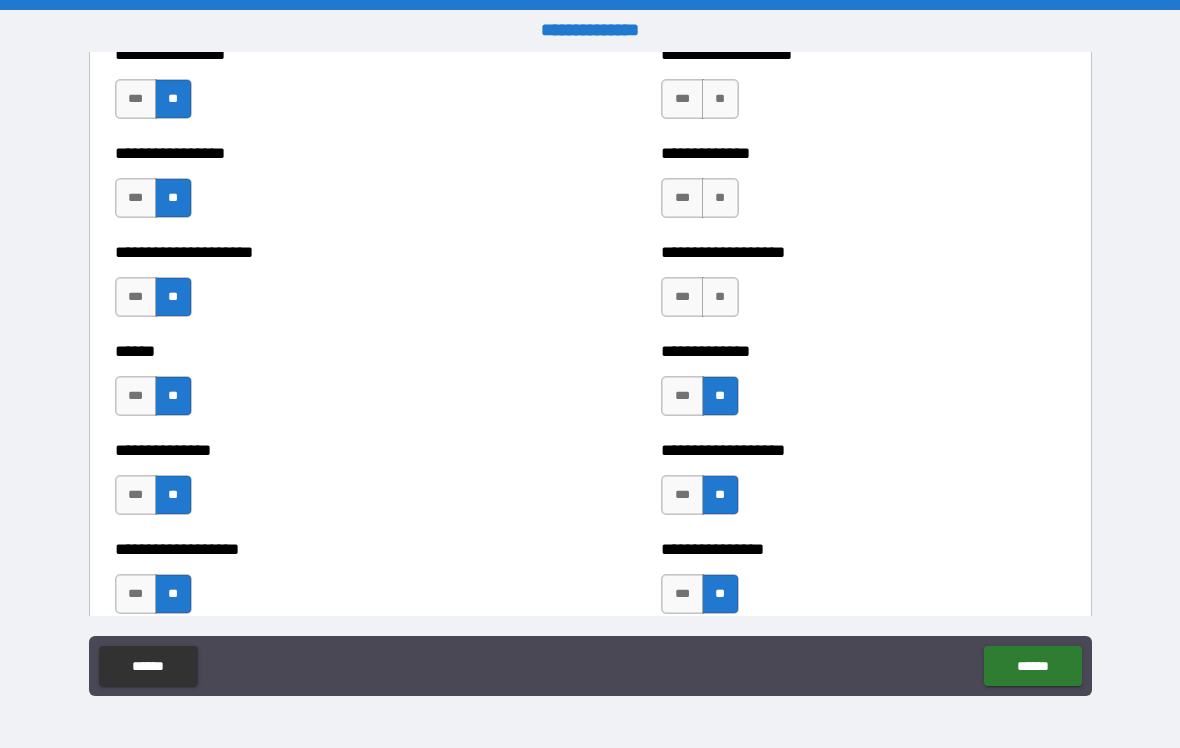 click on "***" at bounding box center (682, 297) 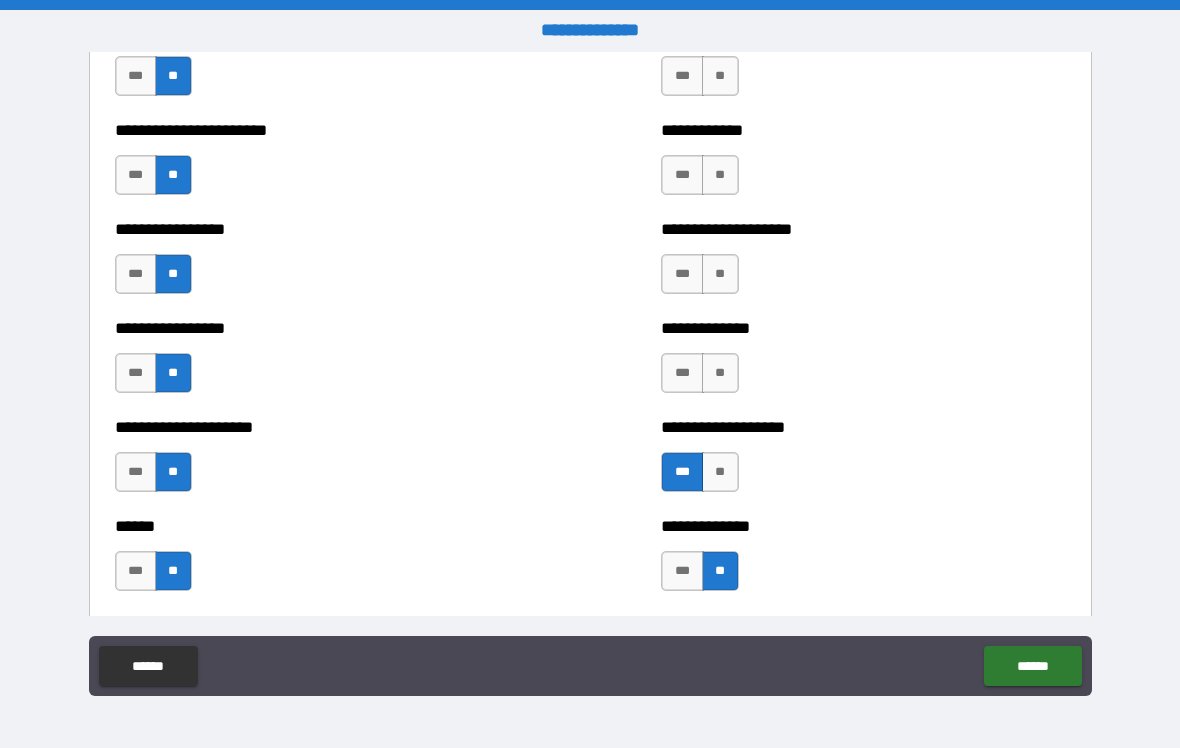 scroll, scrollTop: 3699, scrollLeft: 0, axis: vertical 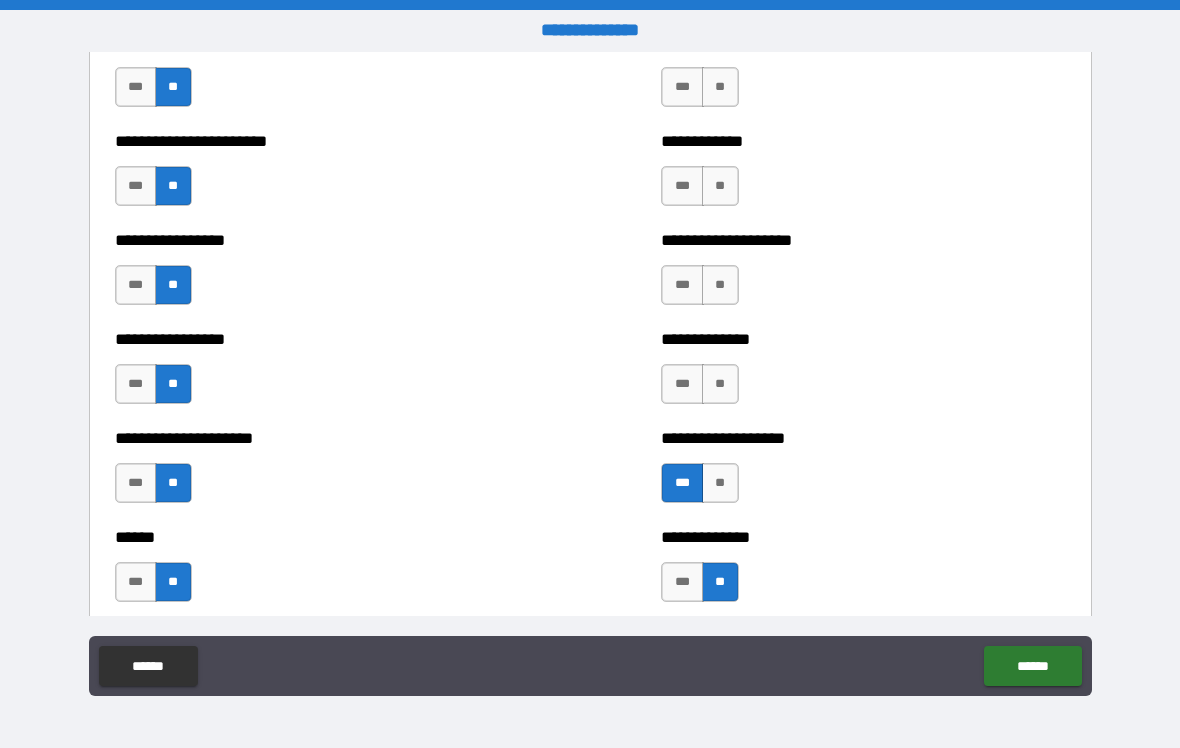 click on "**" at bounding box center (720, 384) 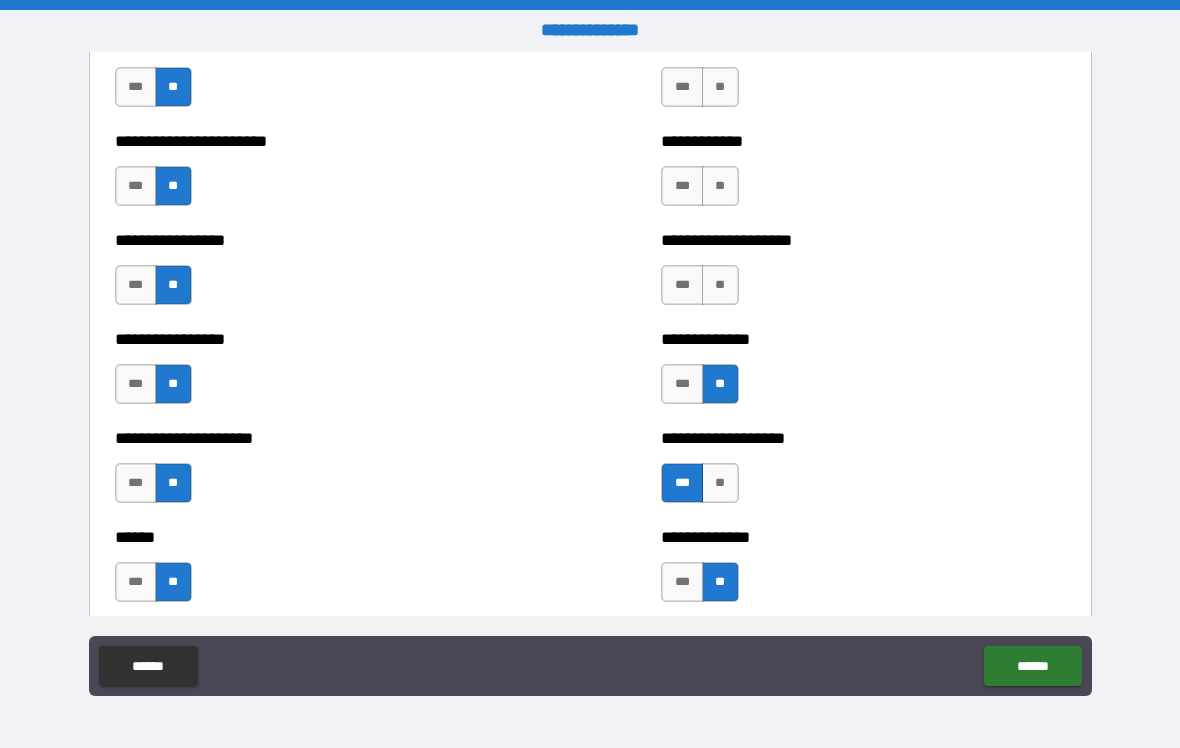 click on "***" at bounding box center [682, 285] 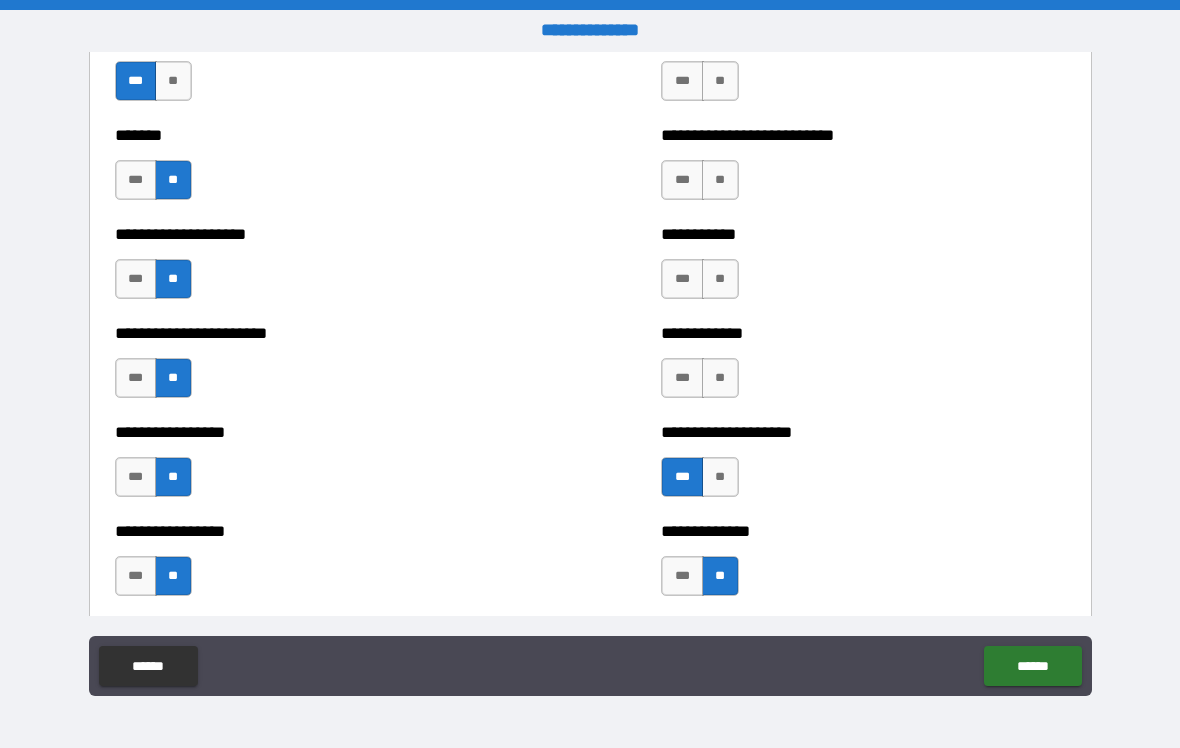 scroll, scrollTop: 3501, scrollLeft: 0, axis: vertical 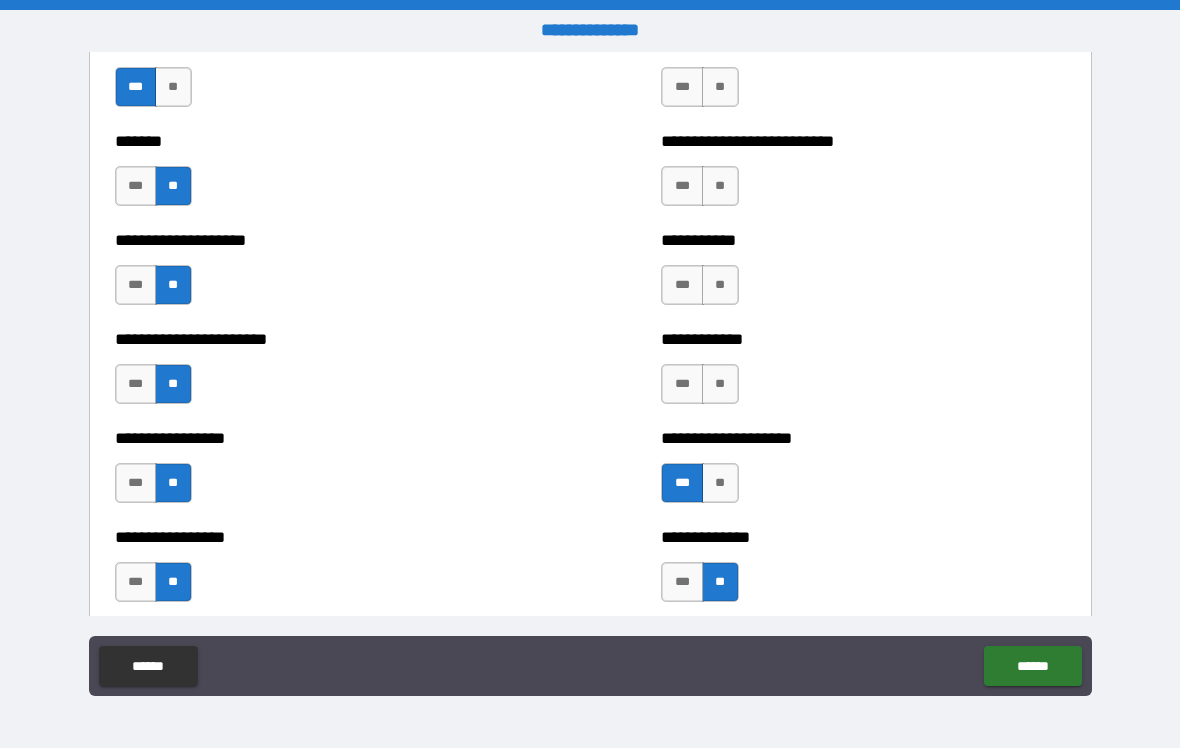 click on "**" at bounding box center (720, 384) 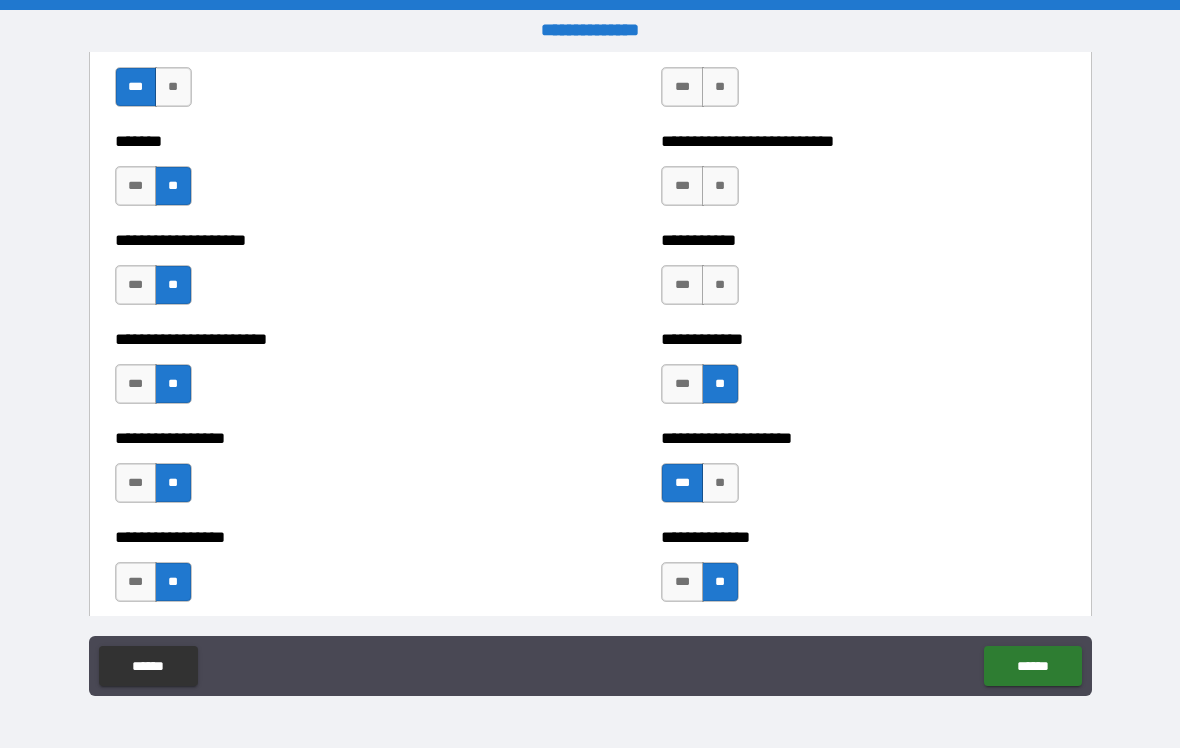 click on "**" at bounding box center (720, 285) 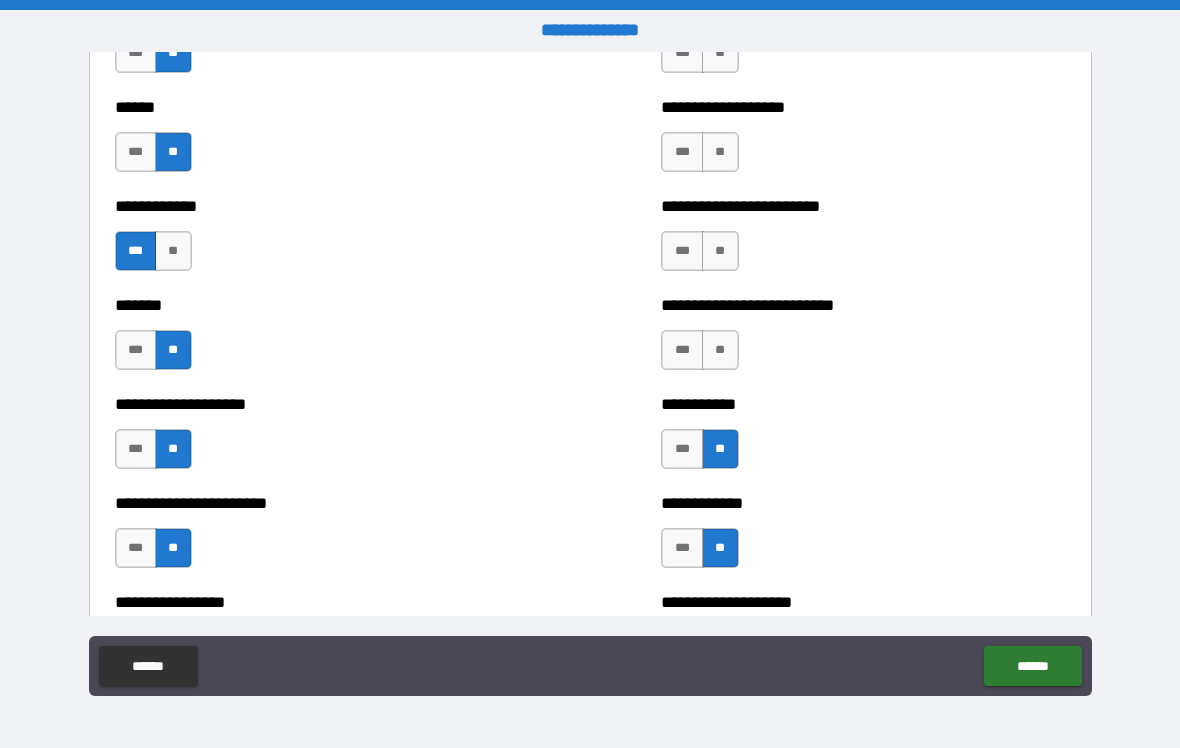 scroll, scrollTop: 3322, scrollLeft: 0, axis: vertical 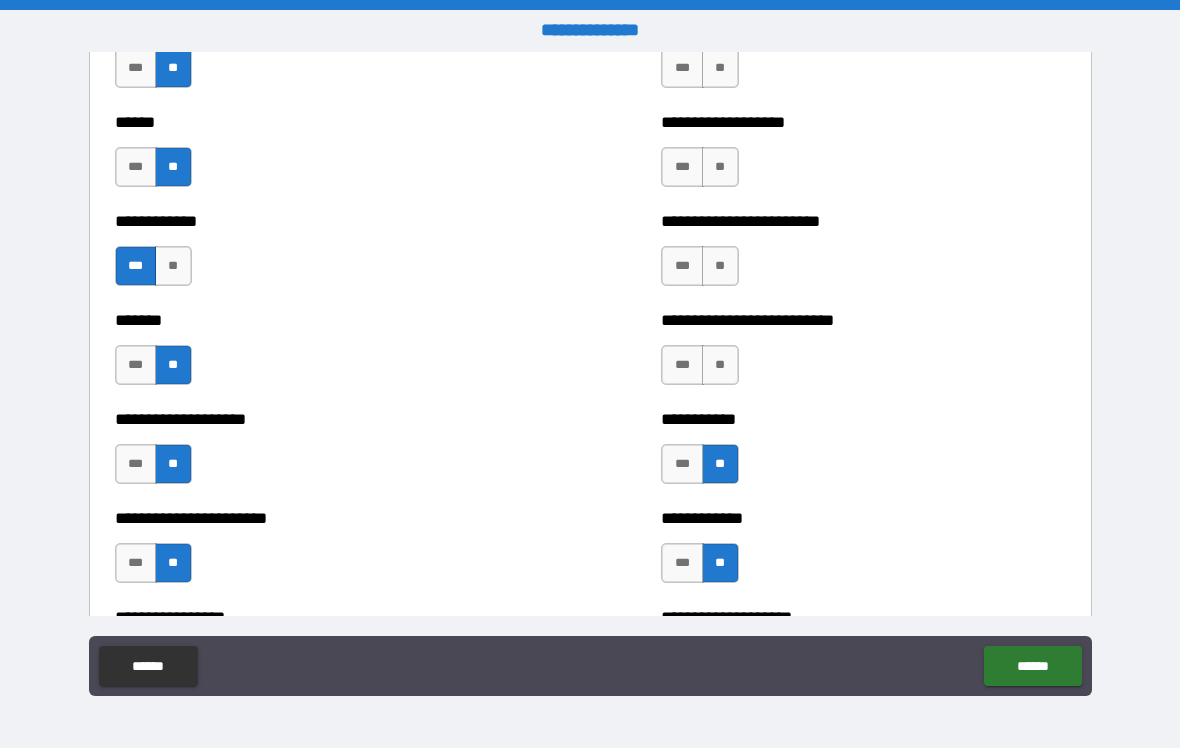 click on "***" at bounding box center (682, 365) 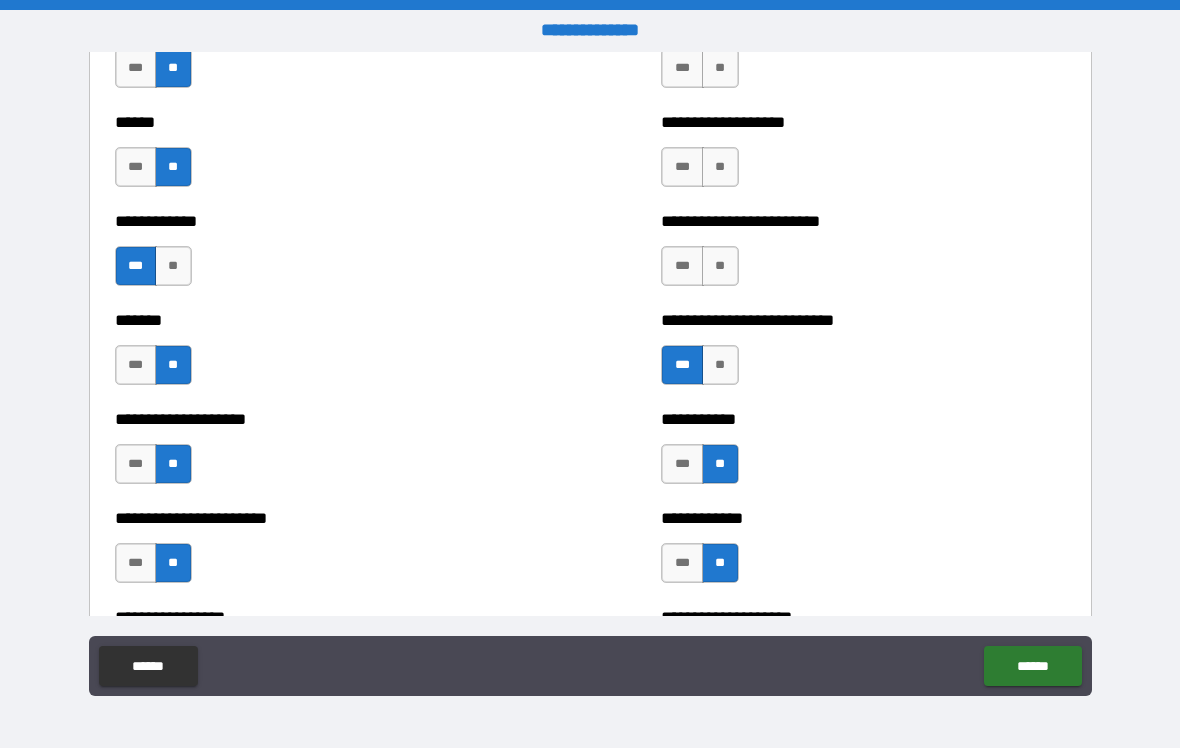 click on "**" at bounding box center [720, 266] 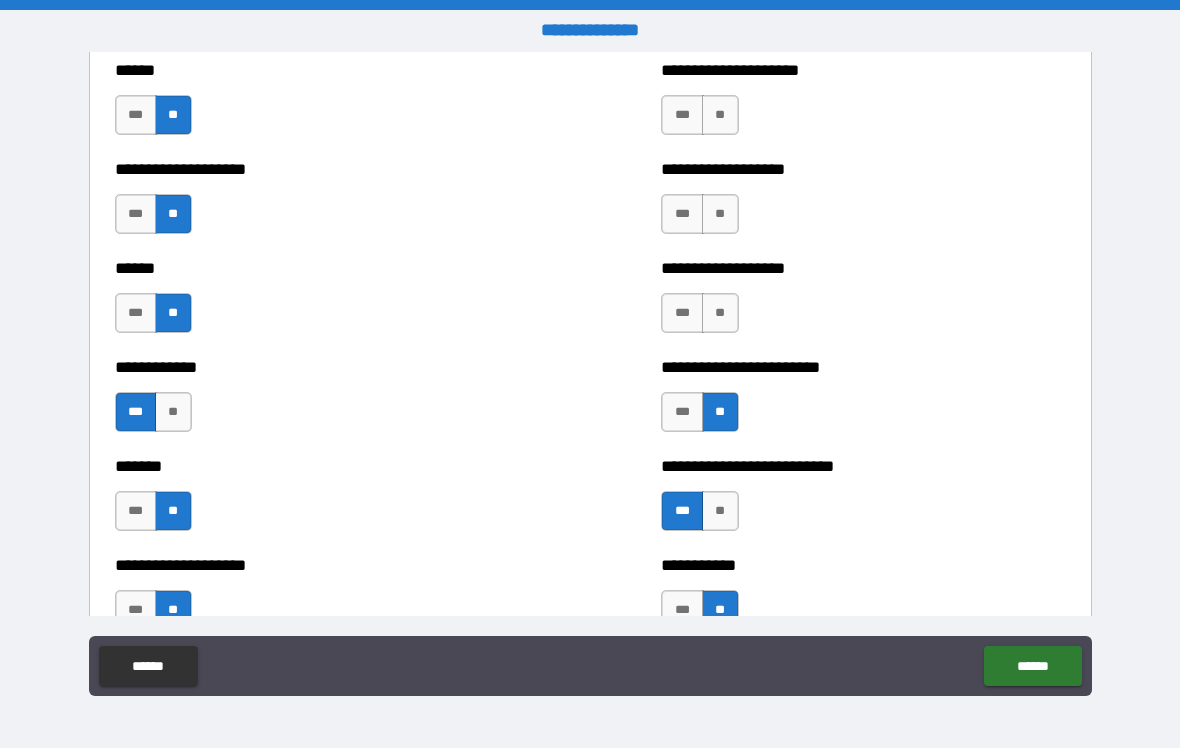 scroll, scrollTop: 3174, scrollLeft: 0, axis: vertical 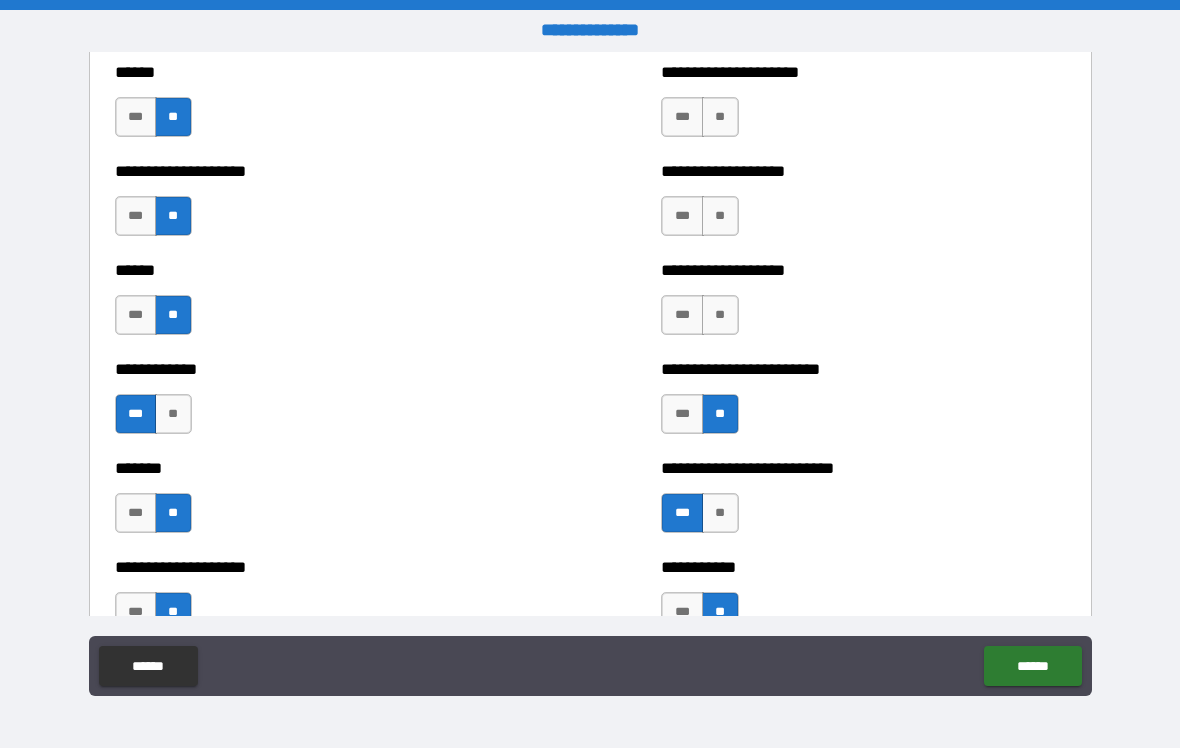click on "**" at bounding box center [720, 315] 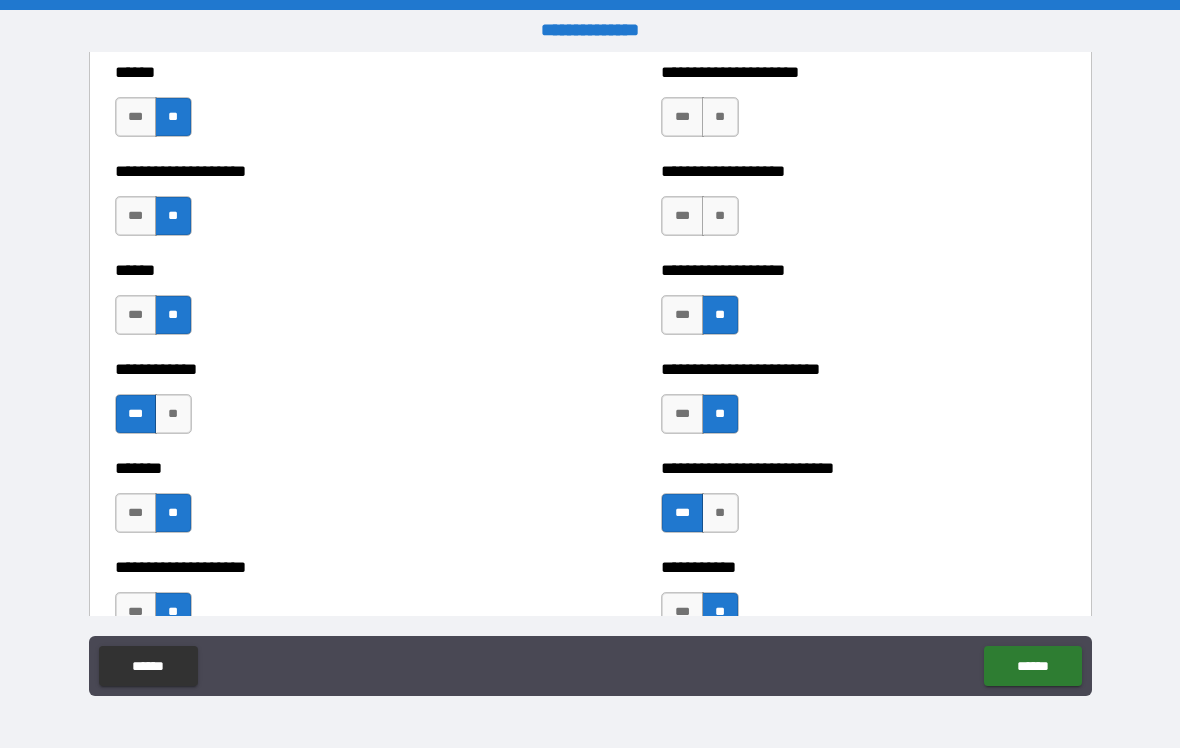click on "**" at bounding box center (720, 216) 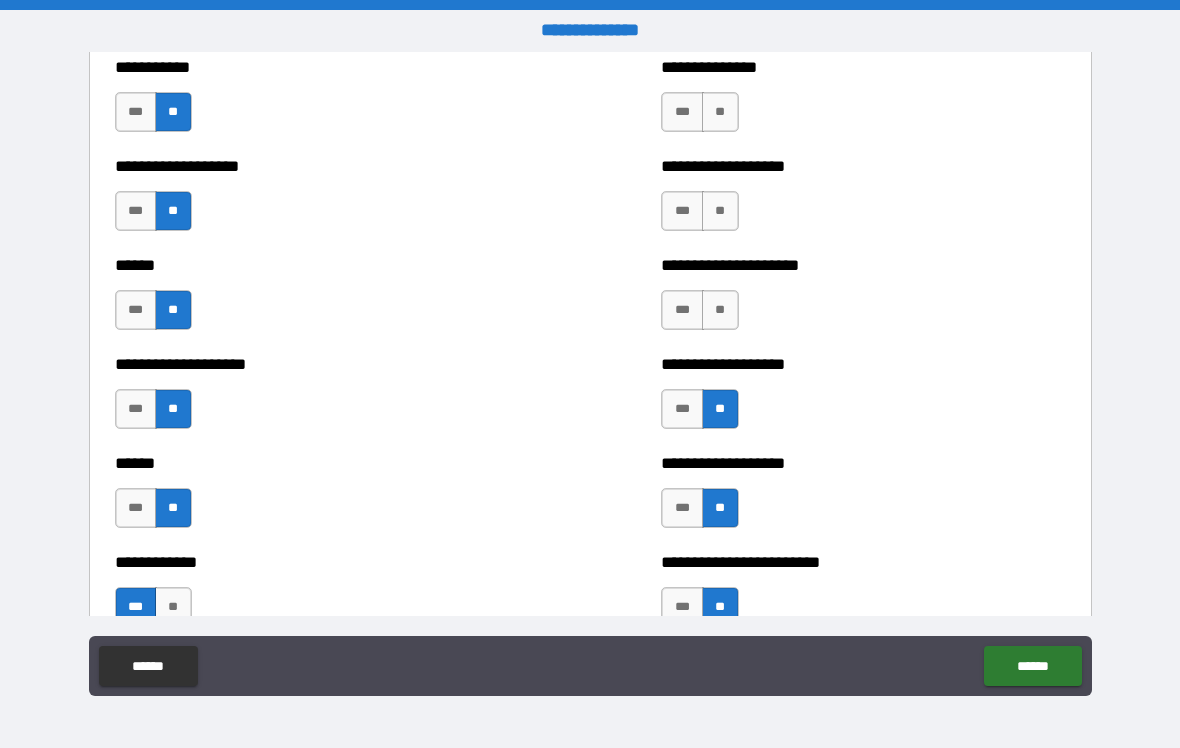 scroll, scrollTop: 2956, scrollLeft: 0, axis: vertical 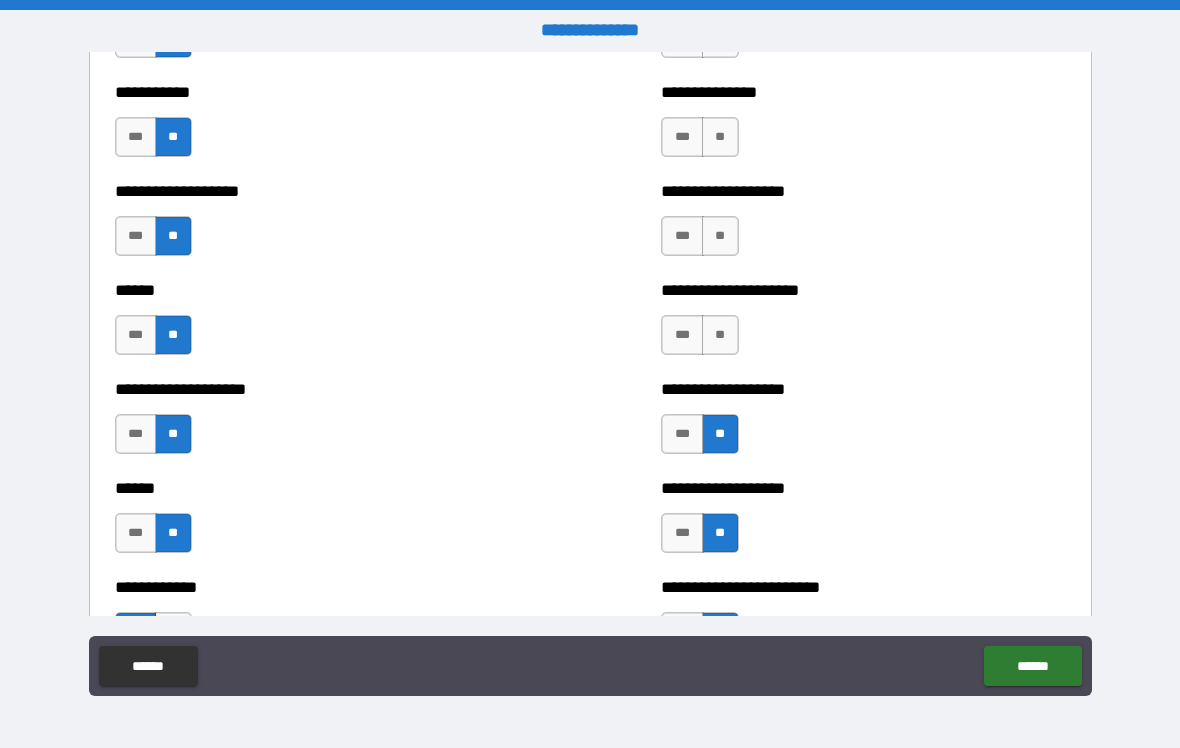 click on "**" at bounding box center [720, 335] 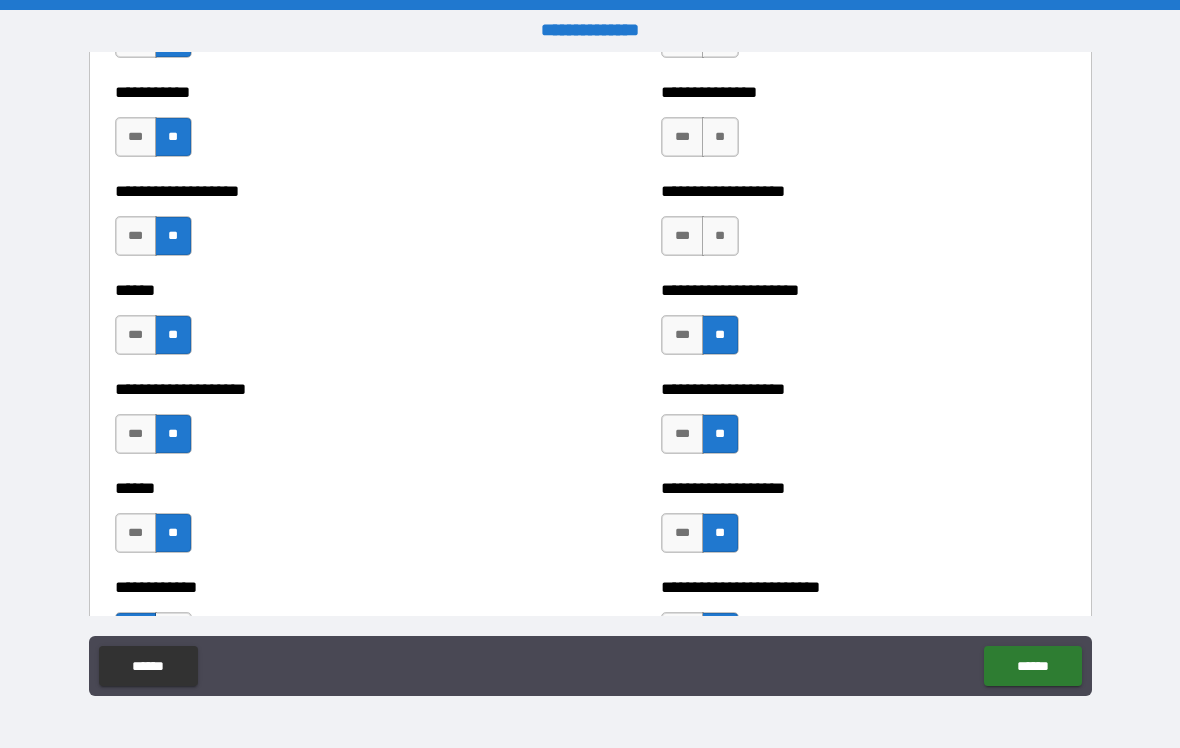 click on "**" at bounding box center (720, 236) 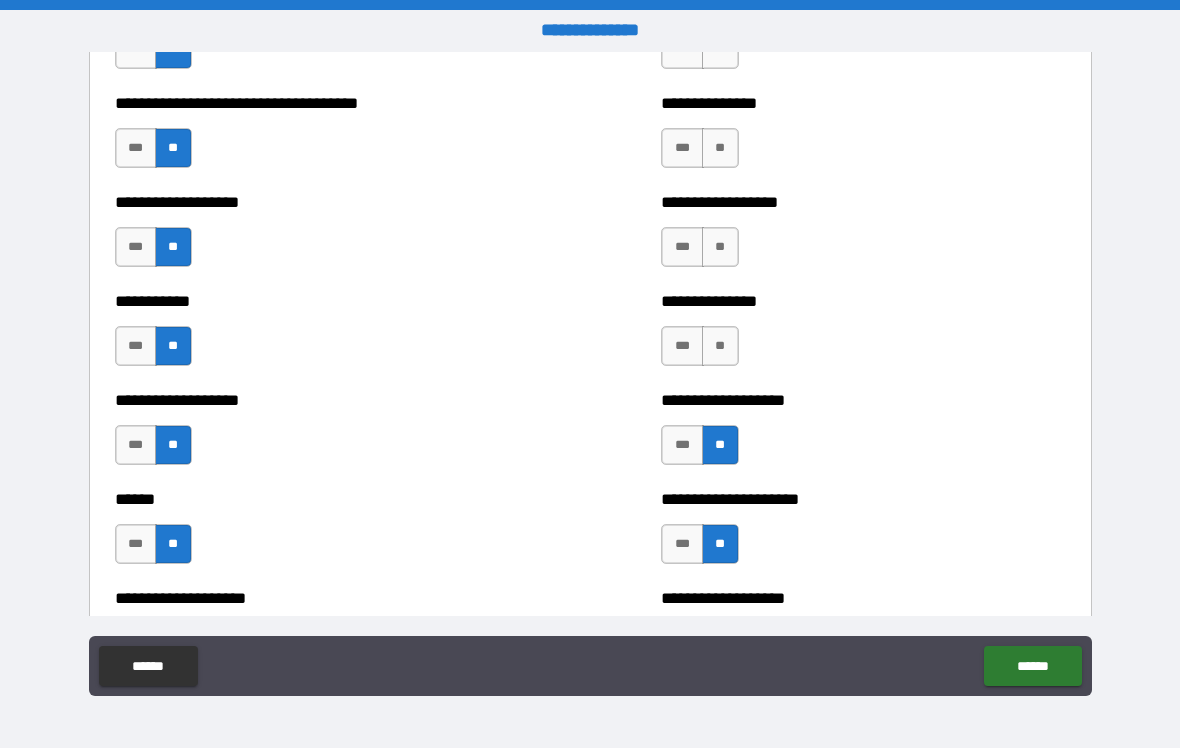 scroll, scrollTop: 2745, scrollLeft: 0, axis: vertical 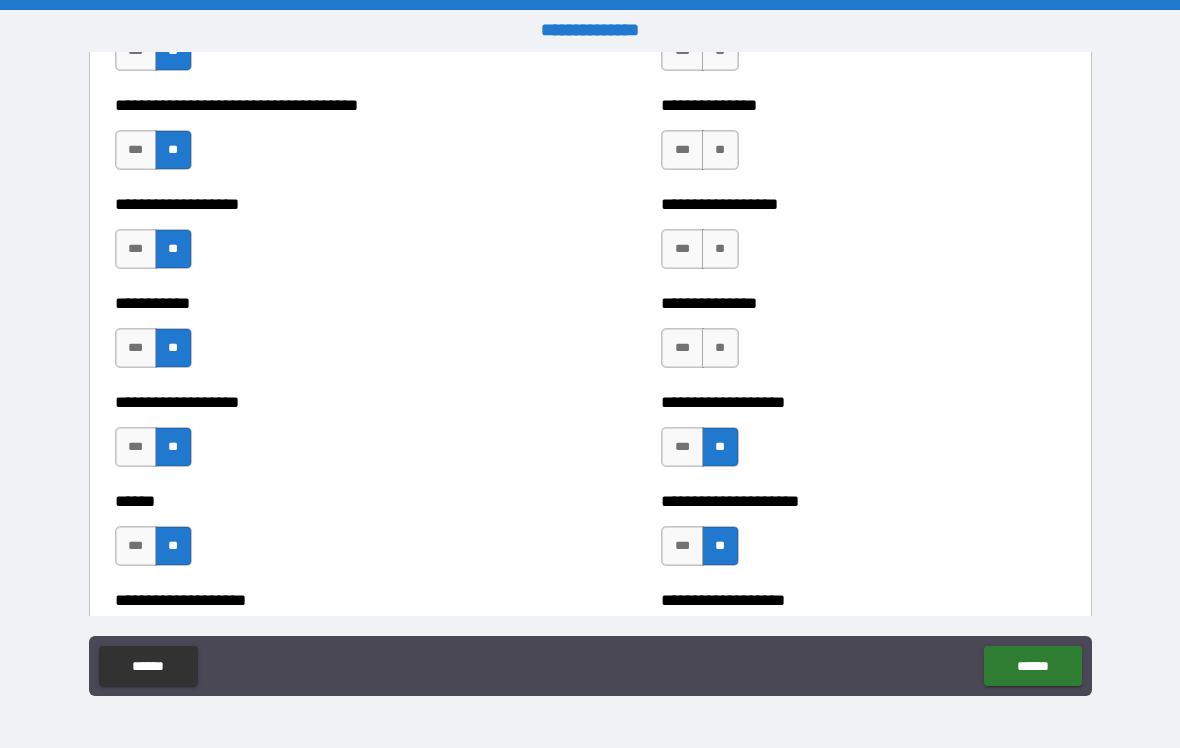 click on "**" at bounding box center [720, 348] 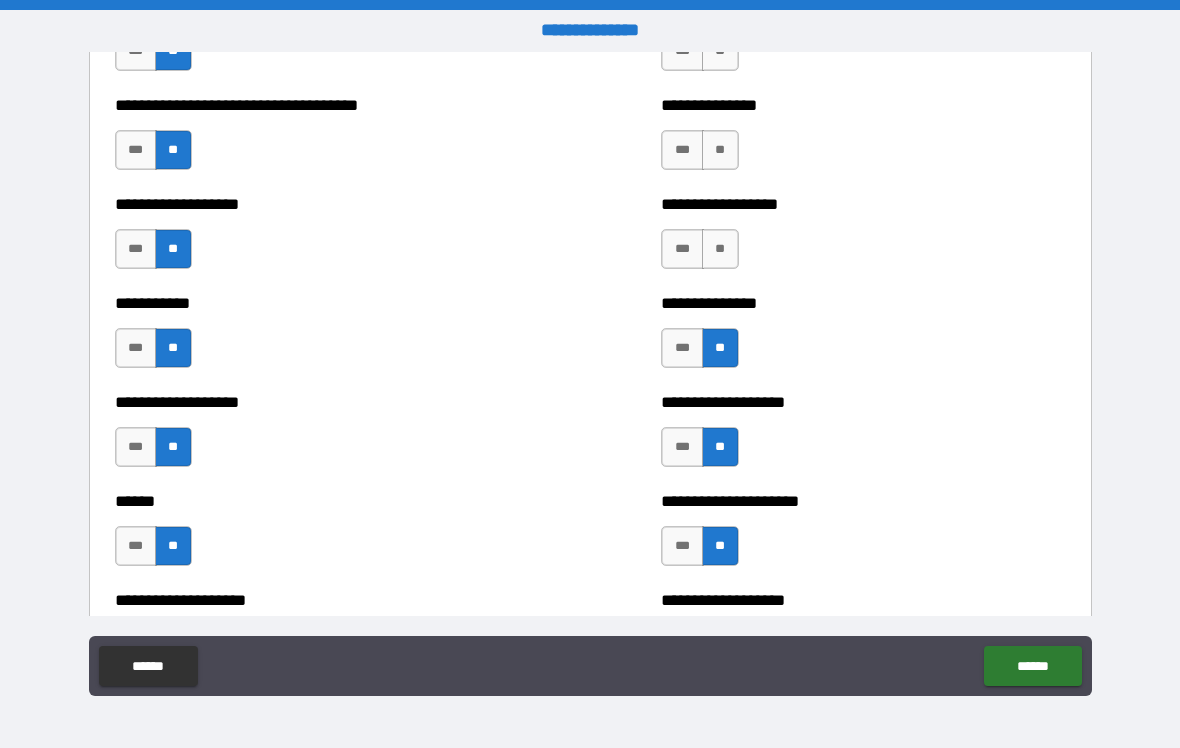 click on "**" at bounding box center (720, 249) 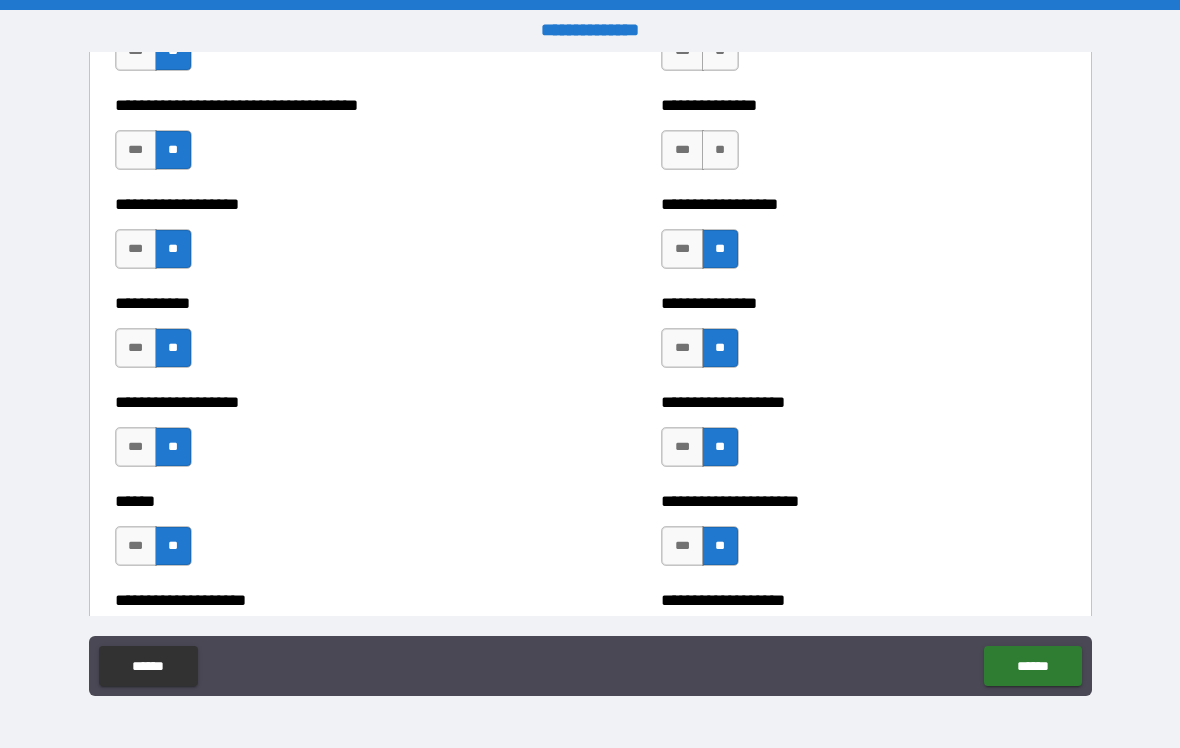 click on "**" at bounding box center [720, 150] 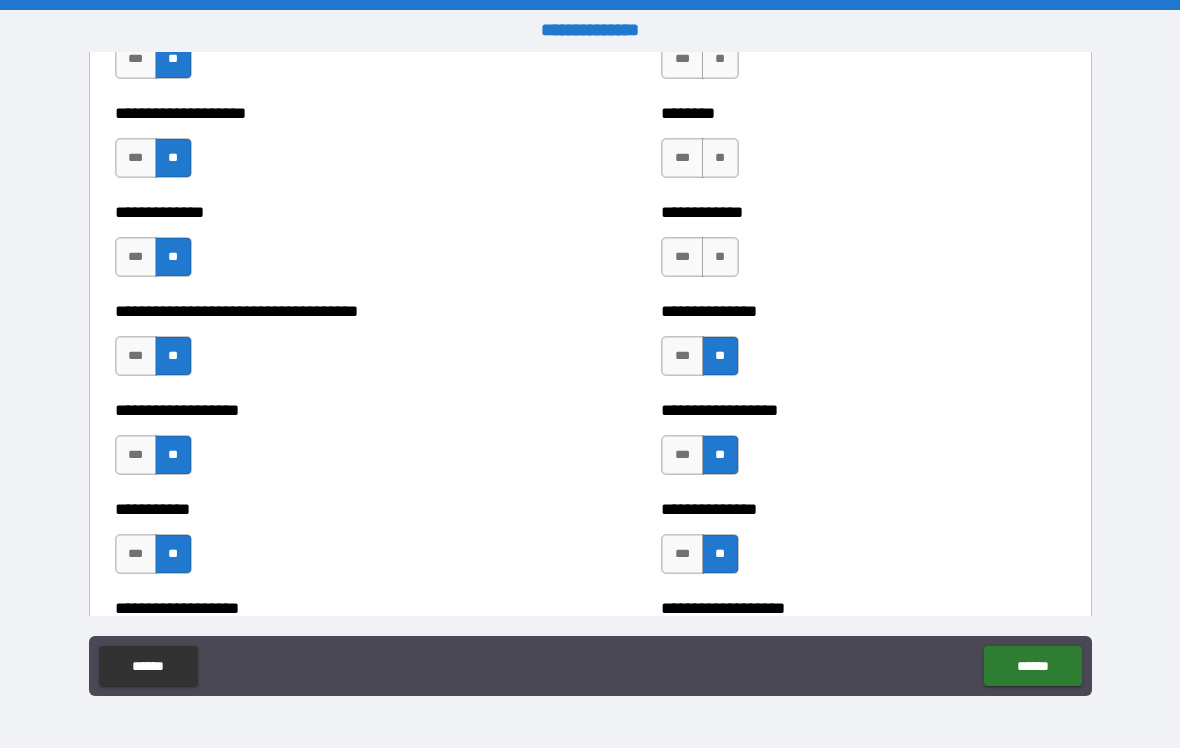 scroll, scrollTop: 2525, scrollLeft: 0, axis: vertical 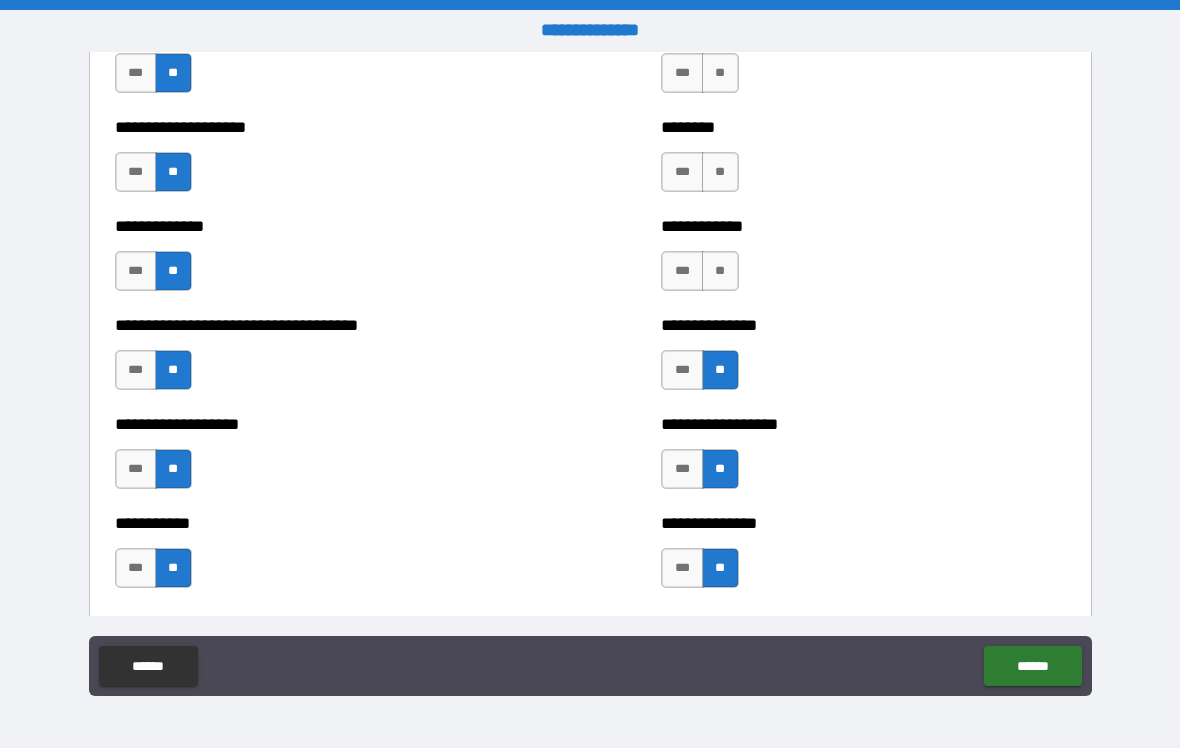 click on "**" at bounding box center (720, 271) 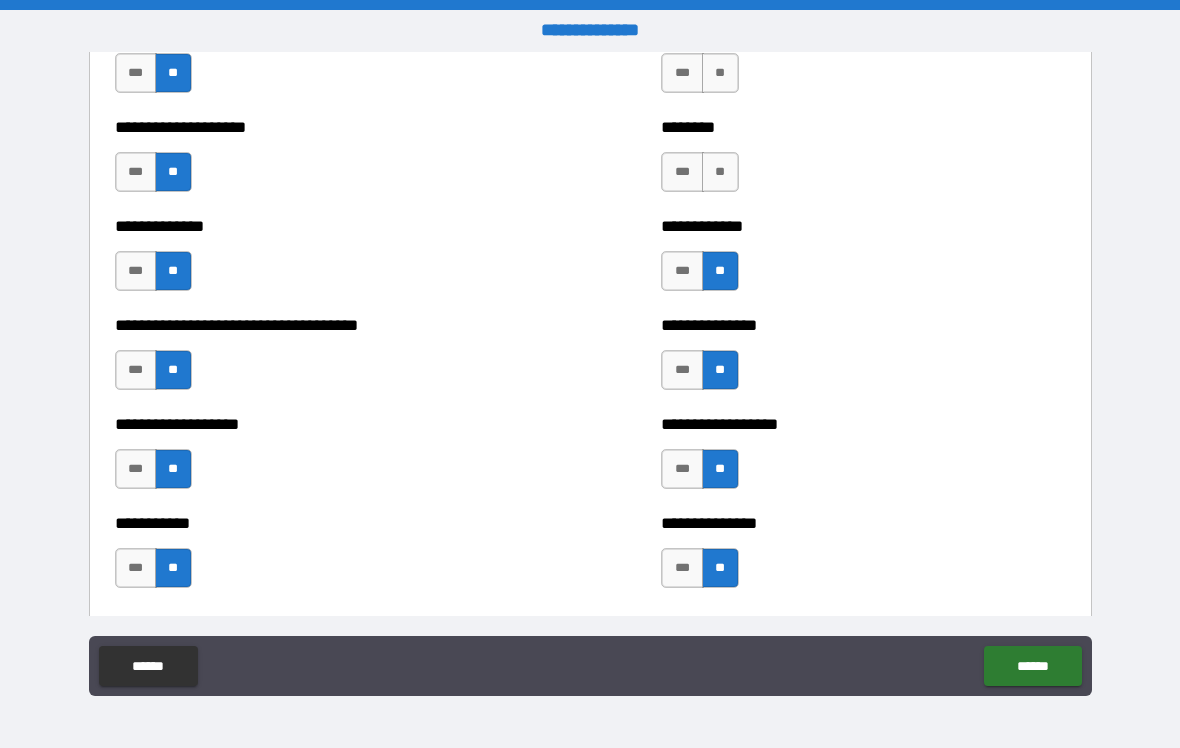 click on "**" at bounding box center (720, 172) 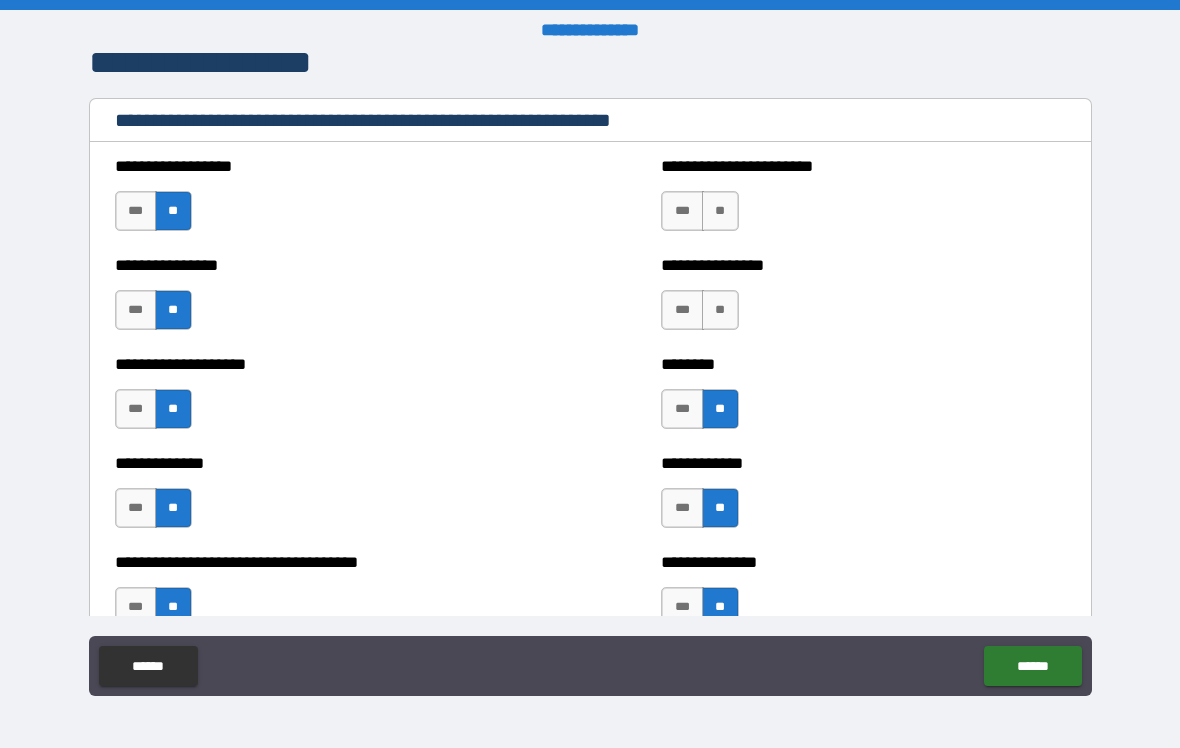scroll, scrollTop: 2286, scrollLeft: 0, axis: vertical 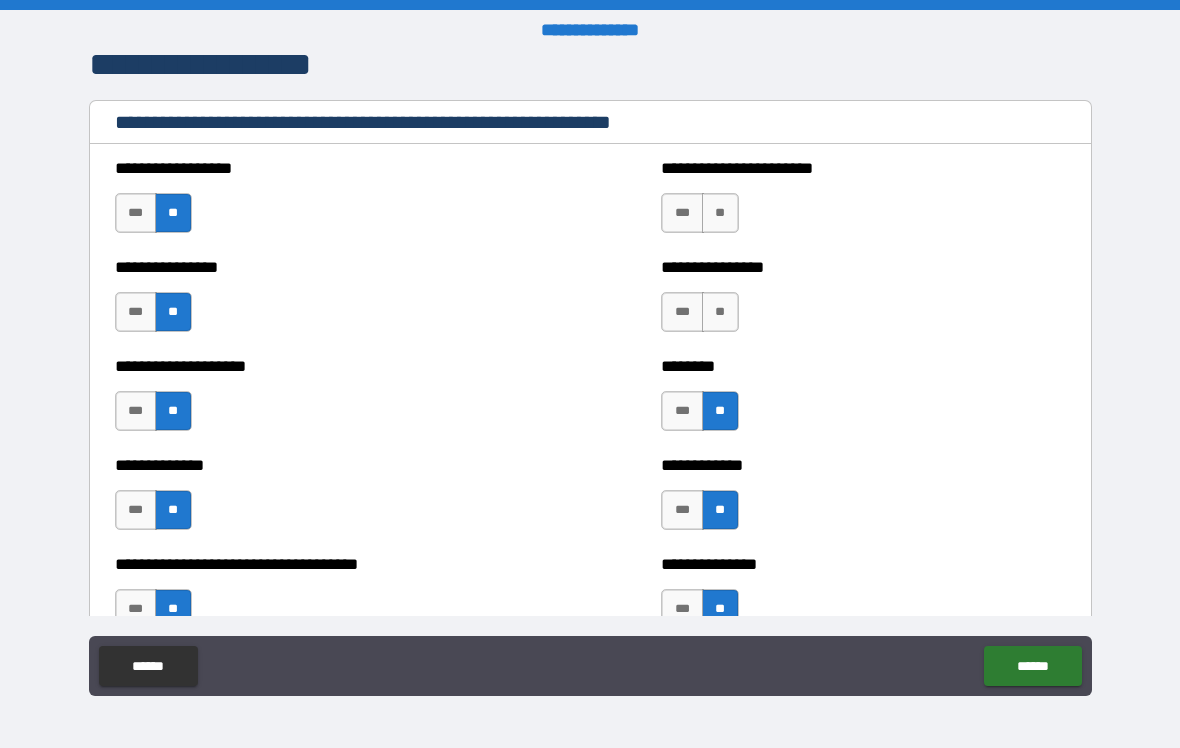 click on "**" at bounding box center [720, 312] 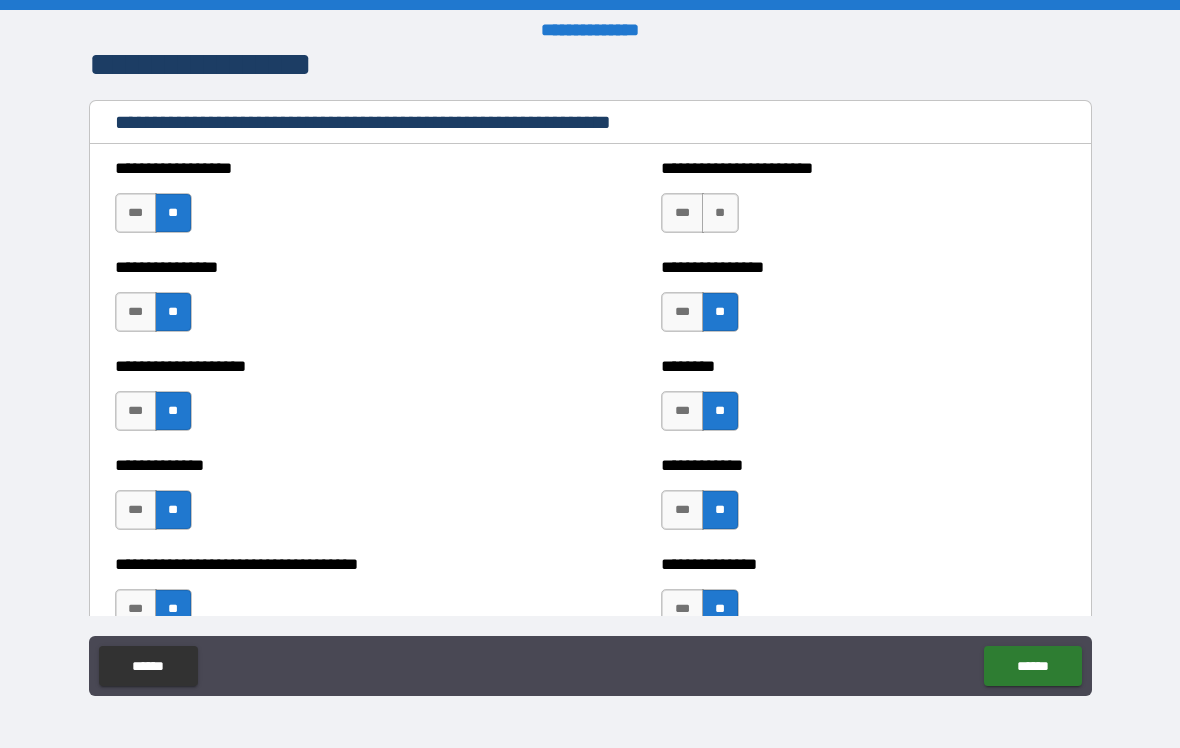 click on "**" at bounding box center (720, 213) 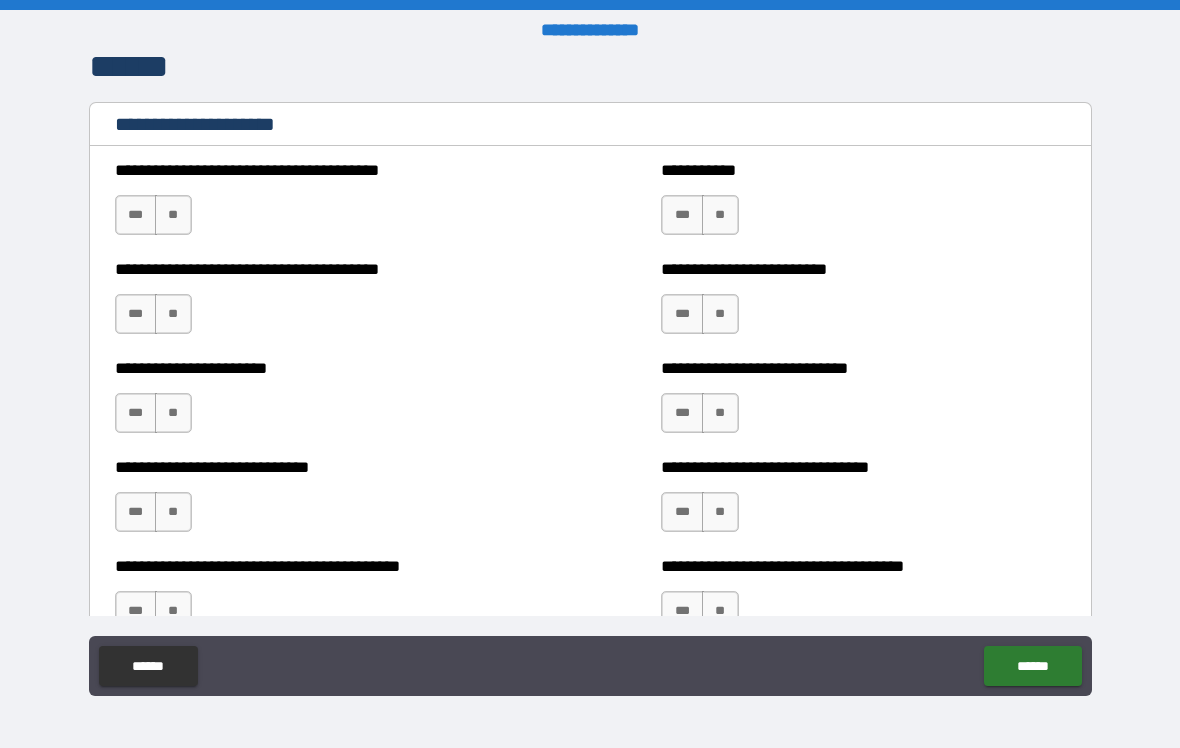scroll, scrollTop: 5670, scrollLeft: 0, axis: vertical 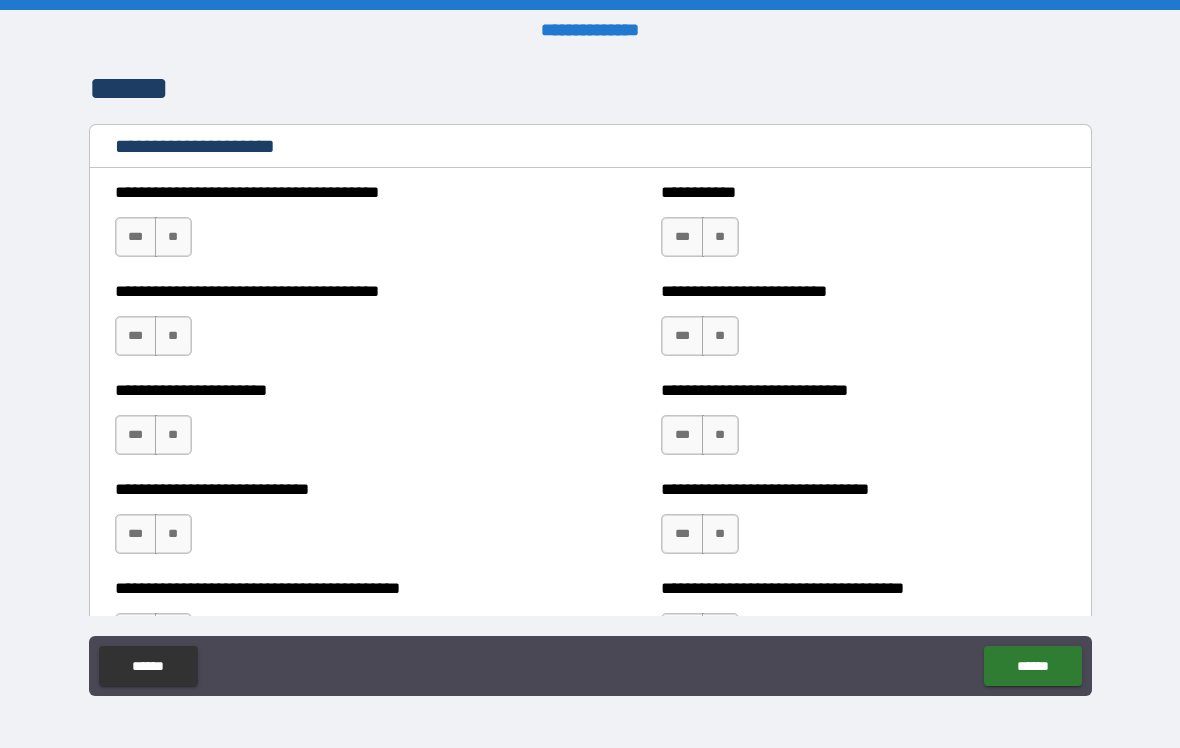 click on "**" at bounding box center (173, 237) 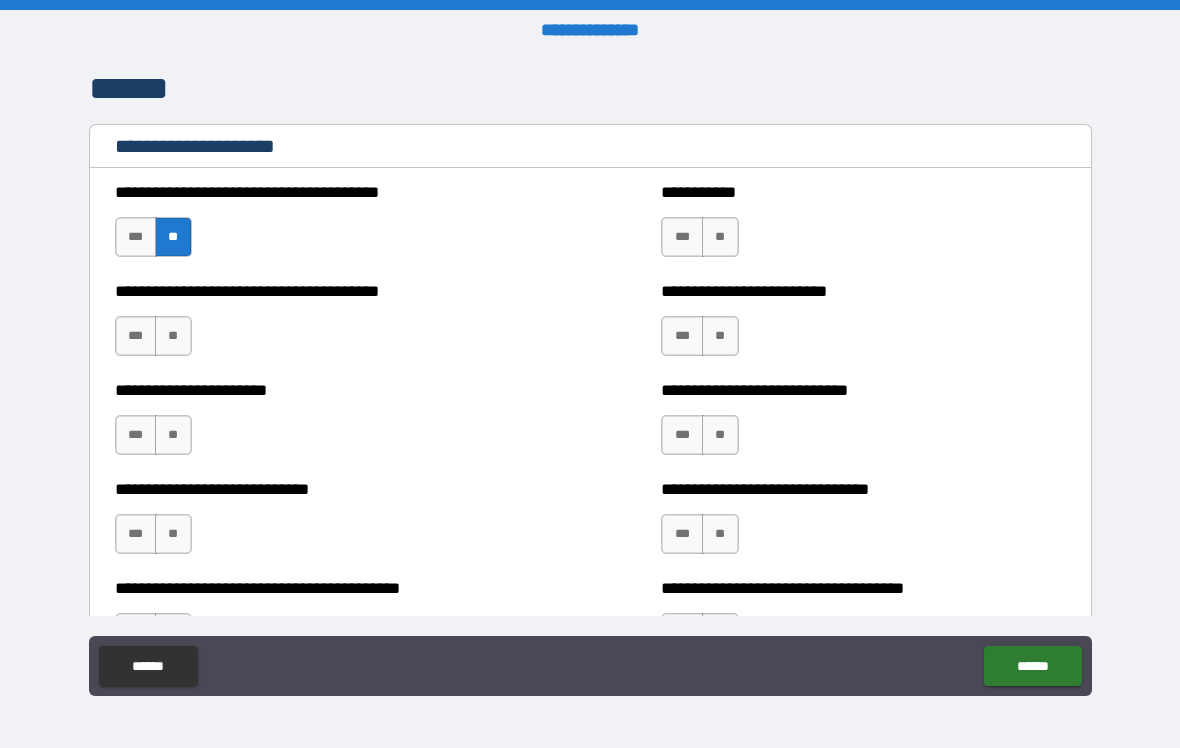 click on "**" at bounding box center [173, 336] 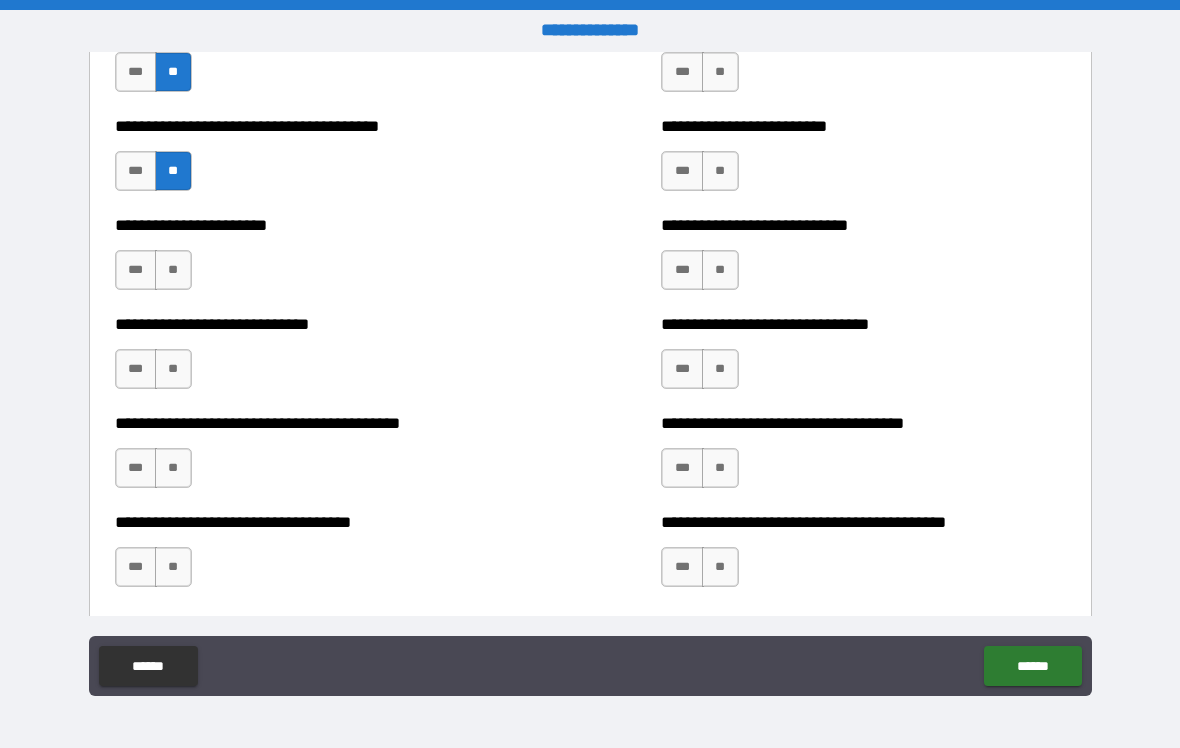 scroll, scrollTop: 5840, scrollLeft: 0, axis: vertical 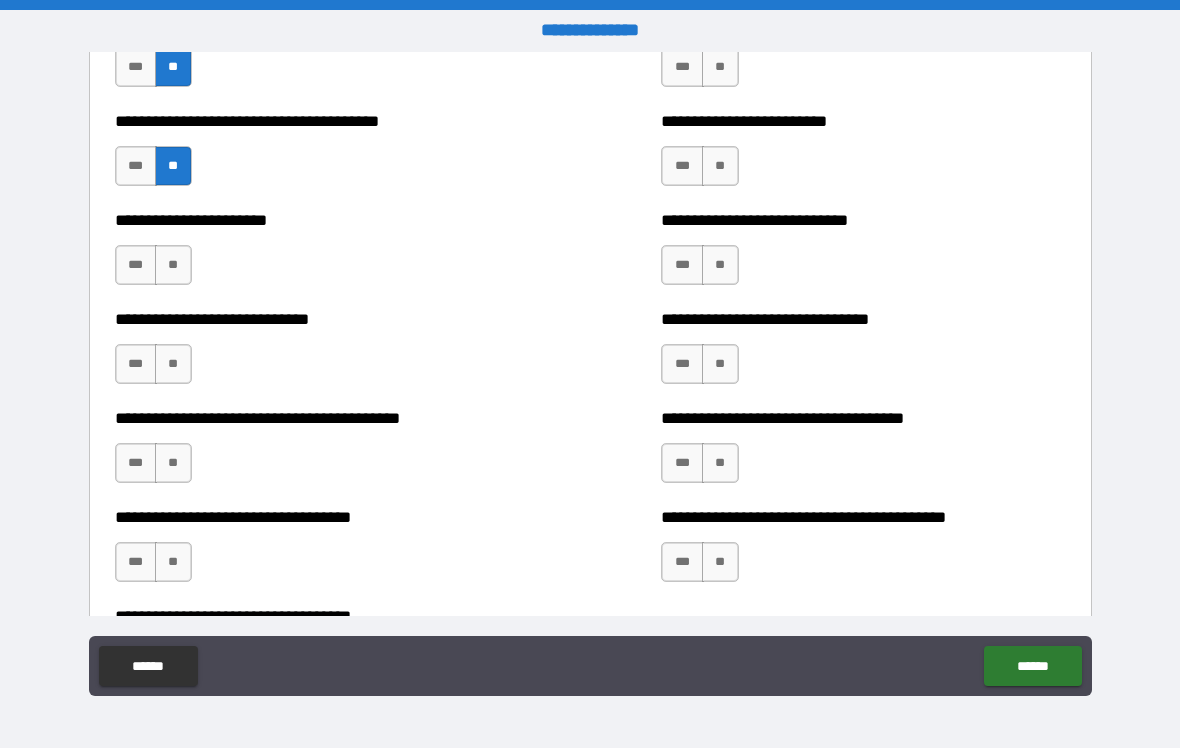 click on "**" at bounding box center [173, 265] 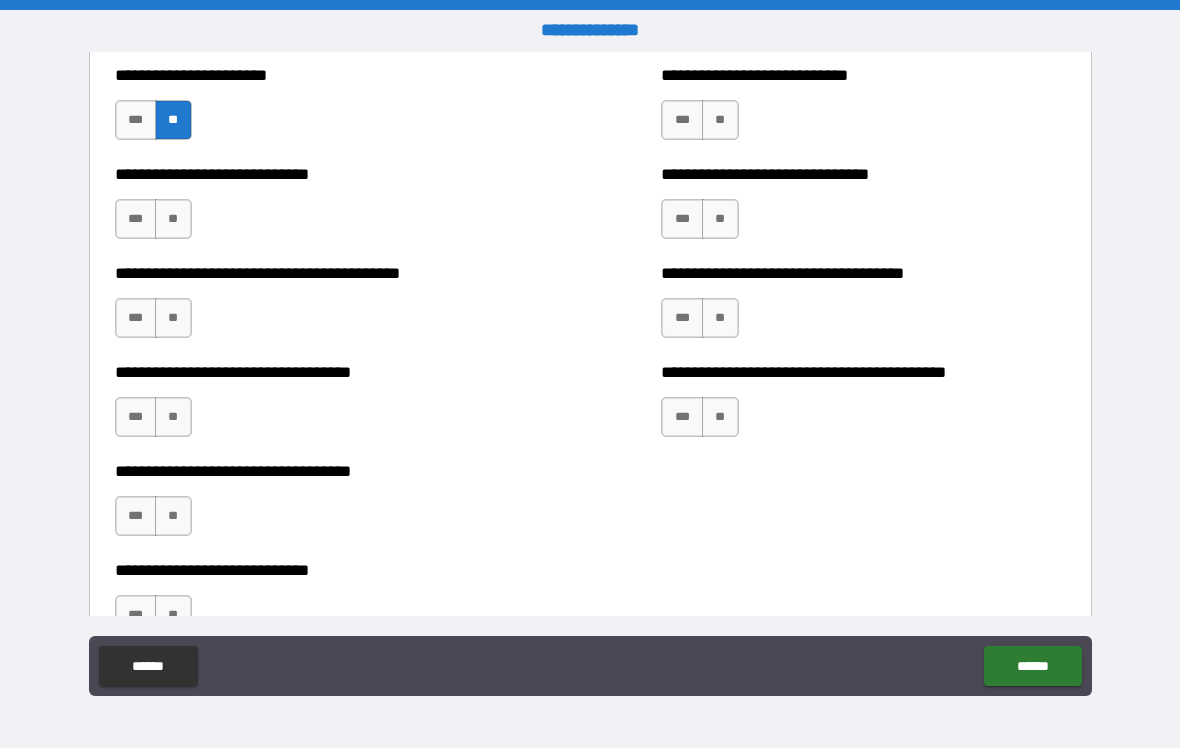 scroll, scrollTop: 5989, scrollLeft: 0, axis: vertical 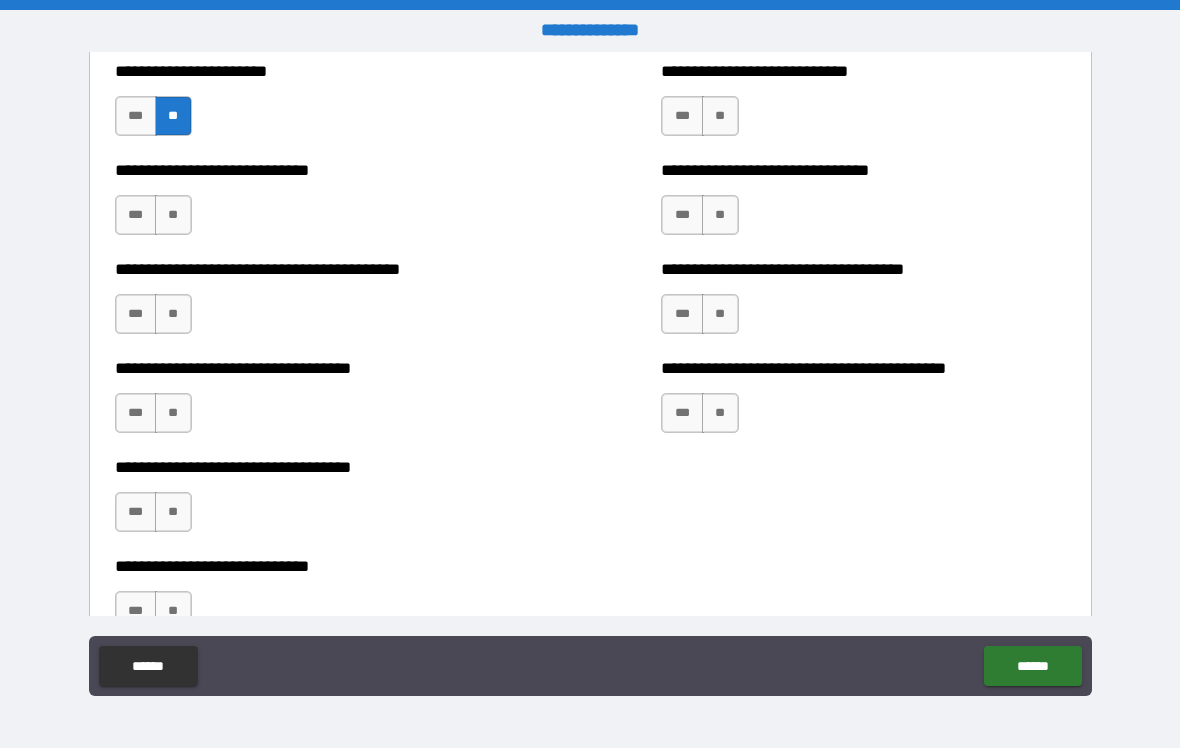 click on "**" at bounding box center [173, 215] 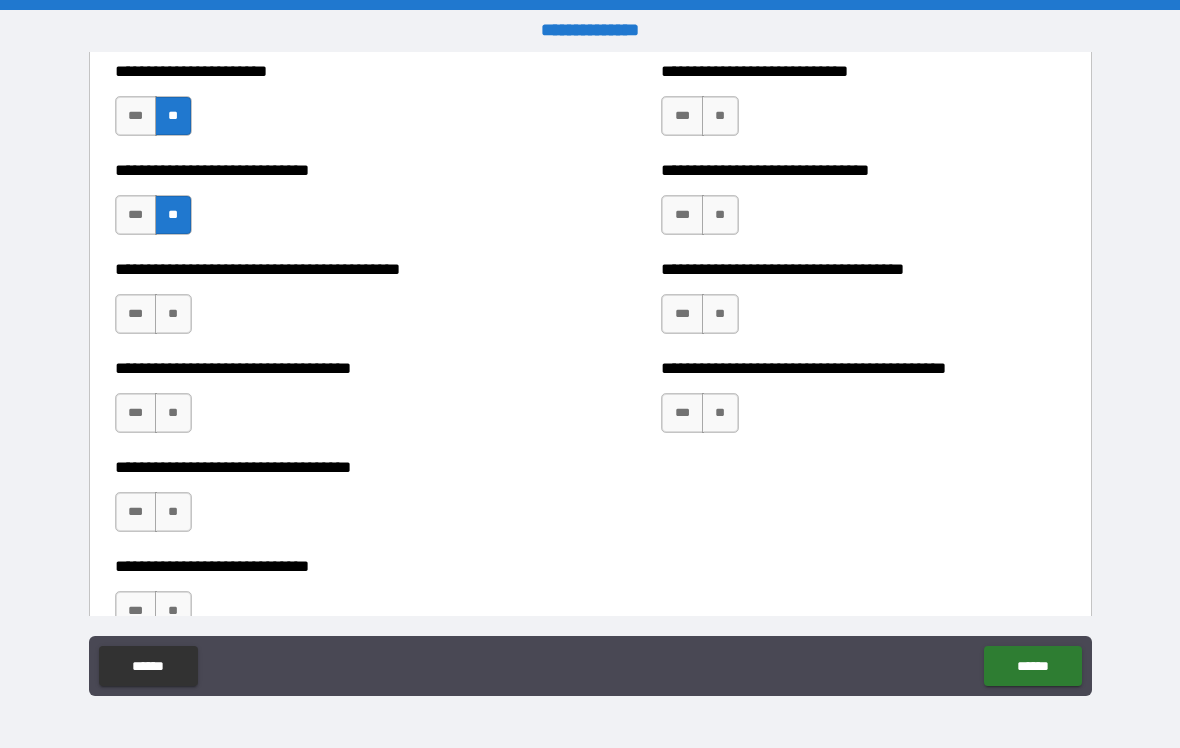 click on "**" at bounding box center [173, 314] 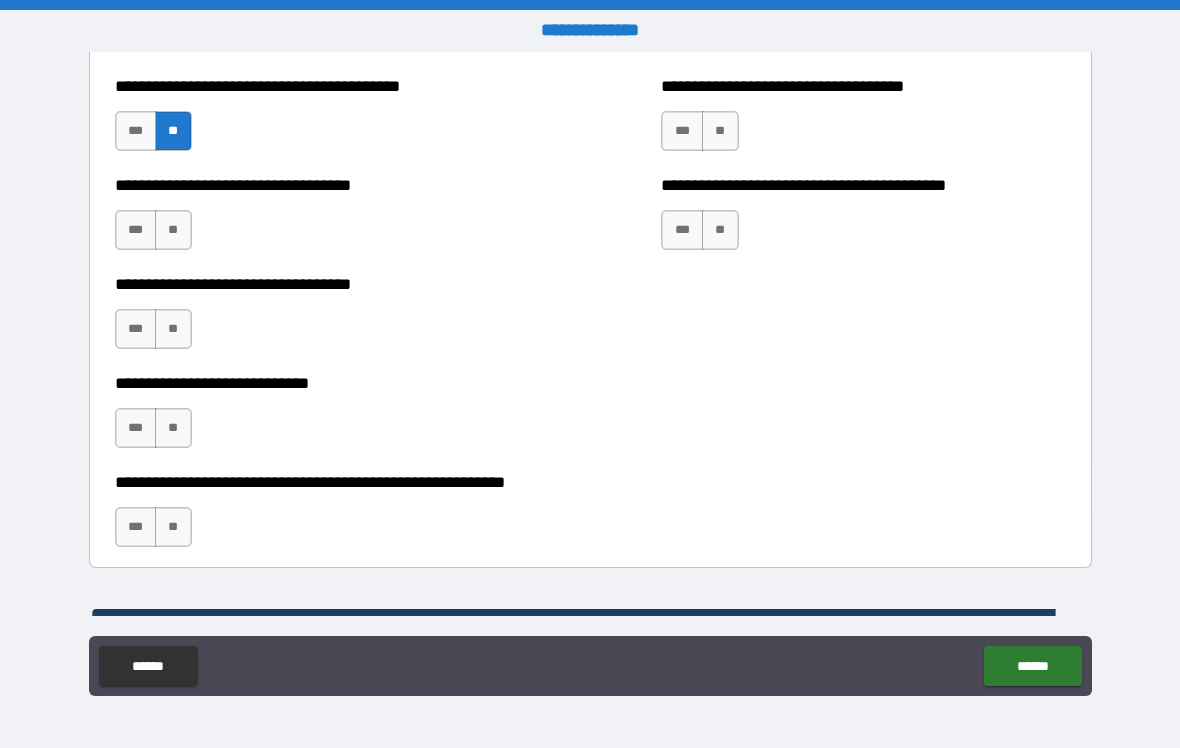 scroll, scrollTop: 6173, scrollLeft: 0, axis: vertical 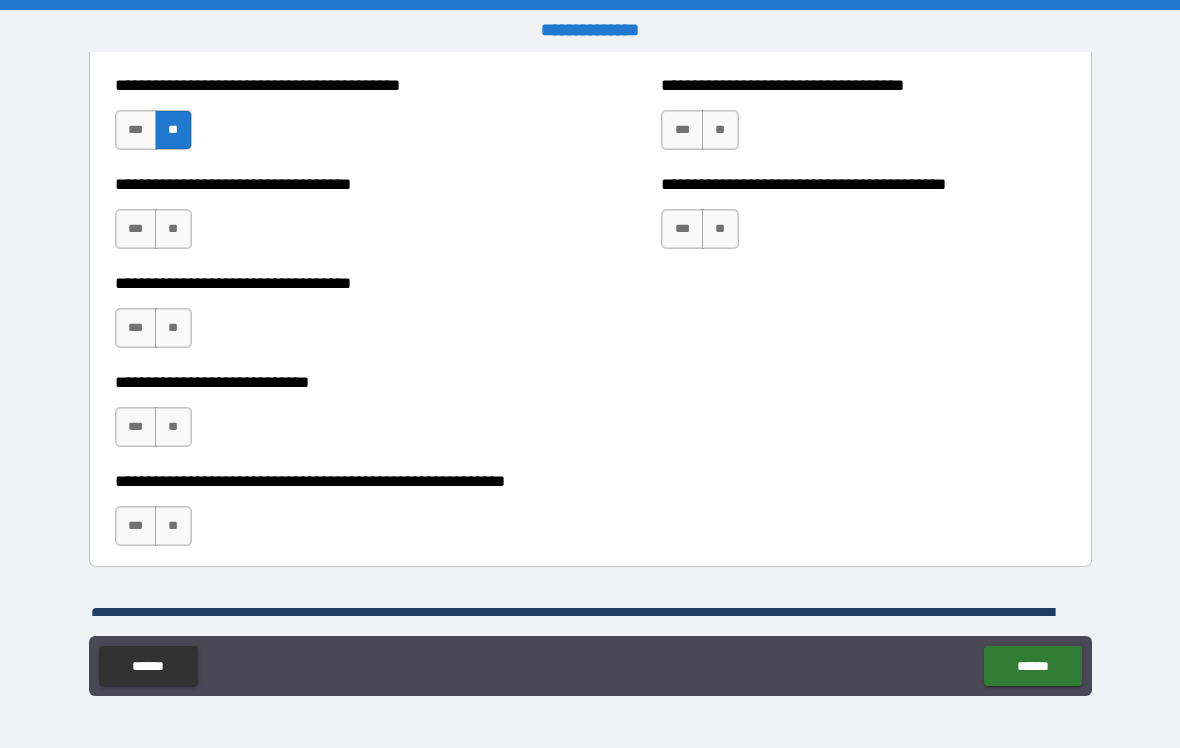 click on "**" at bounding box center [173, 229] 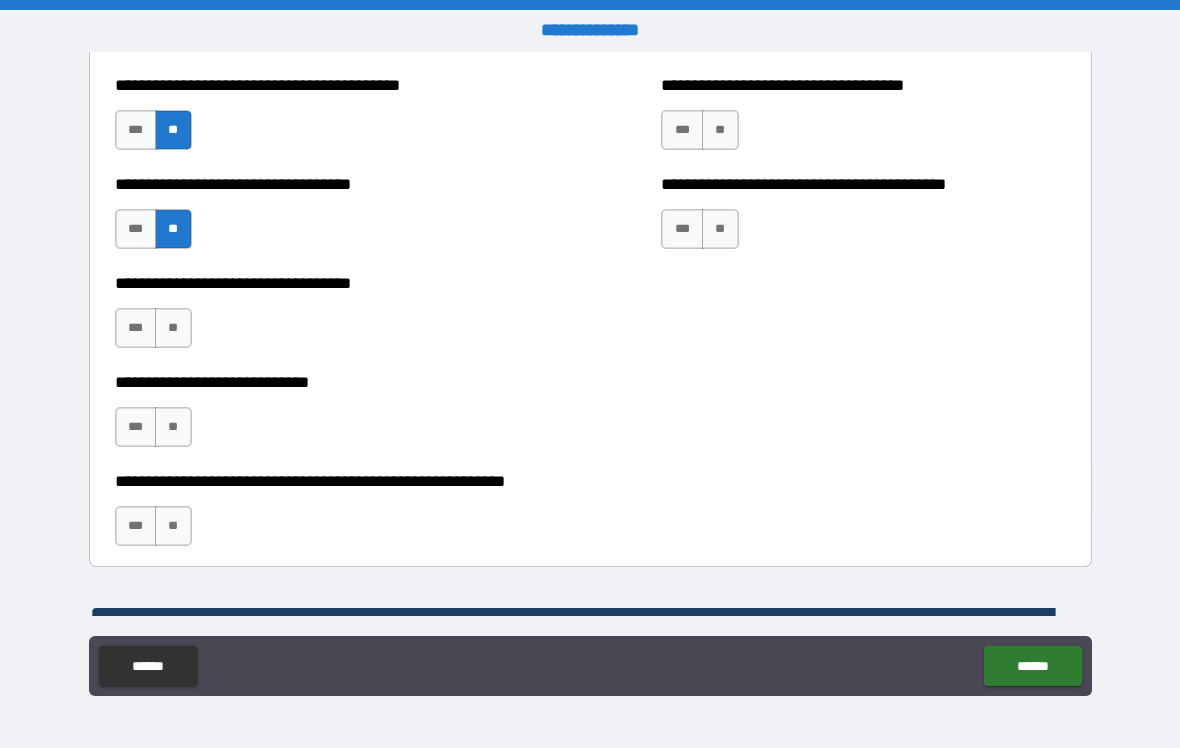 click on "***" at bounding box center (136, 328) 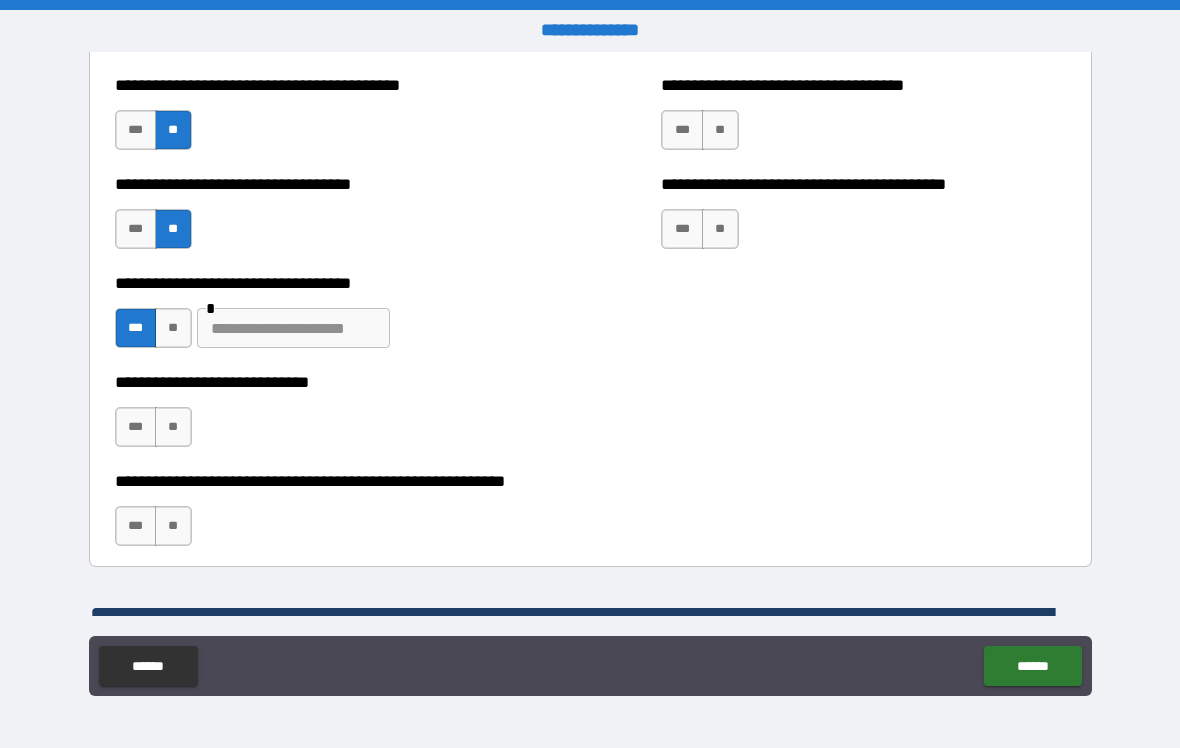 click at bounding box center [293, 328] 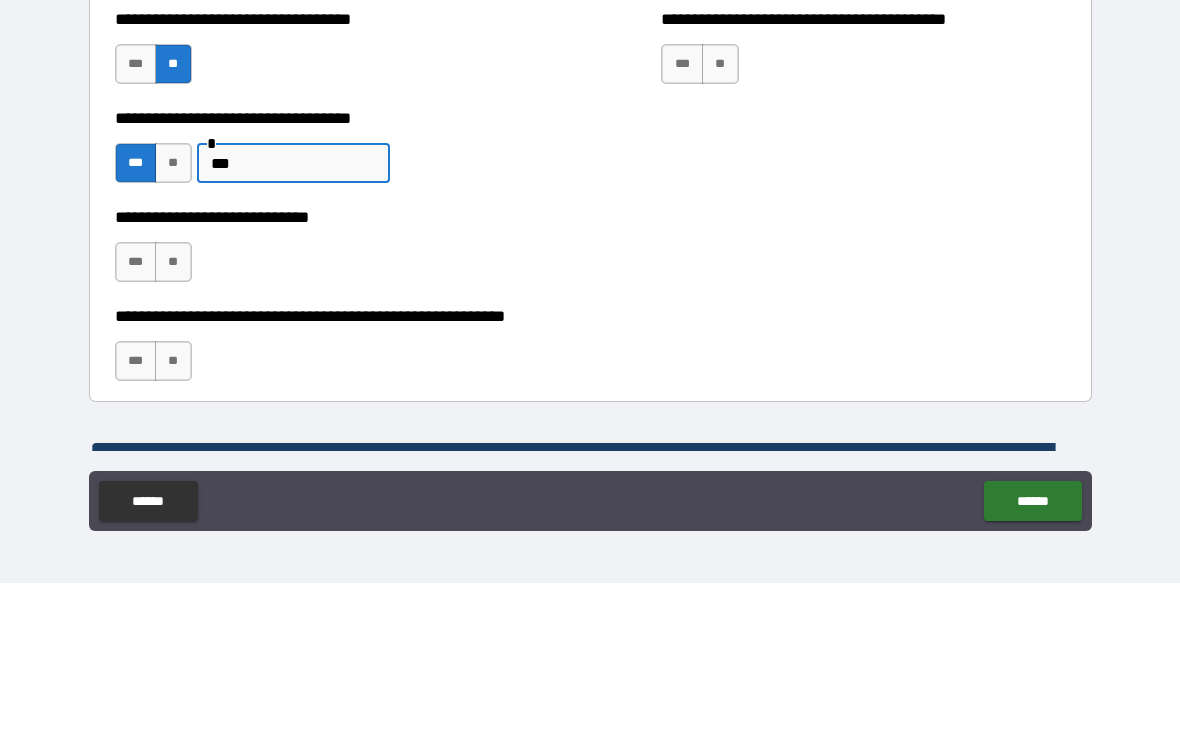 click on "***" at bounding box center (136, 427) 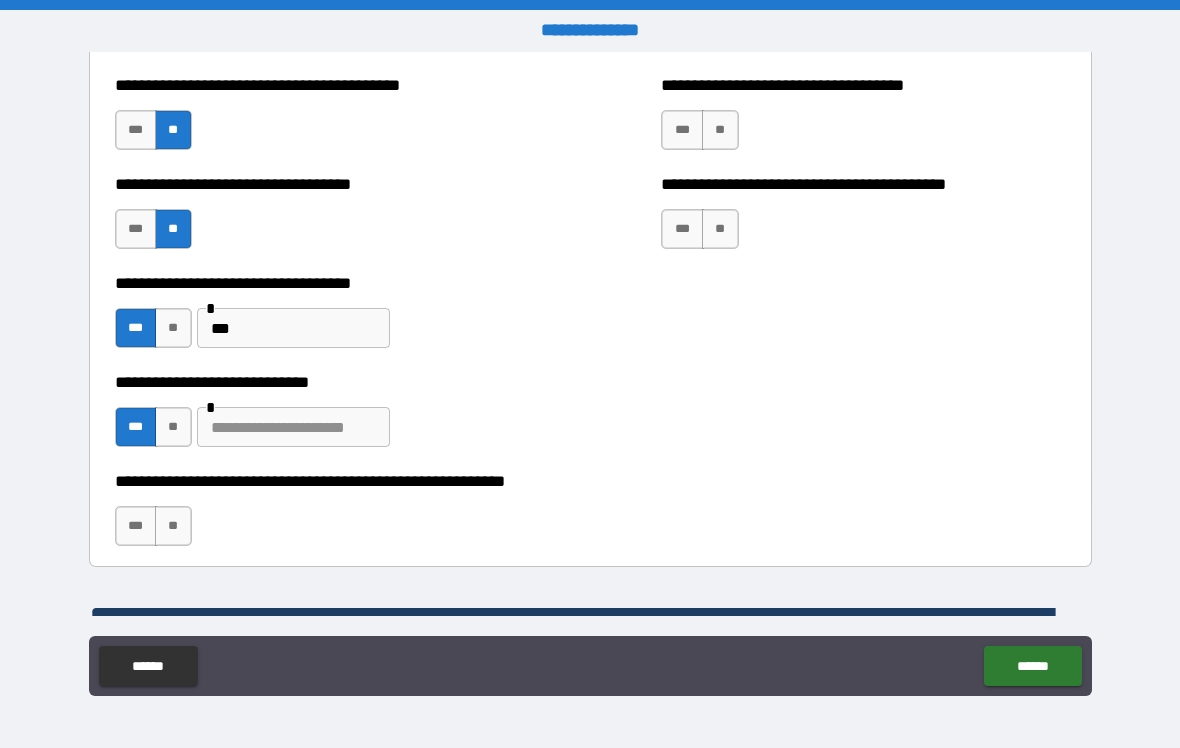 click at bounding box center (293, 427) 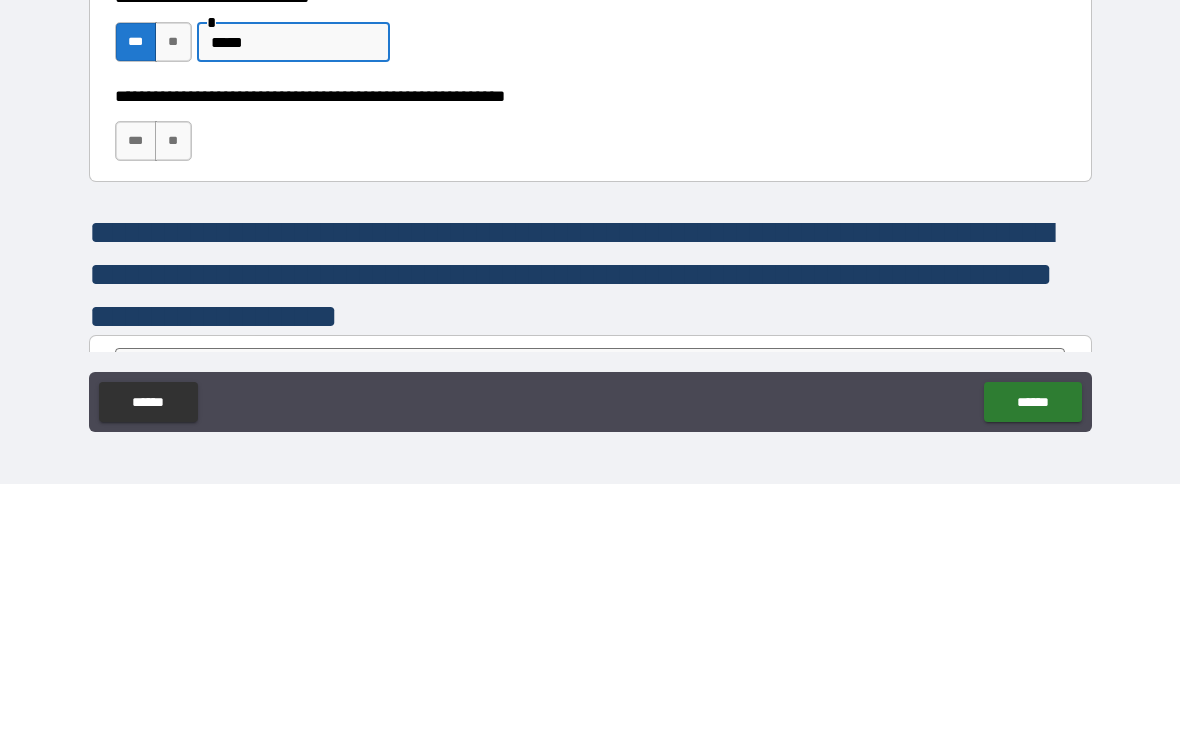scroll, scrollTop: 6295, scrollLeft: 0, axis: vertical 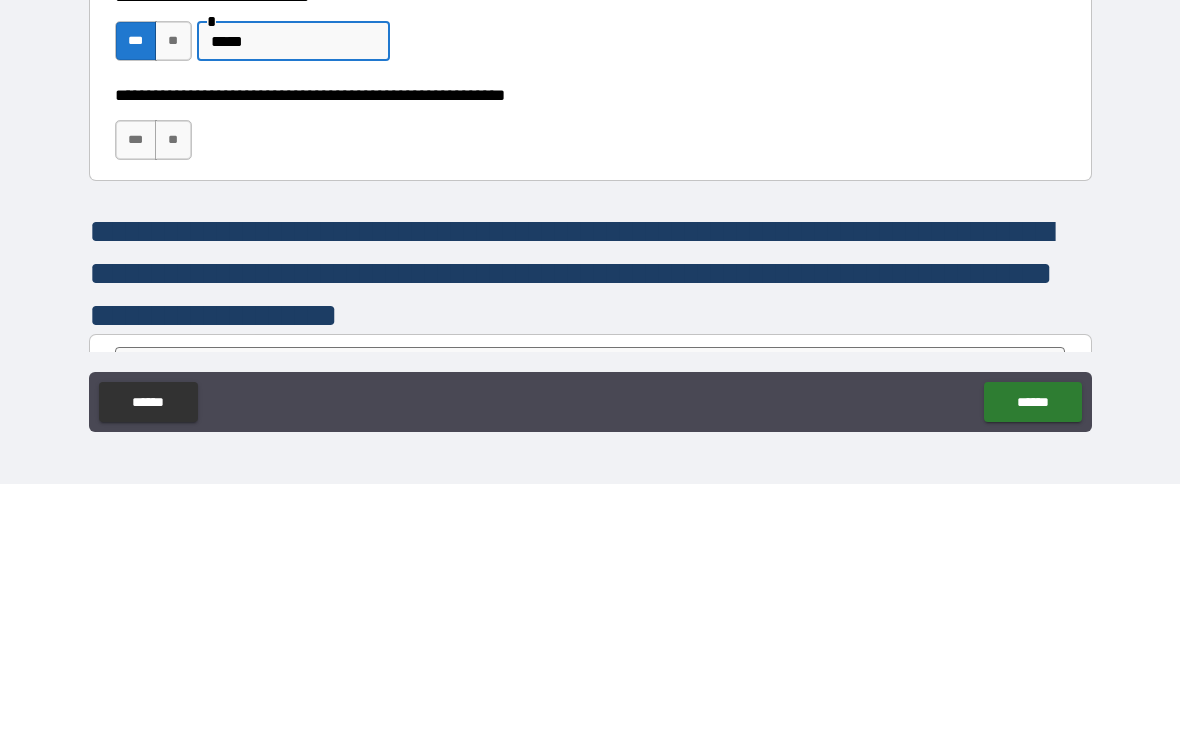 click on "**" at bounding box center [173, 404] 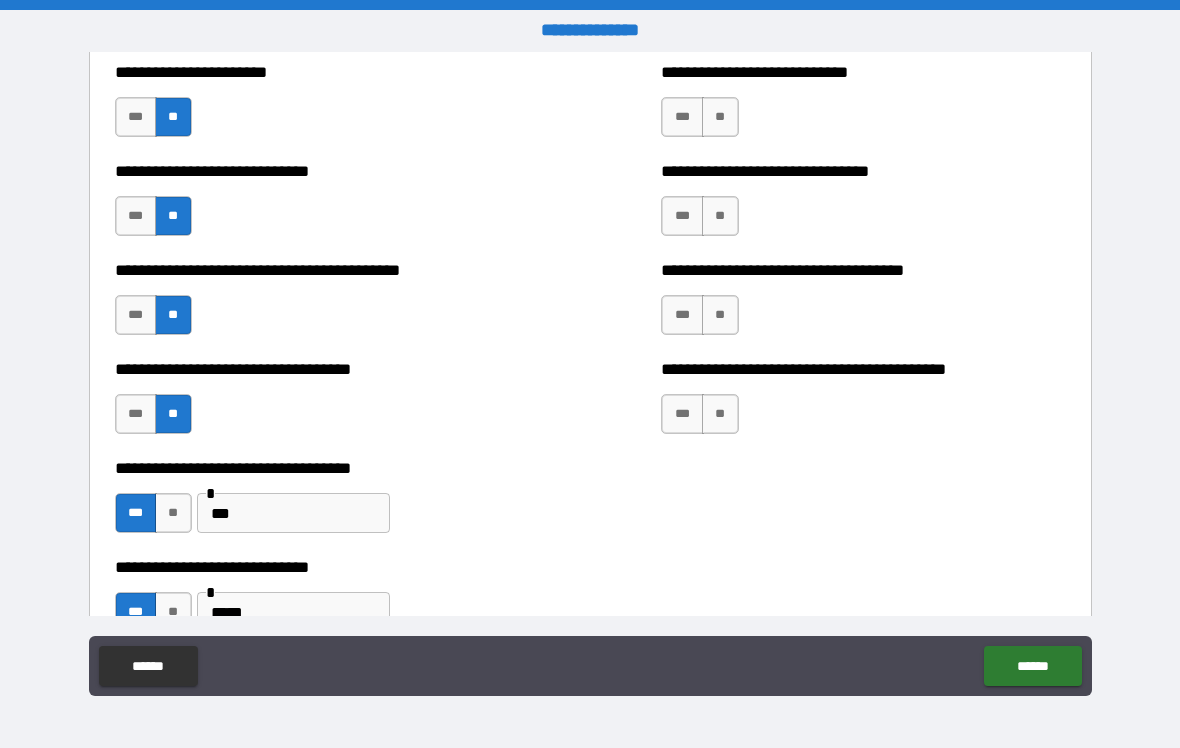 scroll, scrollTop: 5986, scrollLeft: 0, axis: vertical 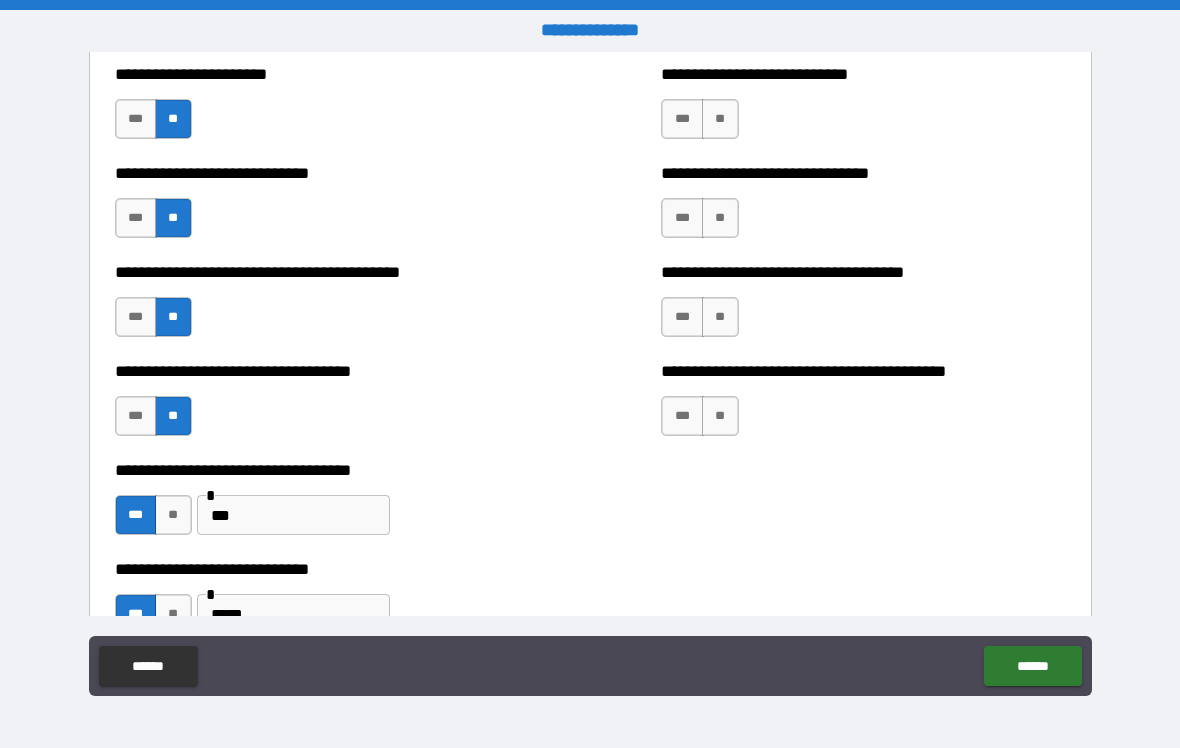 click on "**" at bounding box center [720, 416] 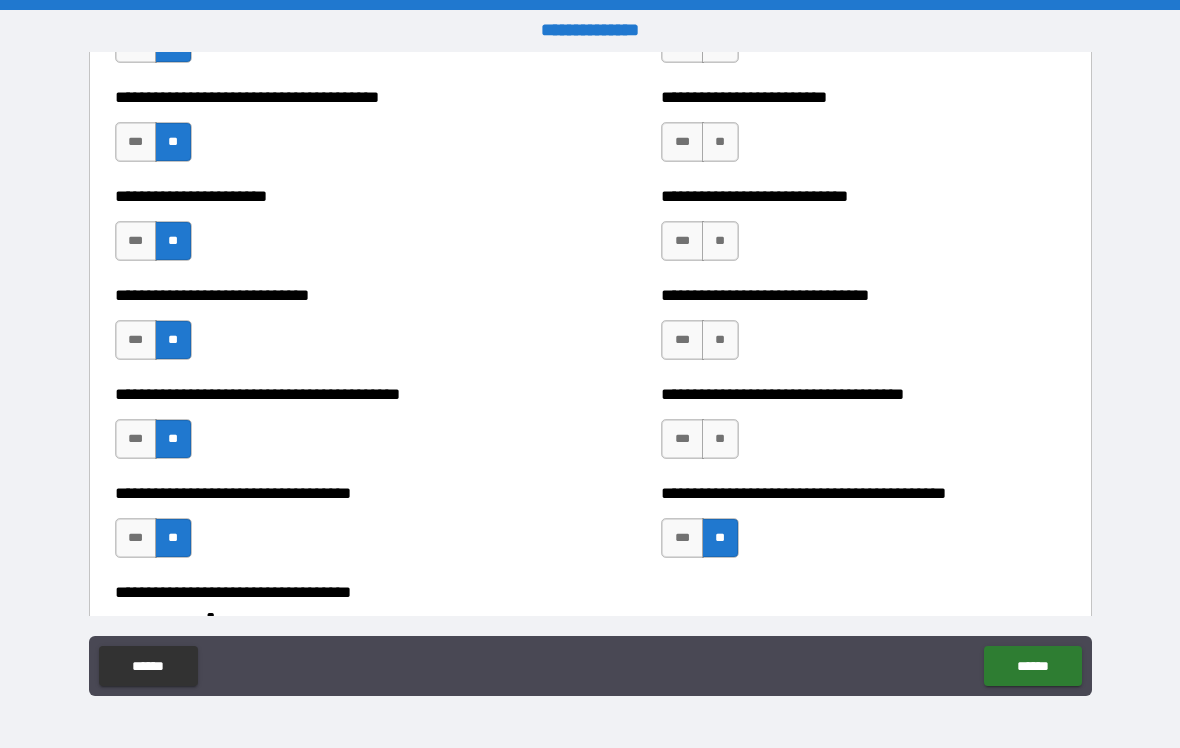 scroll, scrollTop: 5862, scrollLeft: 0, axis: vertical 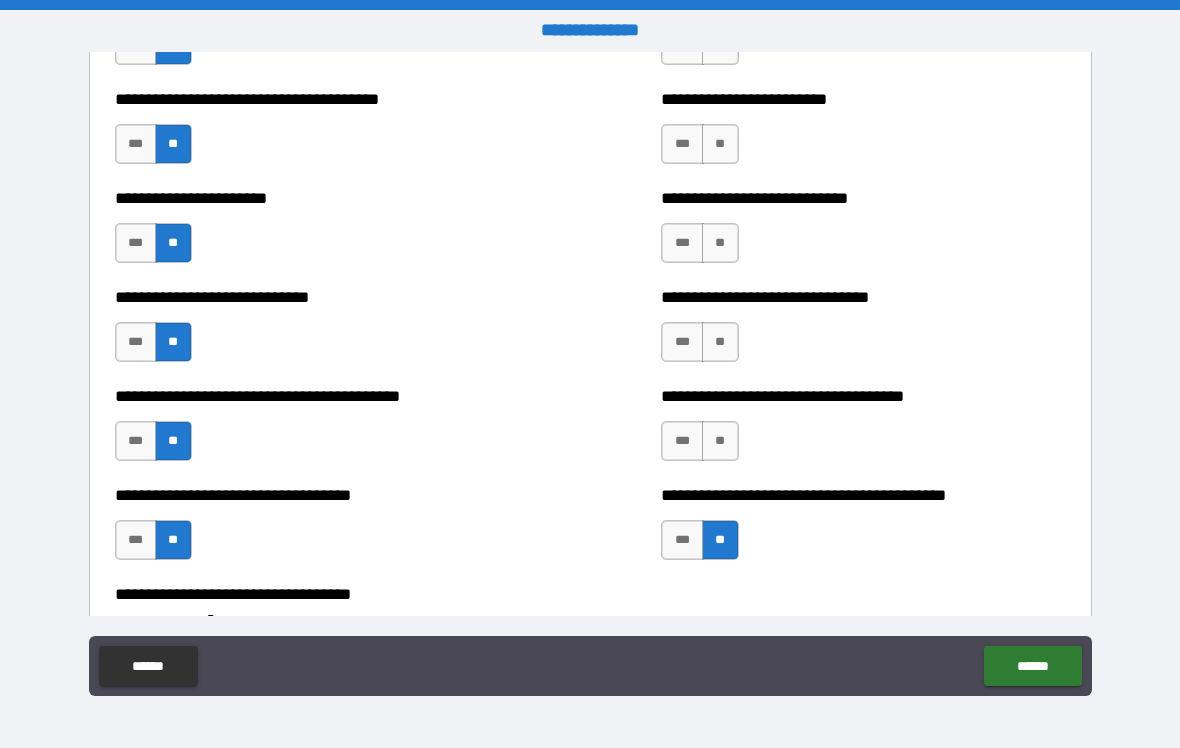 click on "**" at bounding box center [720, 441] 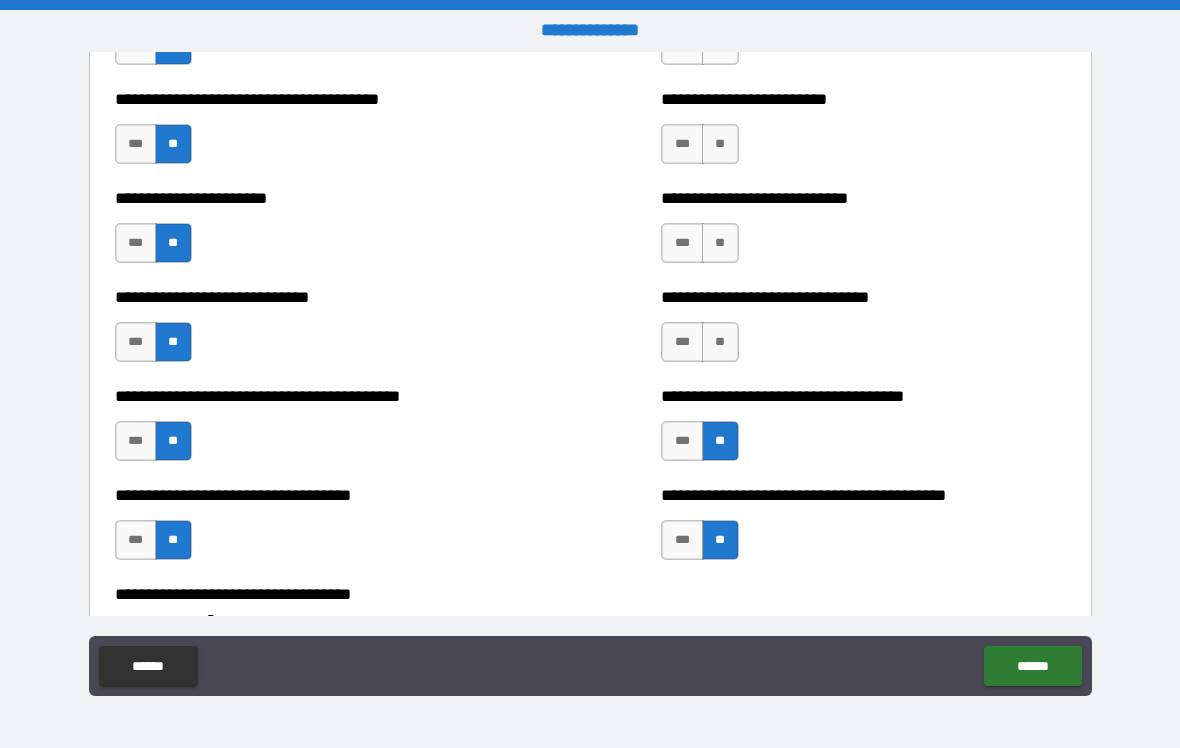 click on "**" at bounding box center [720, 342] 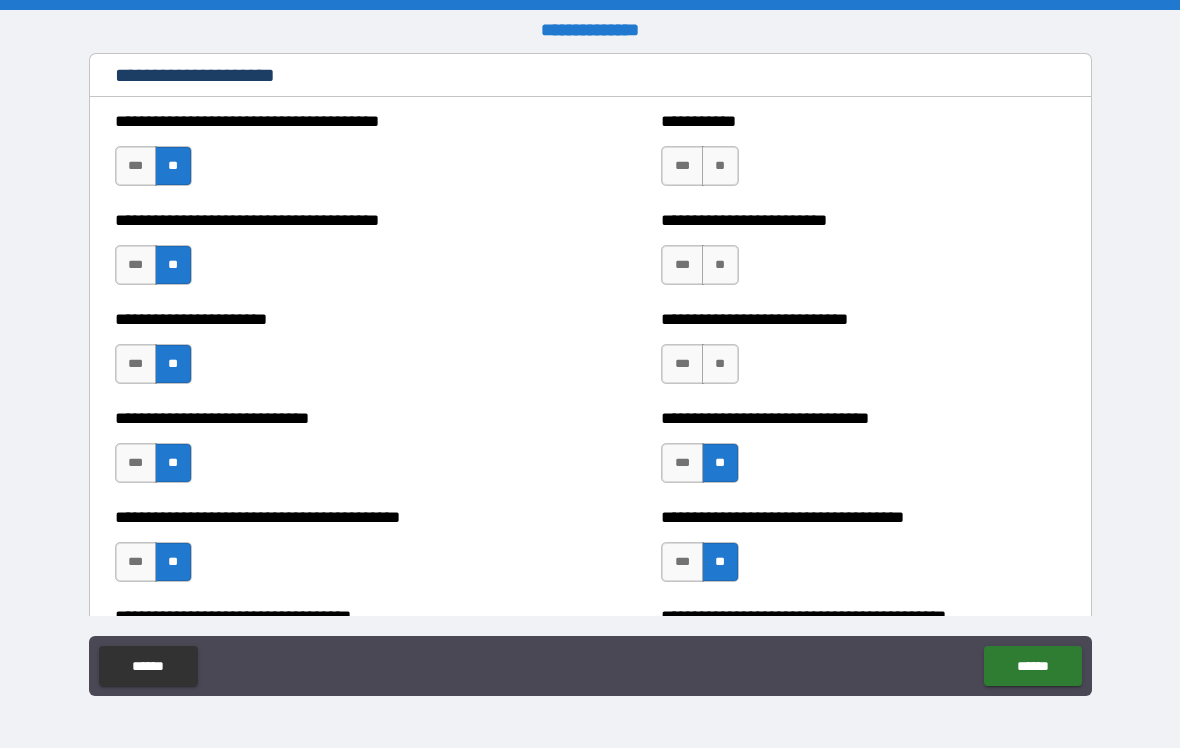 scroll, scrollTop: 5706, scrollLeft: 0, axis: vertical 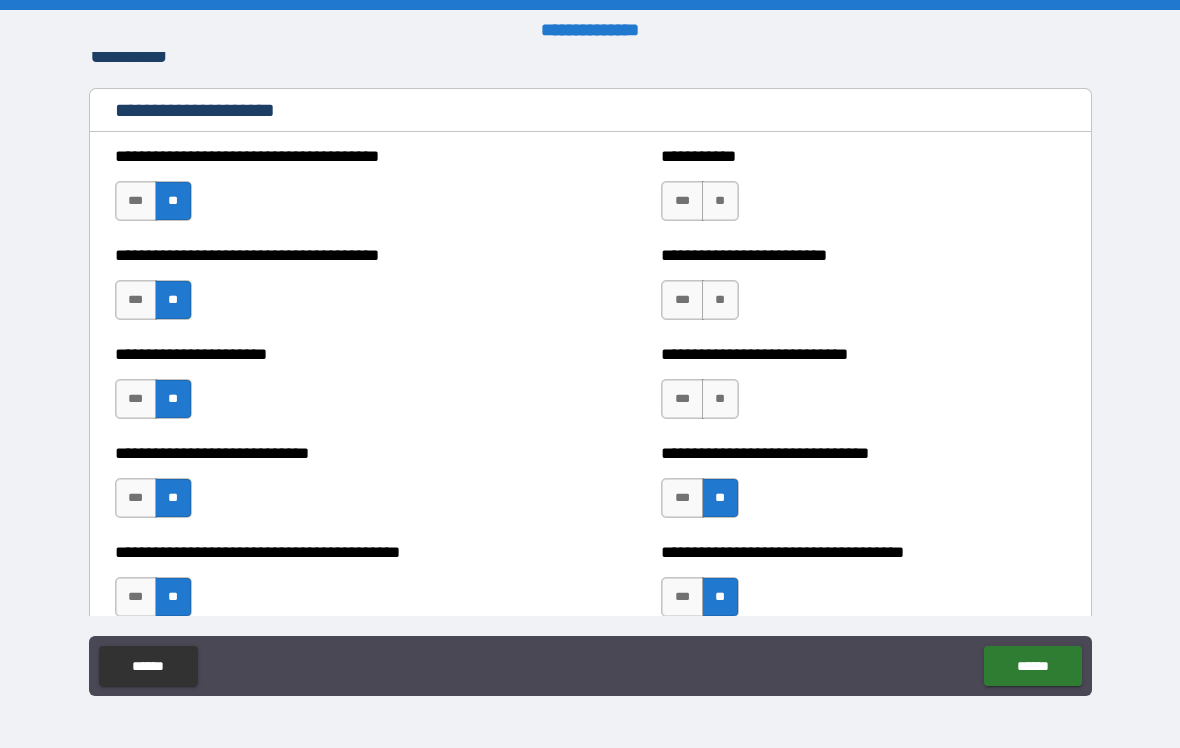 click on "***" at bounding box center [682, 399] 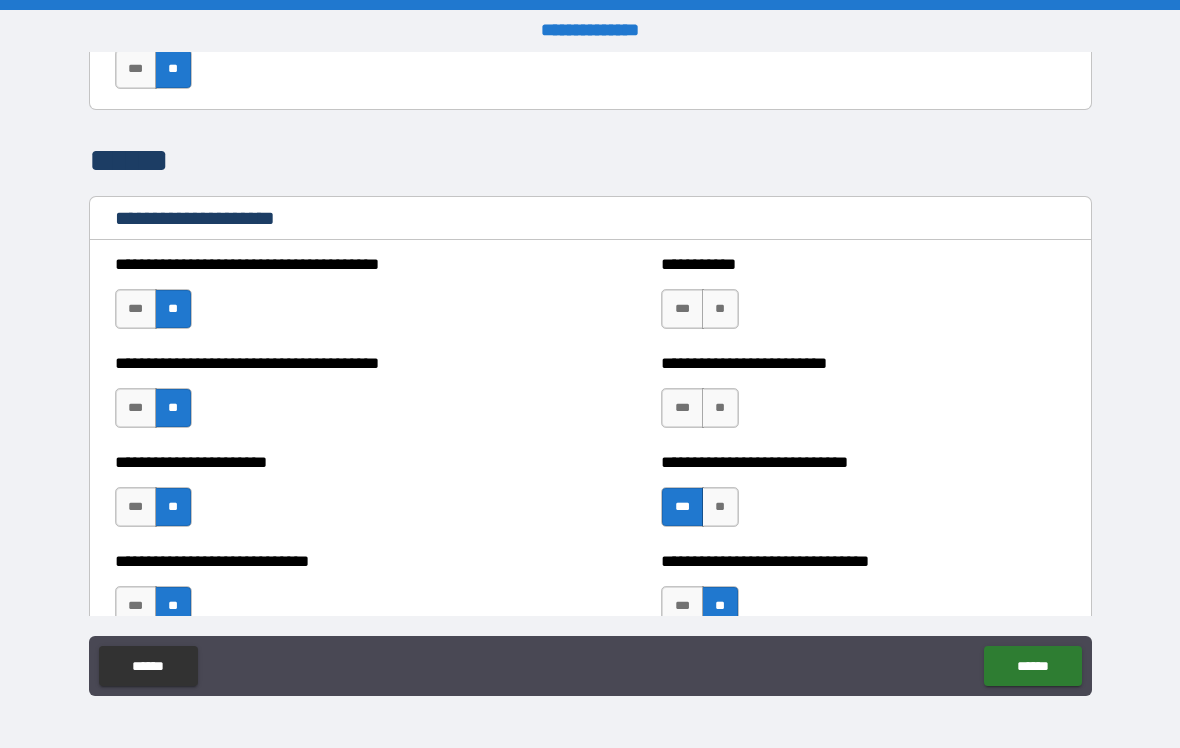 scroll, scrollTop: 5575, scrollLeft: 0, axis: vertical 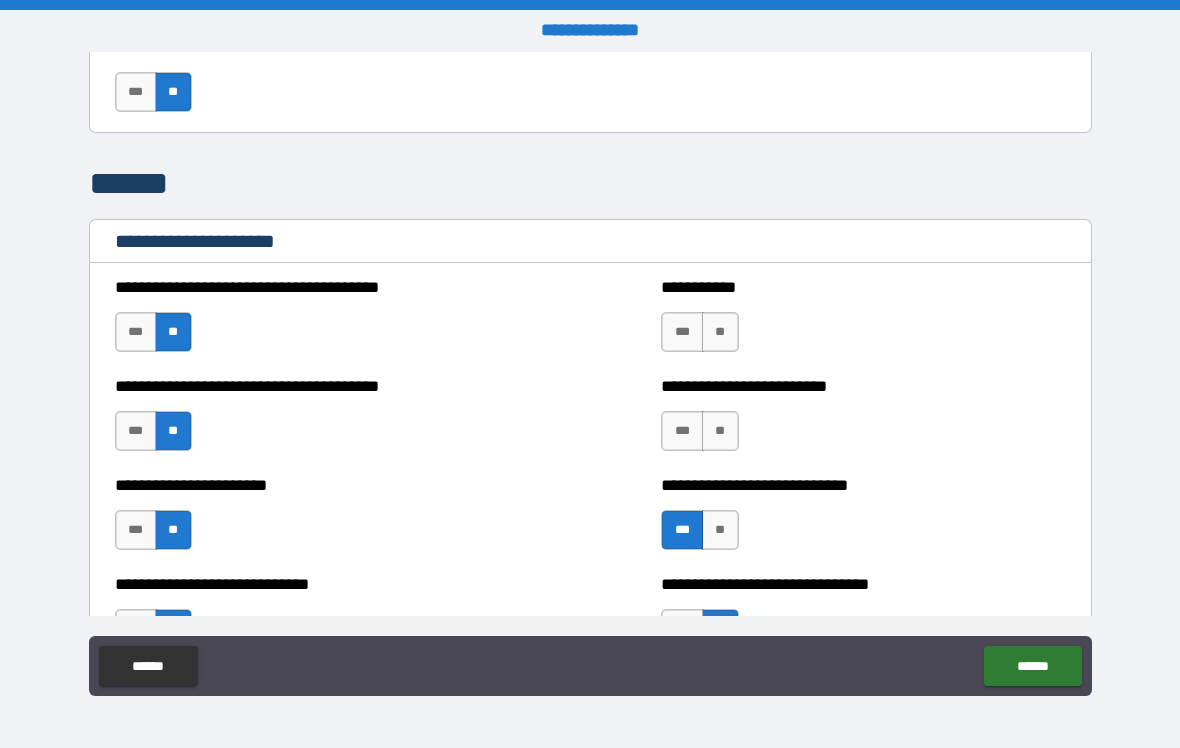 click on "**" at bounding box center (720, 431) 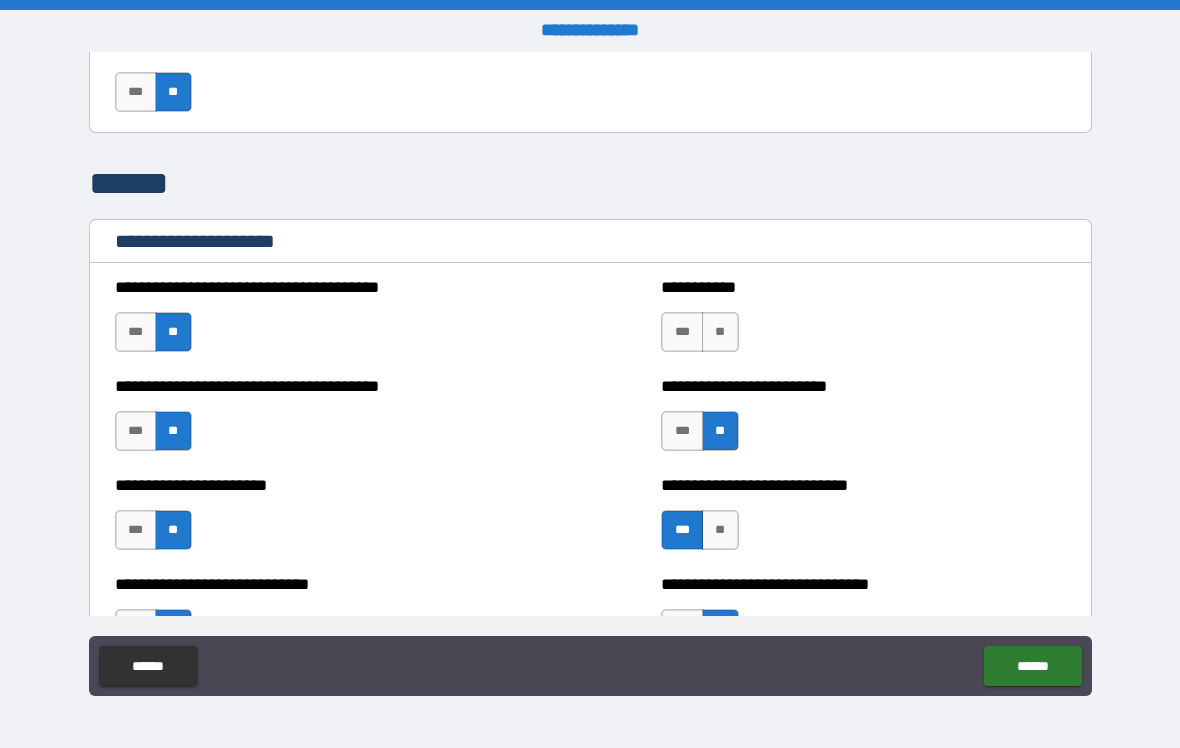click on "**" at bounding box center [720, 332] 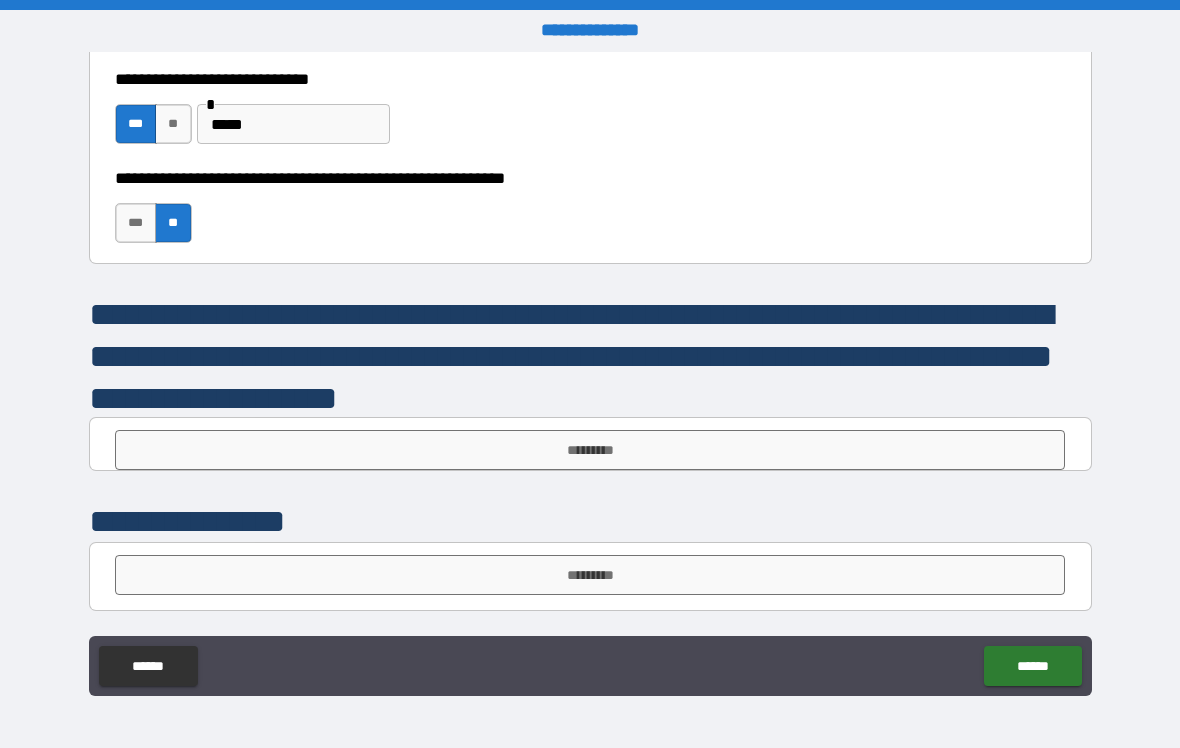 scroll, scrollTop: 6476, scrollLeft: 0, axis: vertical 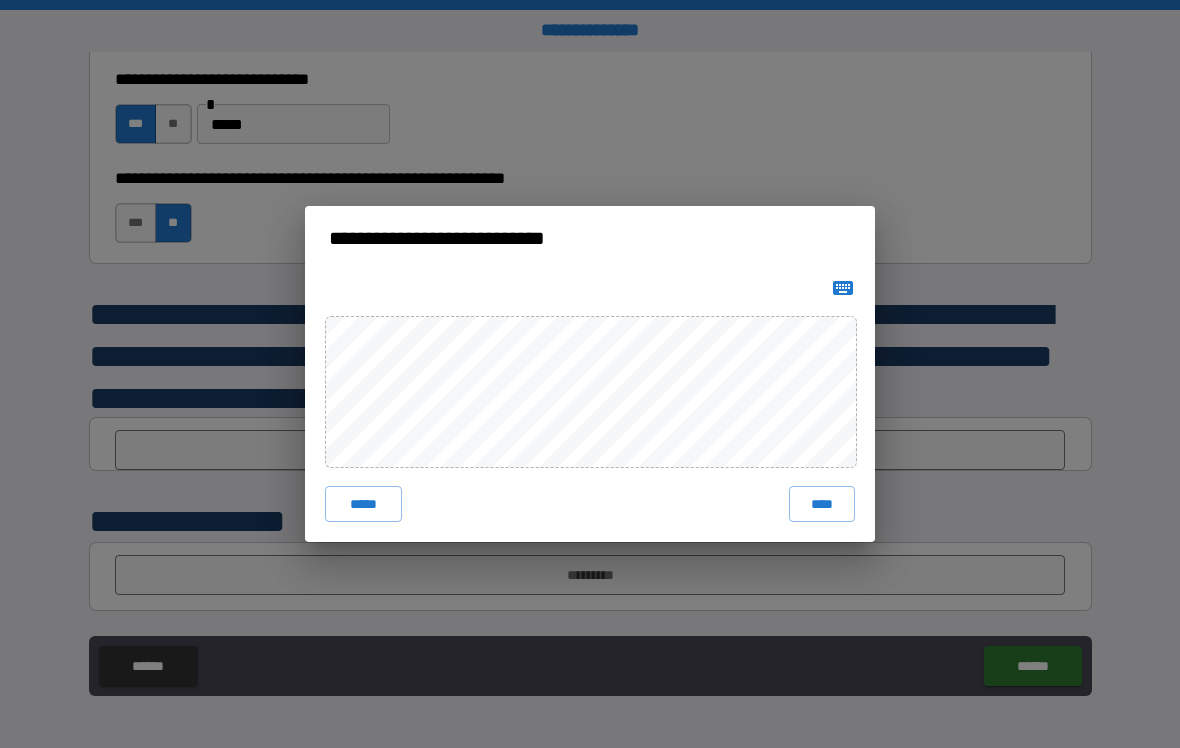 click on "****" at bounding box center [822, 504] 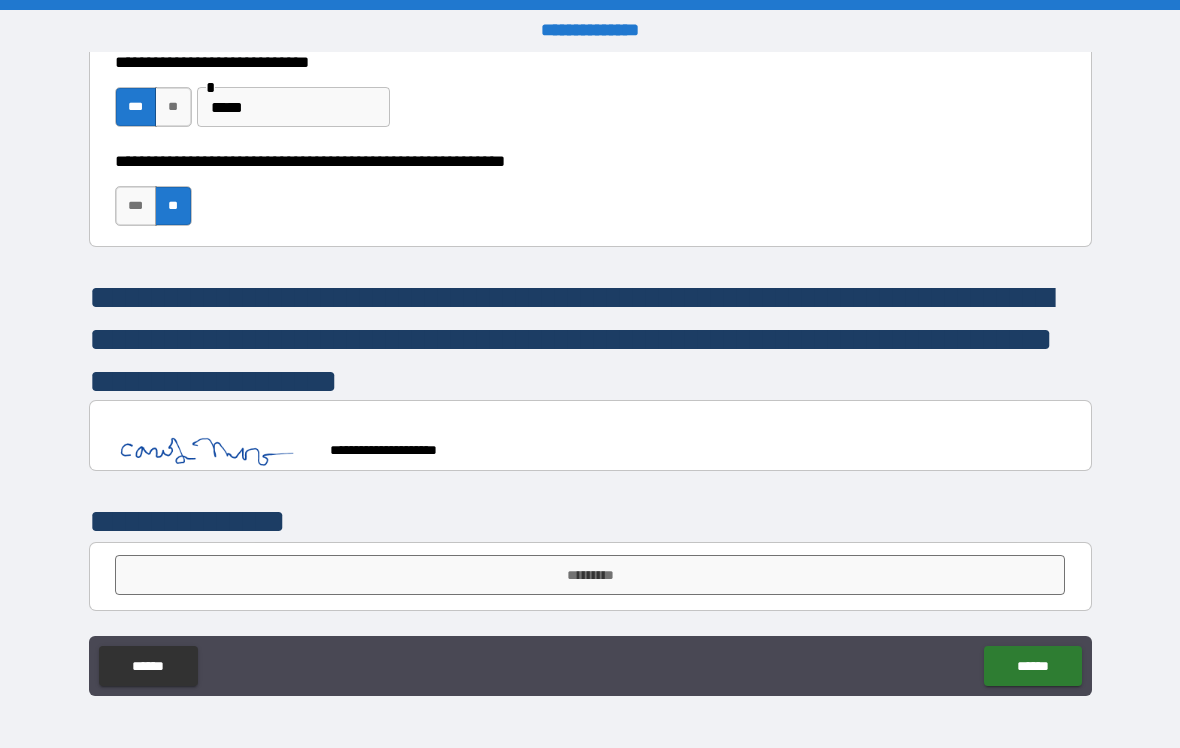 scroll, scrollTop: 6493, scrollLeft: 0, axis: vertical 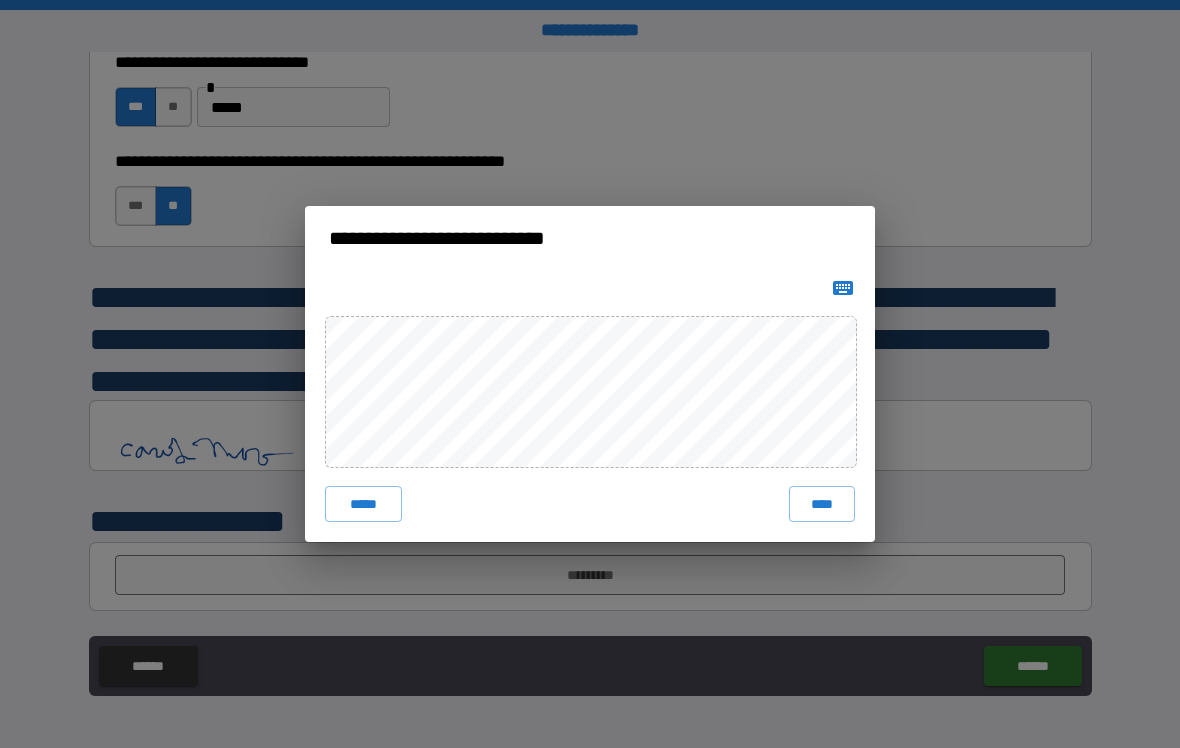 click on "****" at bounding box center [822, 504] 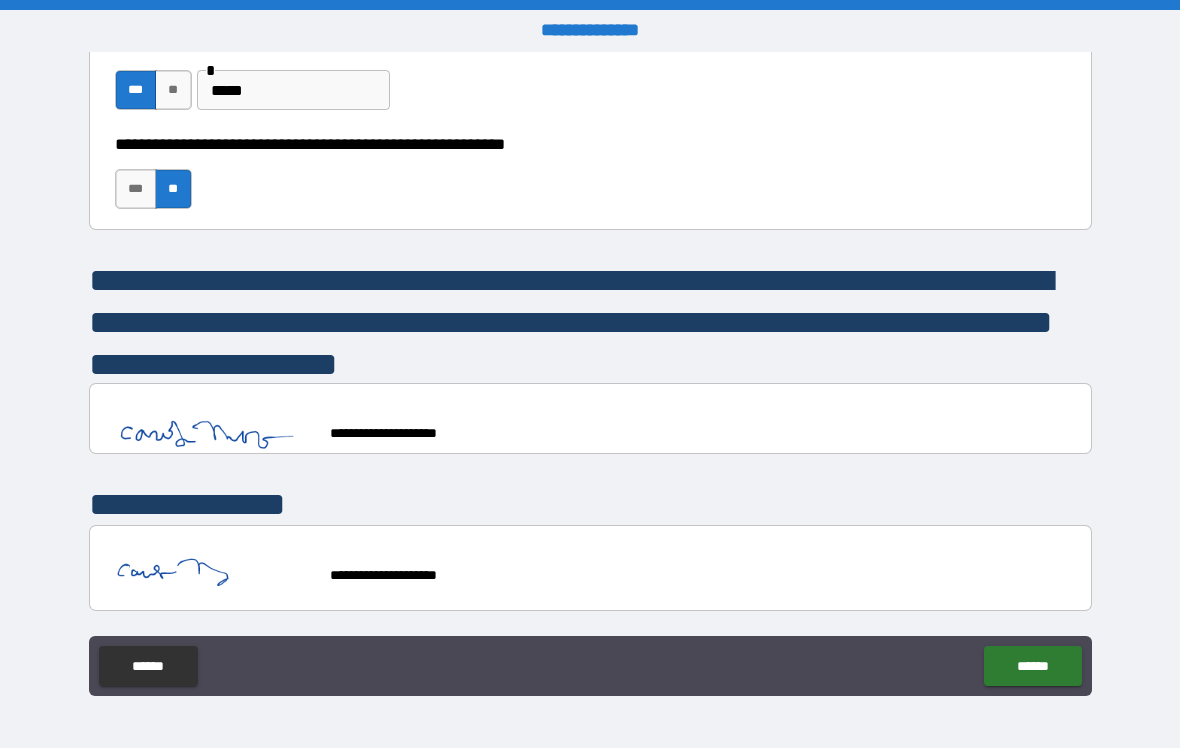 scroll, scrollTop: 6510, scrollLeft: 0, axis: vertical 